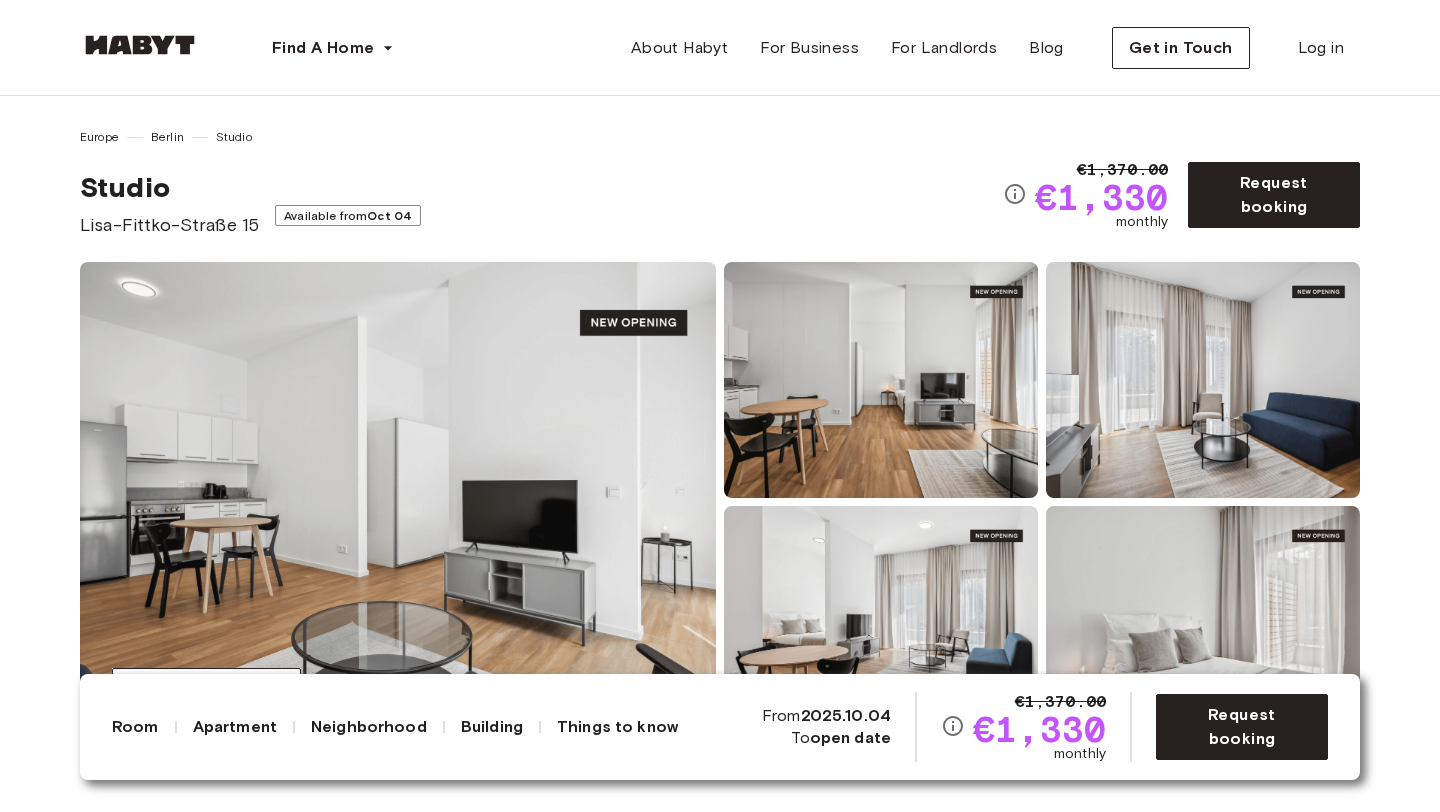 scroll, scrollTop: 0, scrollLeft: 0, axis: both 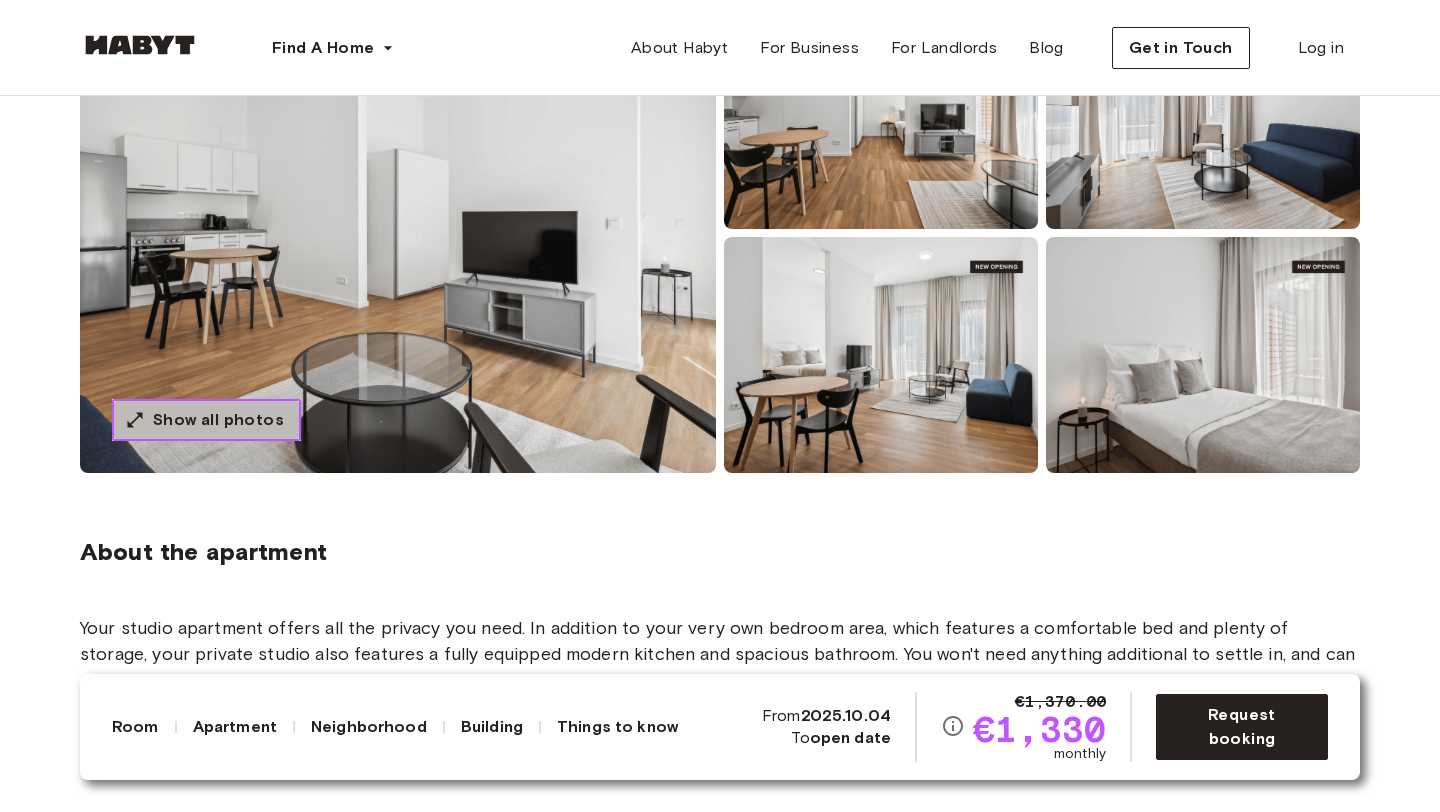 click on "Show all photos" at bounding box center [218, 420] 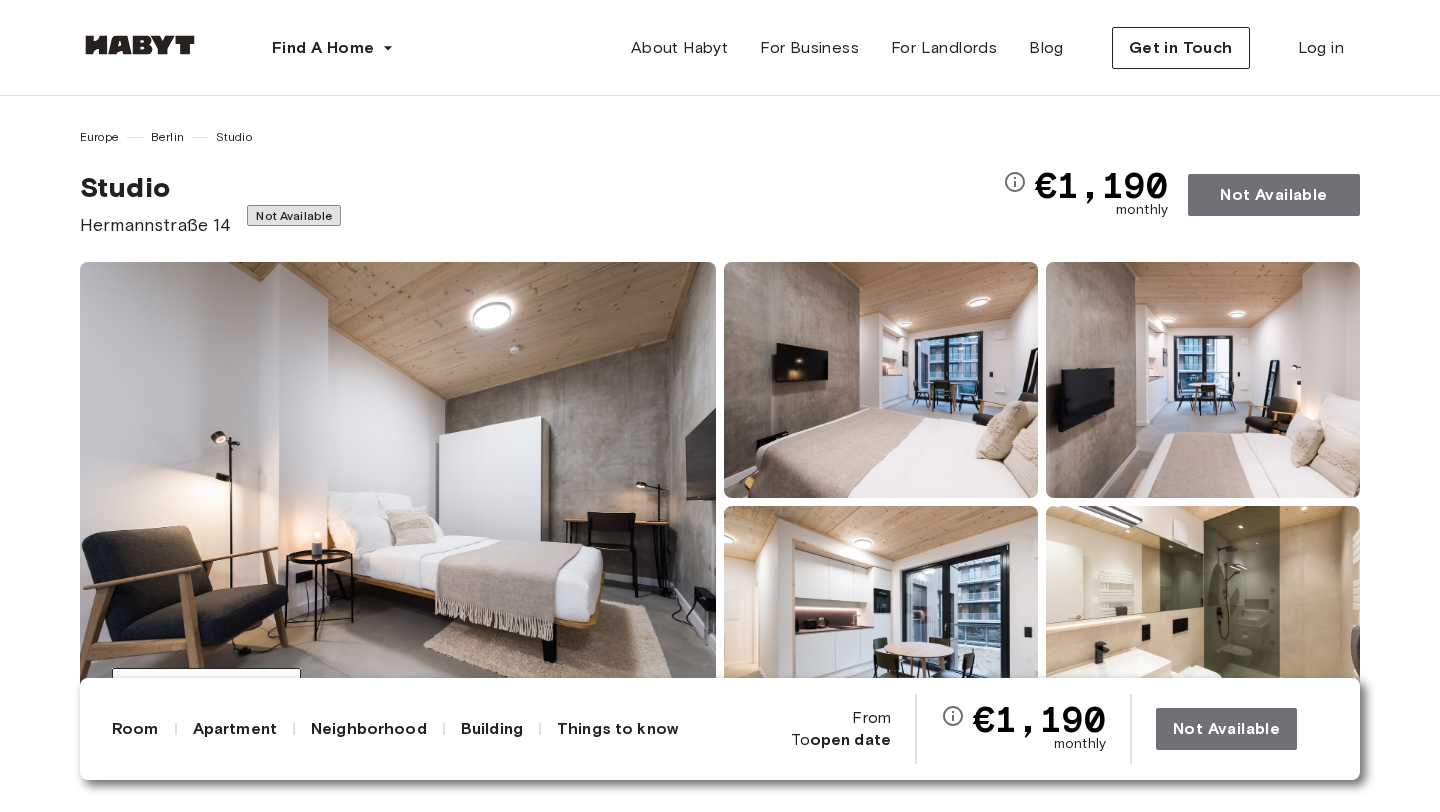scroll, scrollTop: 0, scrollLeft: 0, axis: both 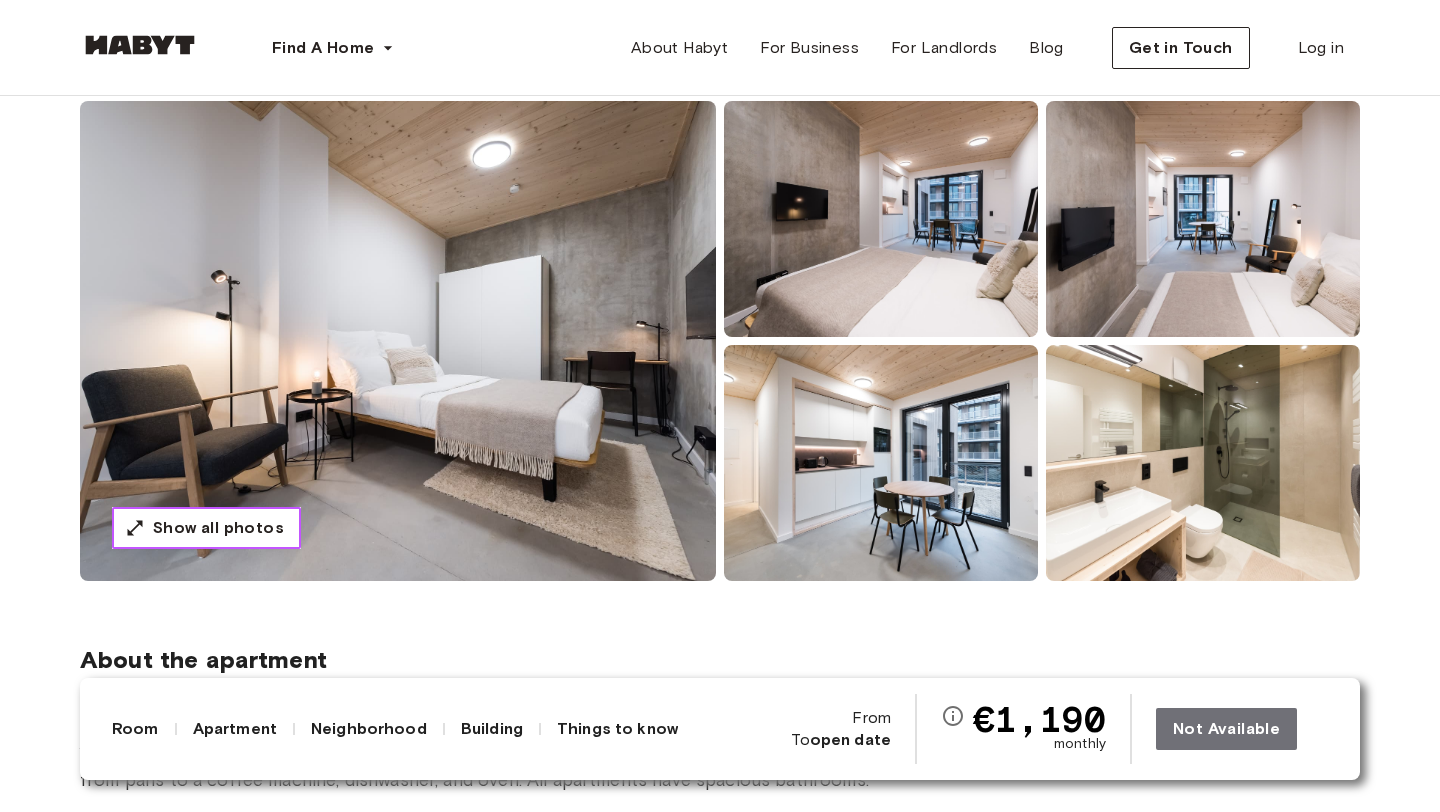 click on "Show all photos" at bounding box center (218, 528) 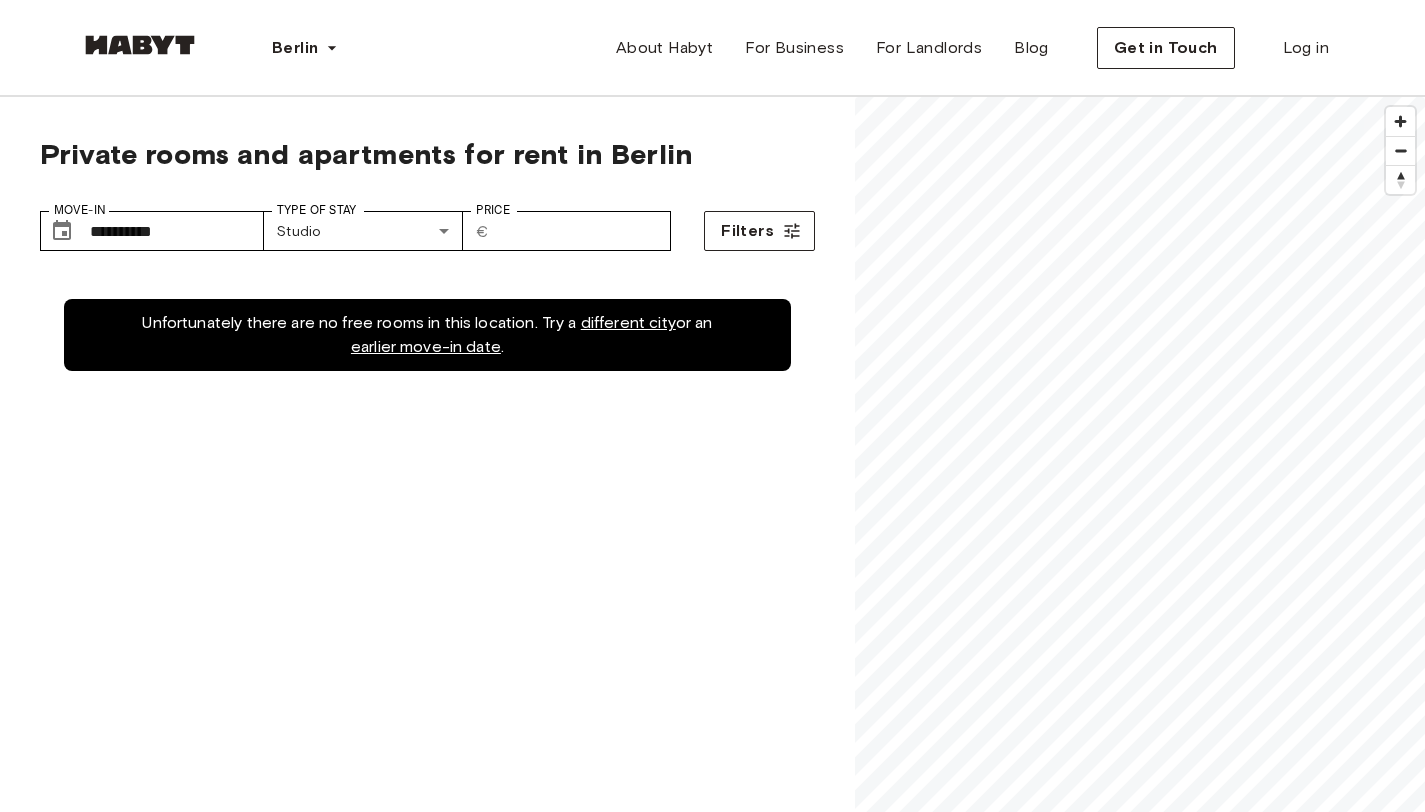 scroll, scrollTop: 0, scrollLeft: 0, axis: both 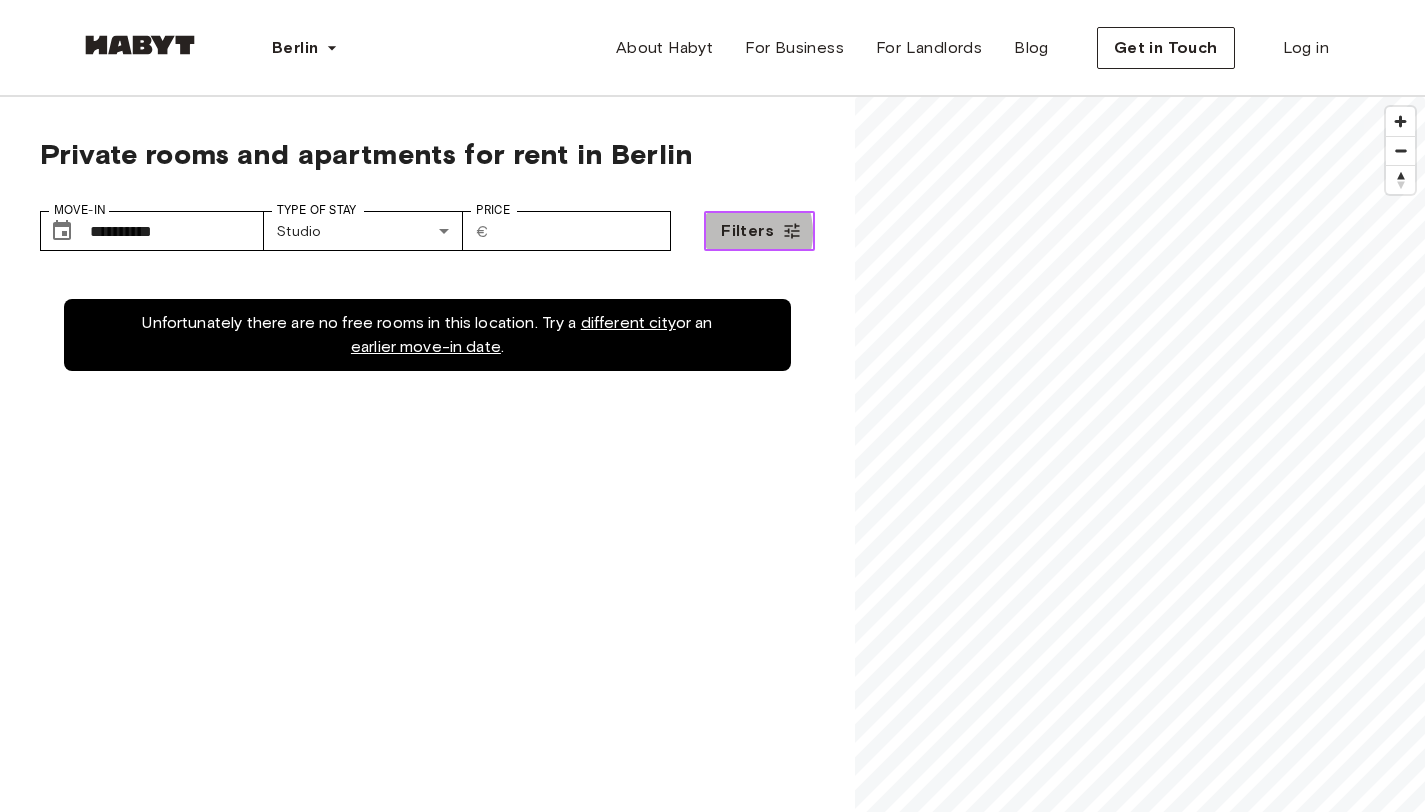 click on "Filters" at bounding box center [747, 231] 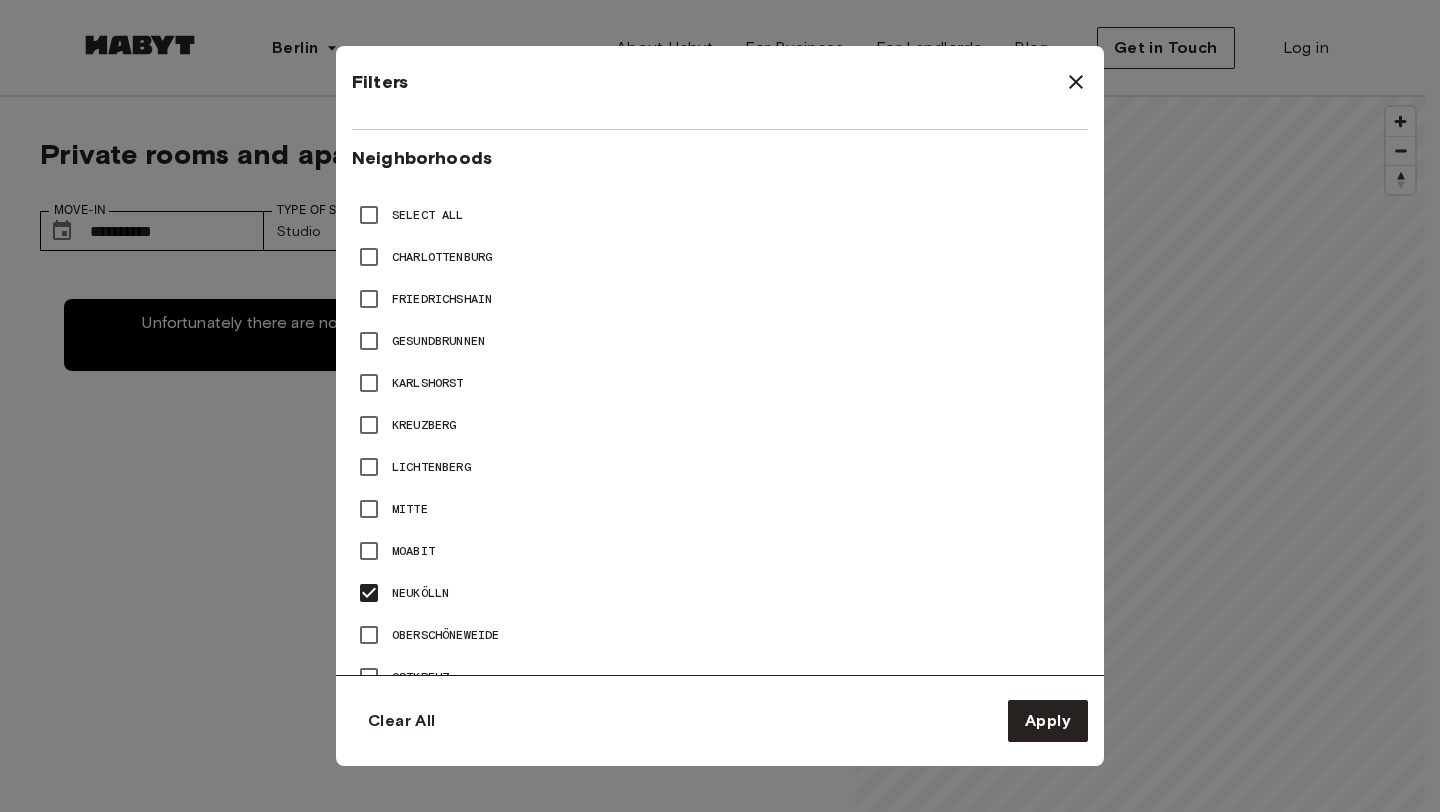 scroll, scrollTop: 898, scrollLeft: 0, axis: vertical 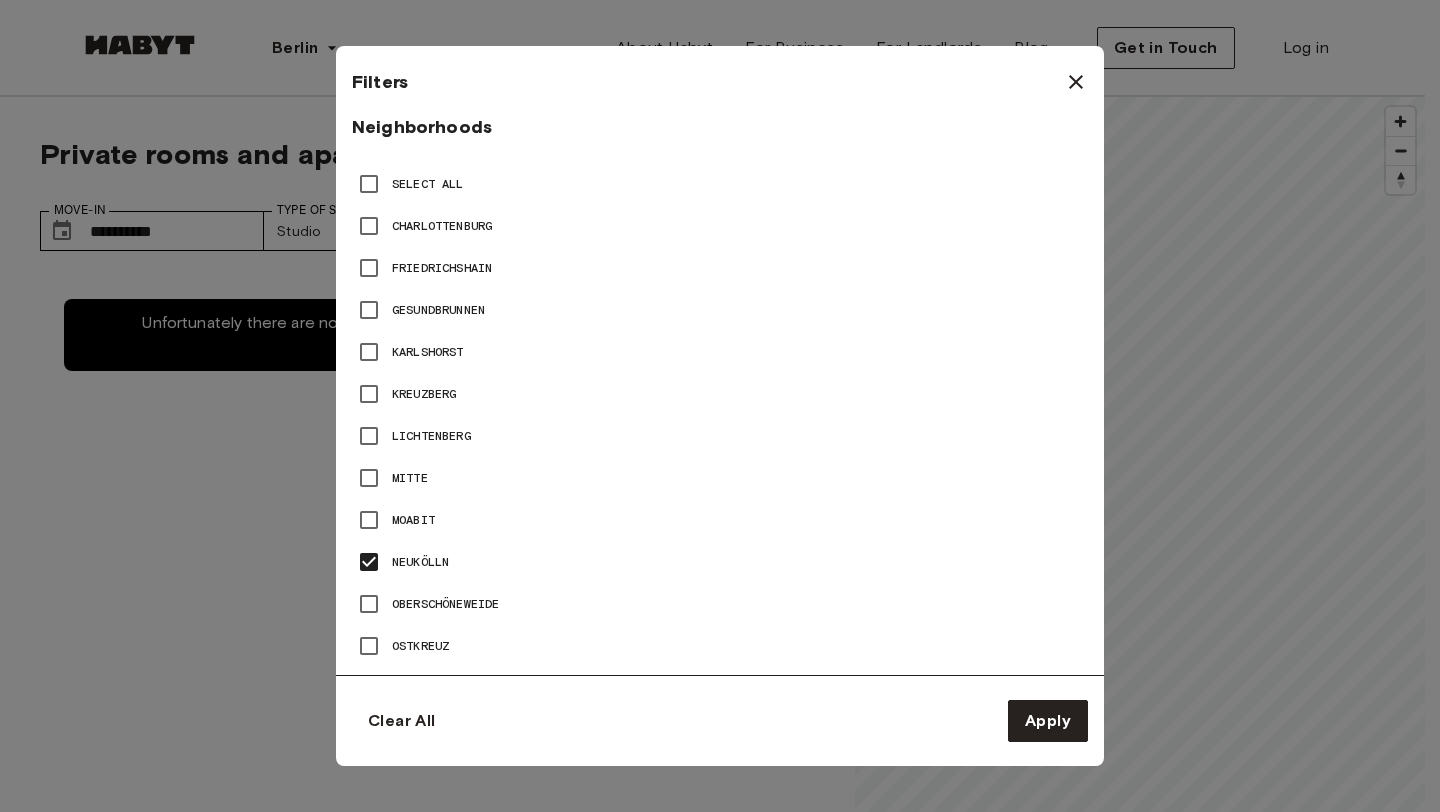 type on "**" 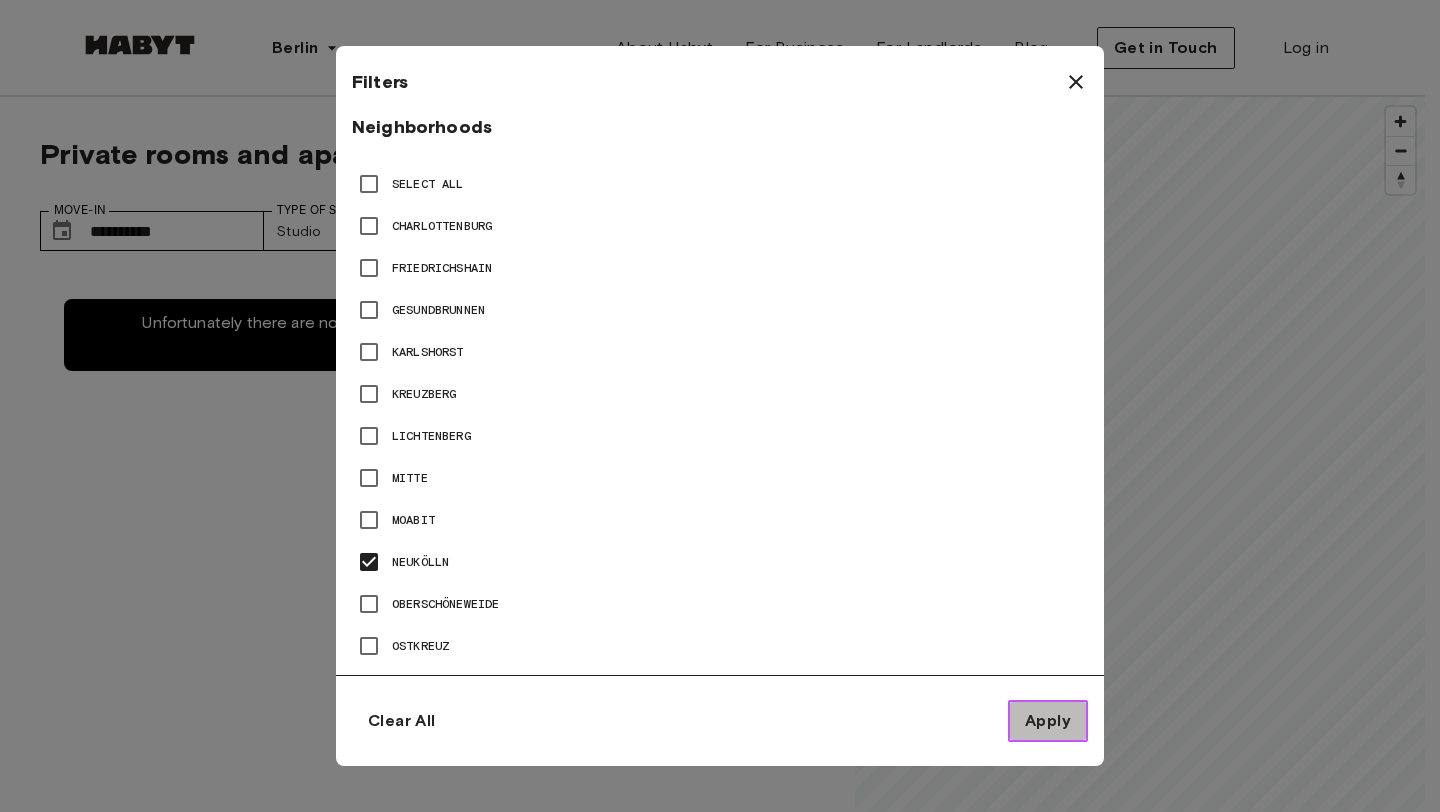 click on "Apply" at bounding box center [1048, 721] 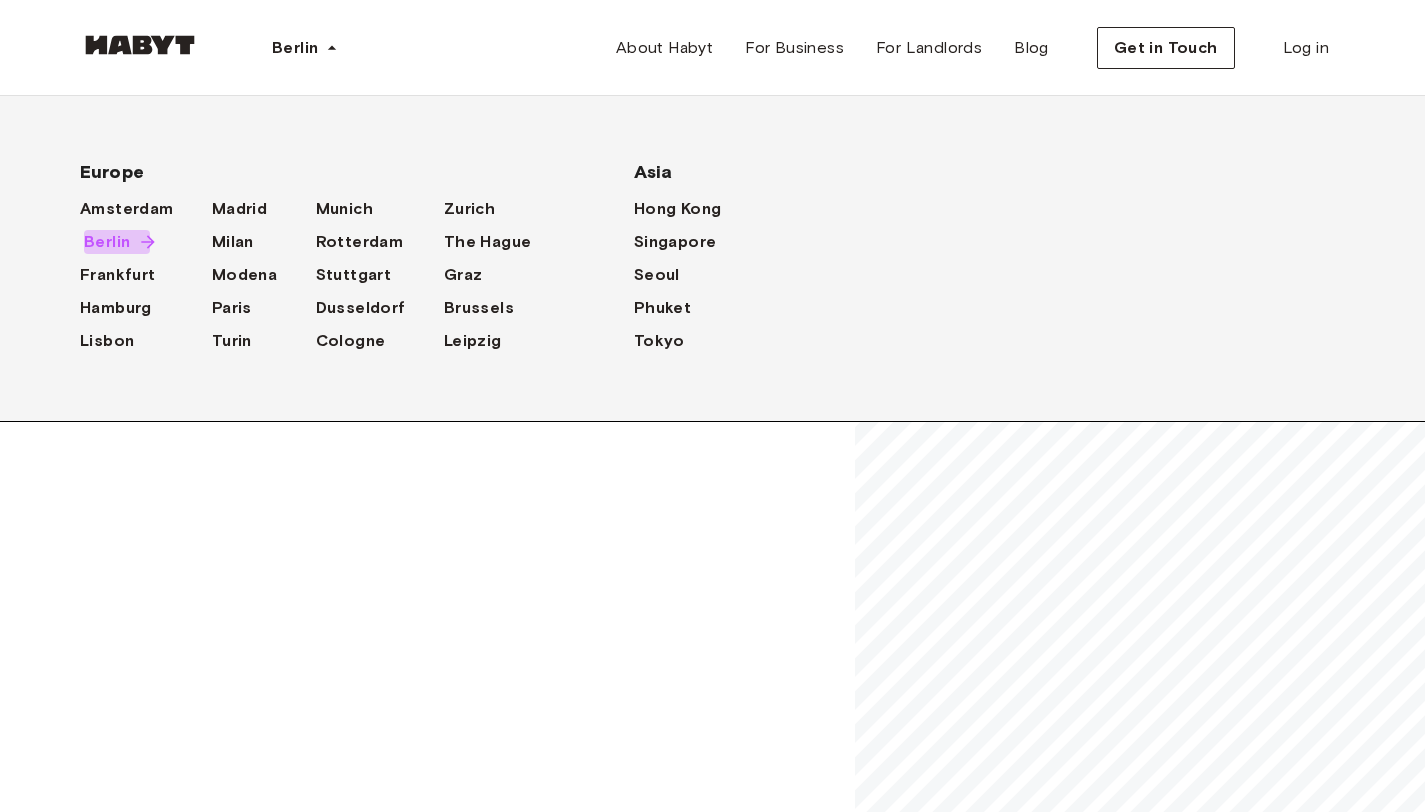click on "Berlin" at bounding box center [107, 242] 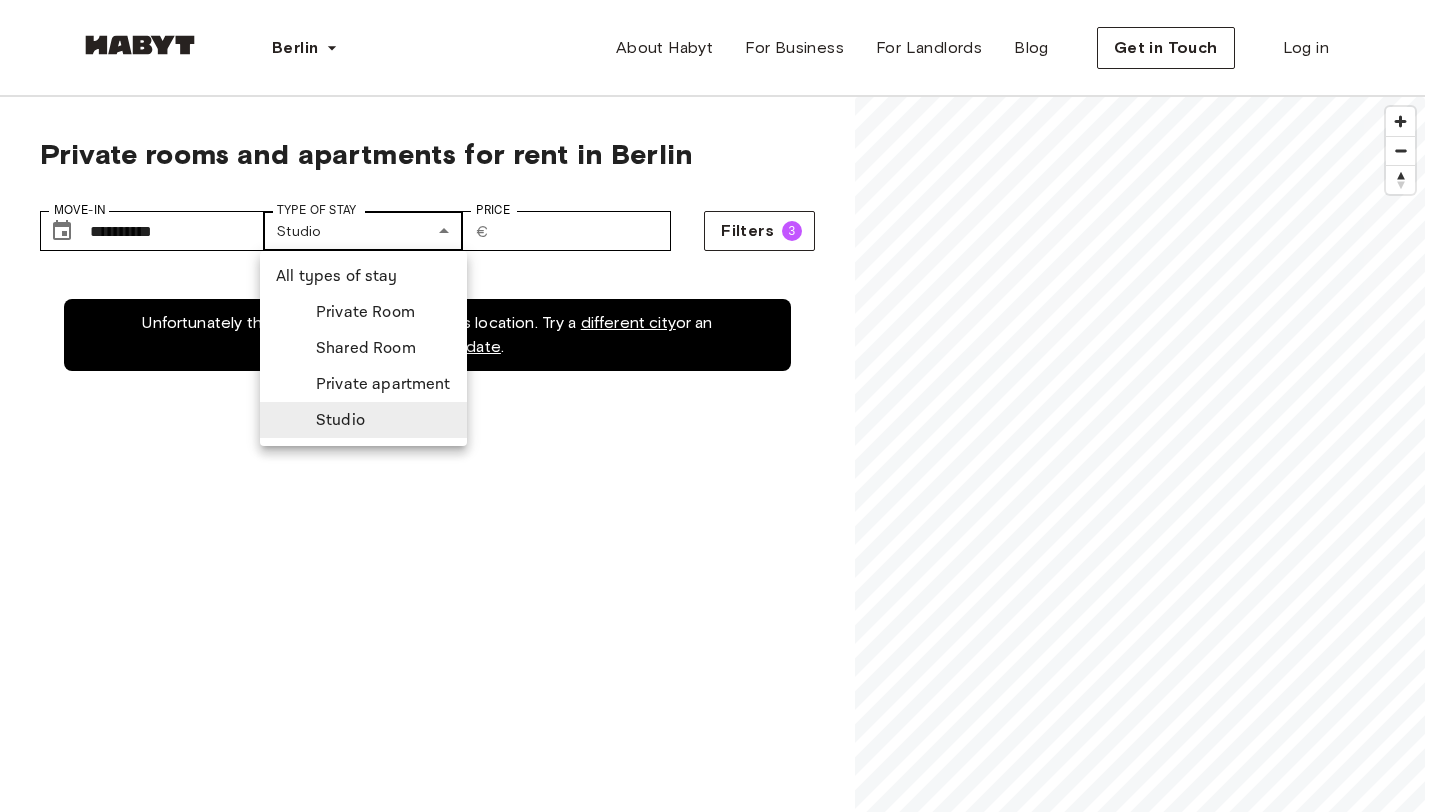 click on "**********" at bounding box center [720, 2437] 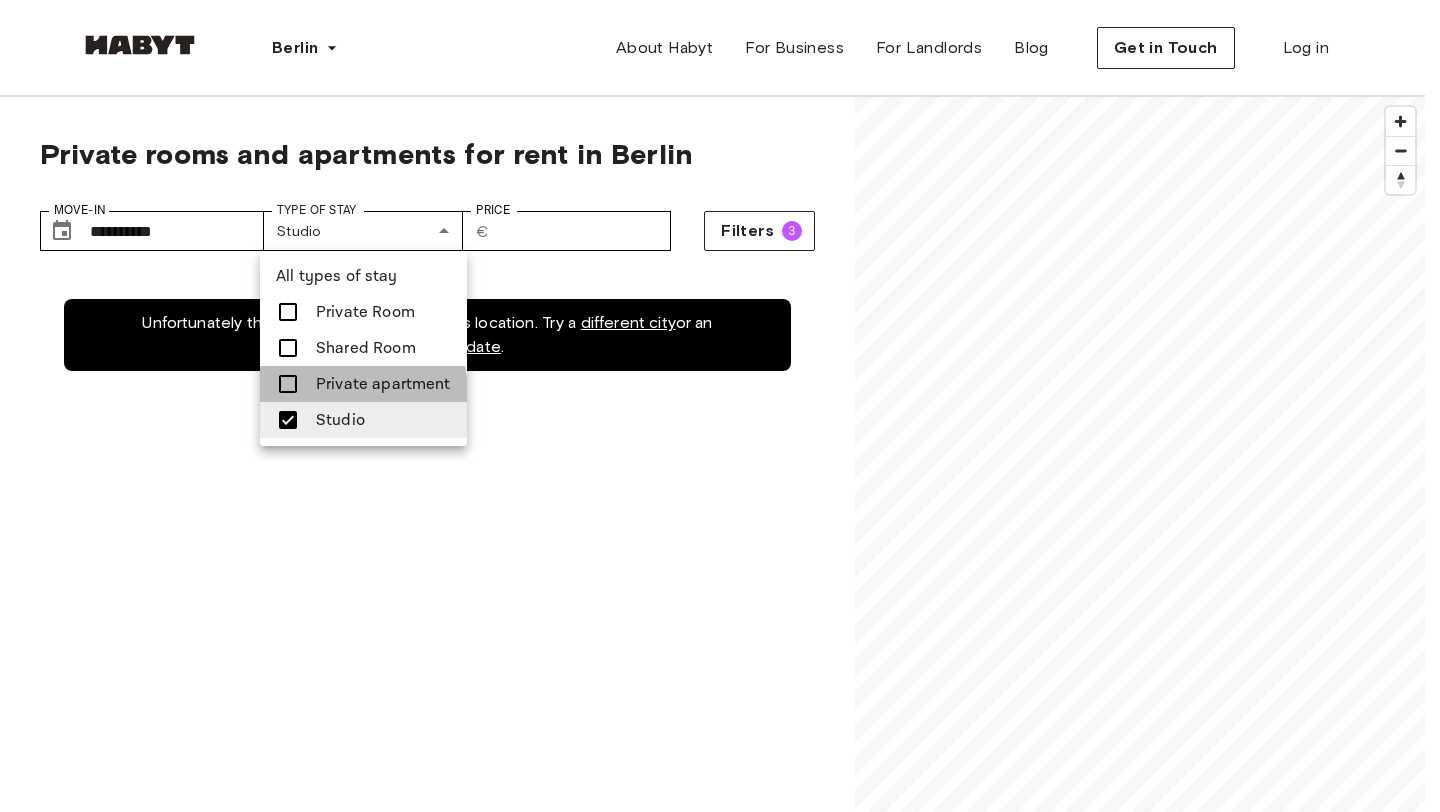 click on "Private apartment" at bounding box center [383, 384] 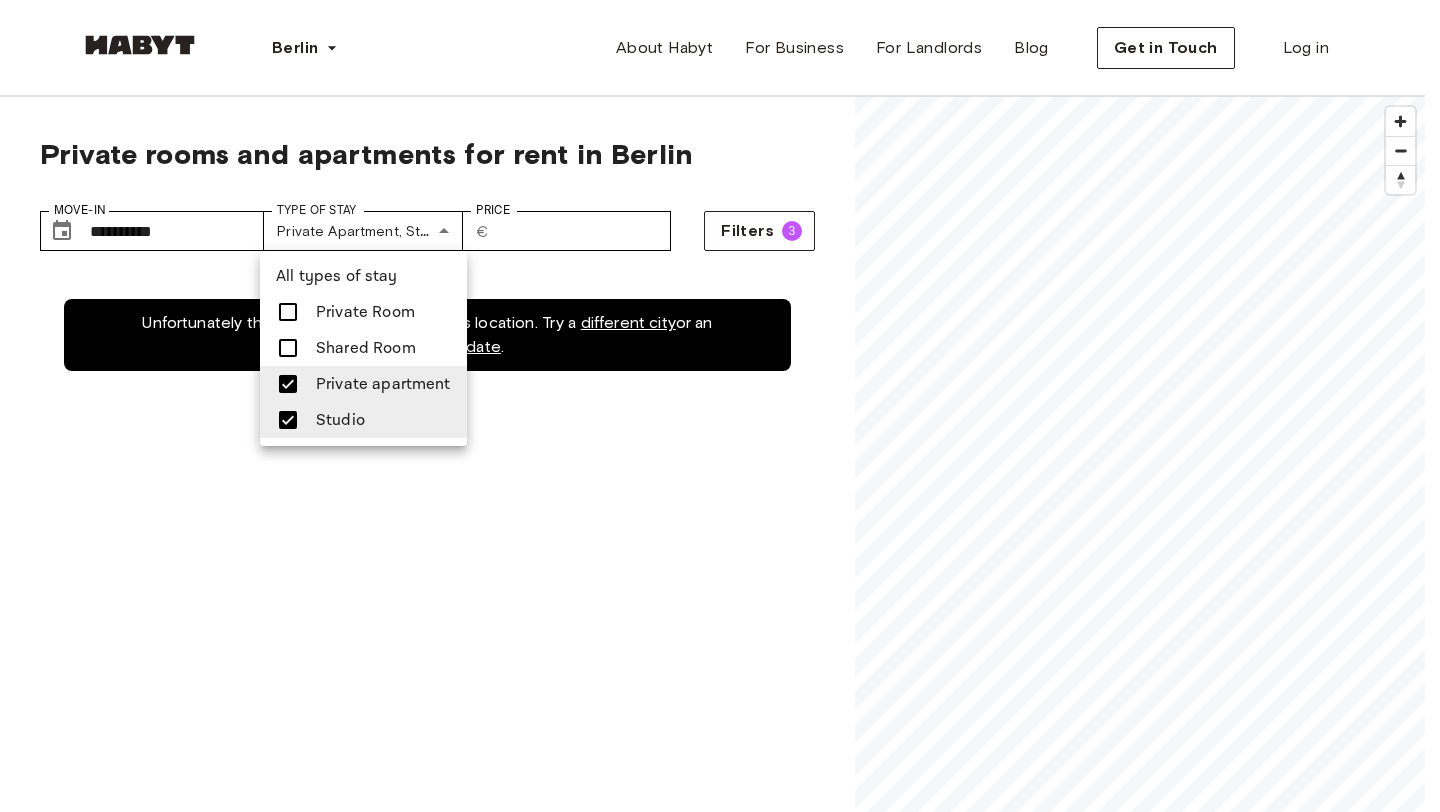 click at bounding box center (720, 406) 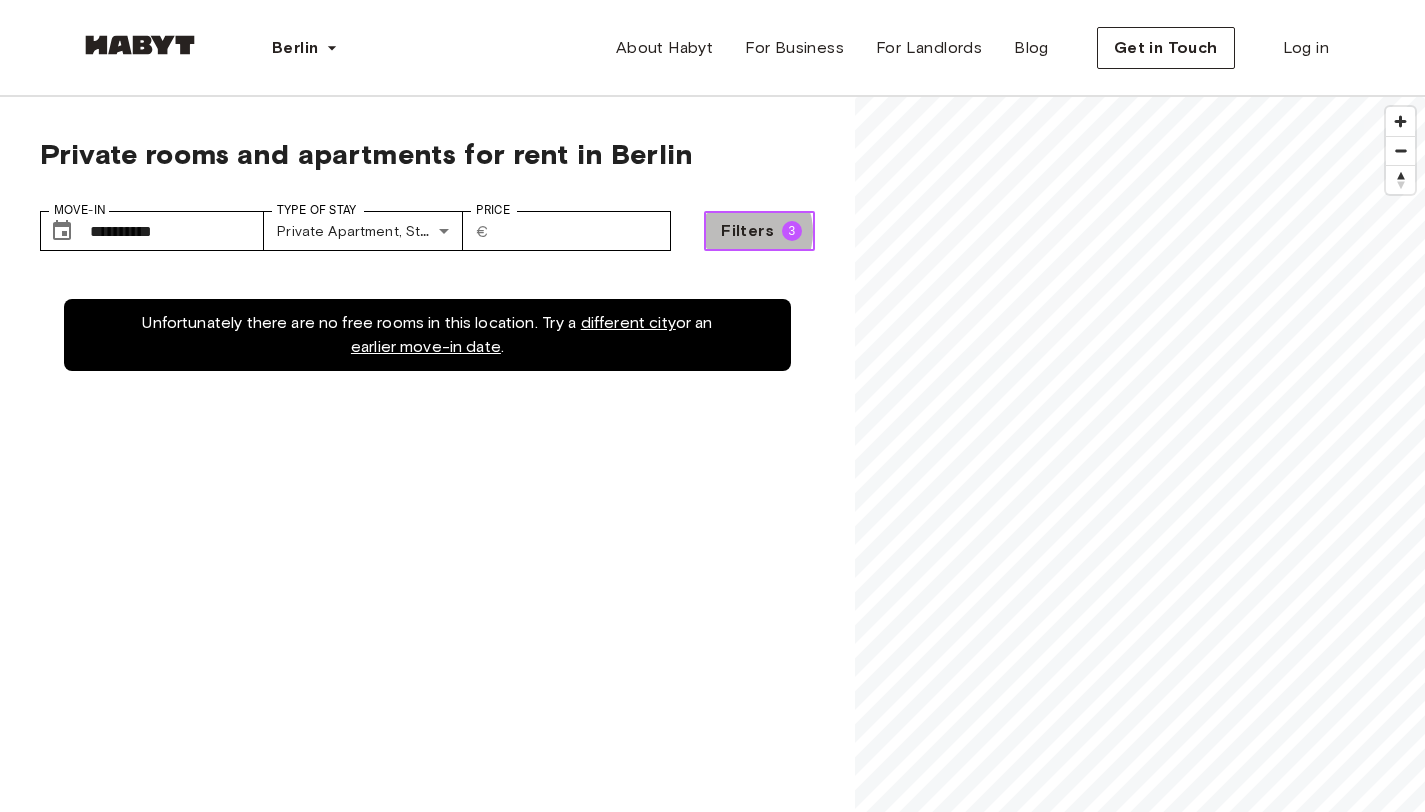 click on "Filters" at bounding box center [747, 231] 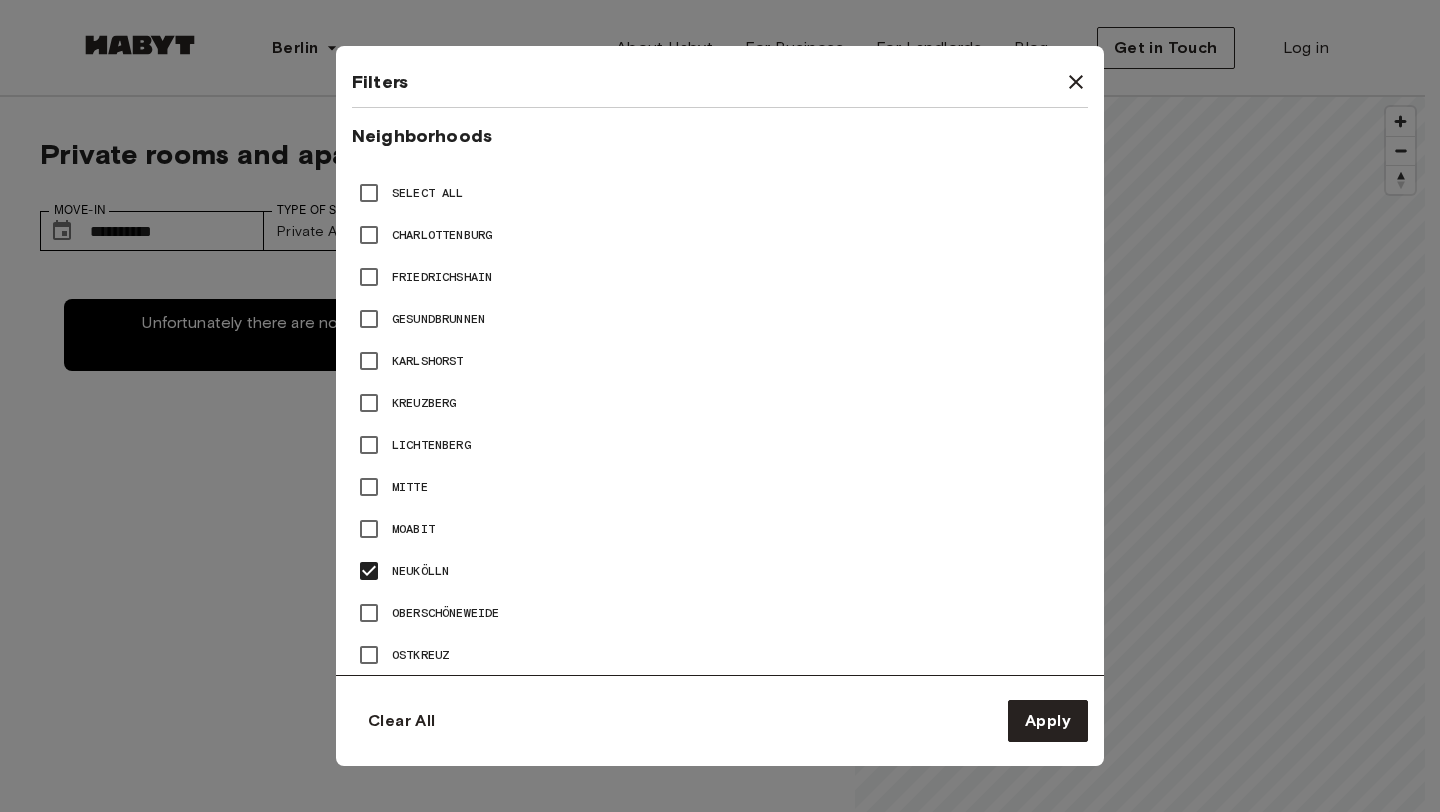 scroll, scrollTop: 970, scrollLeft: 0, axis: vertical 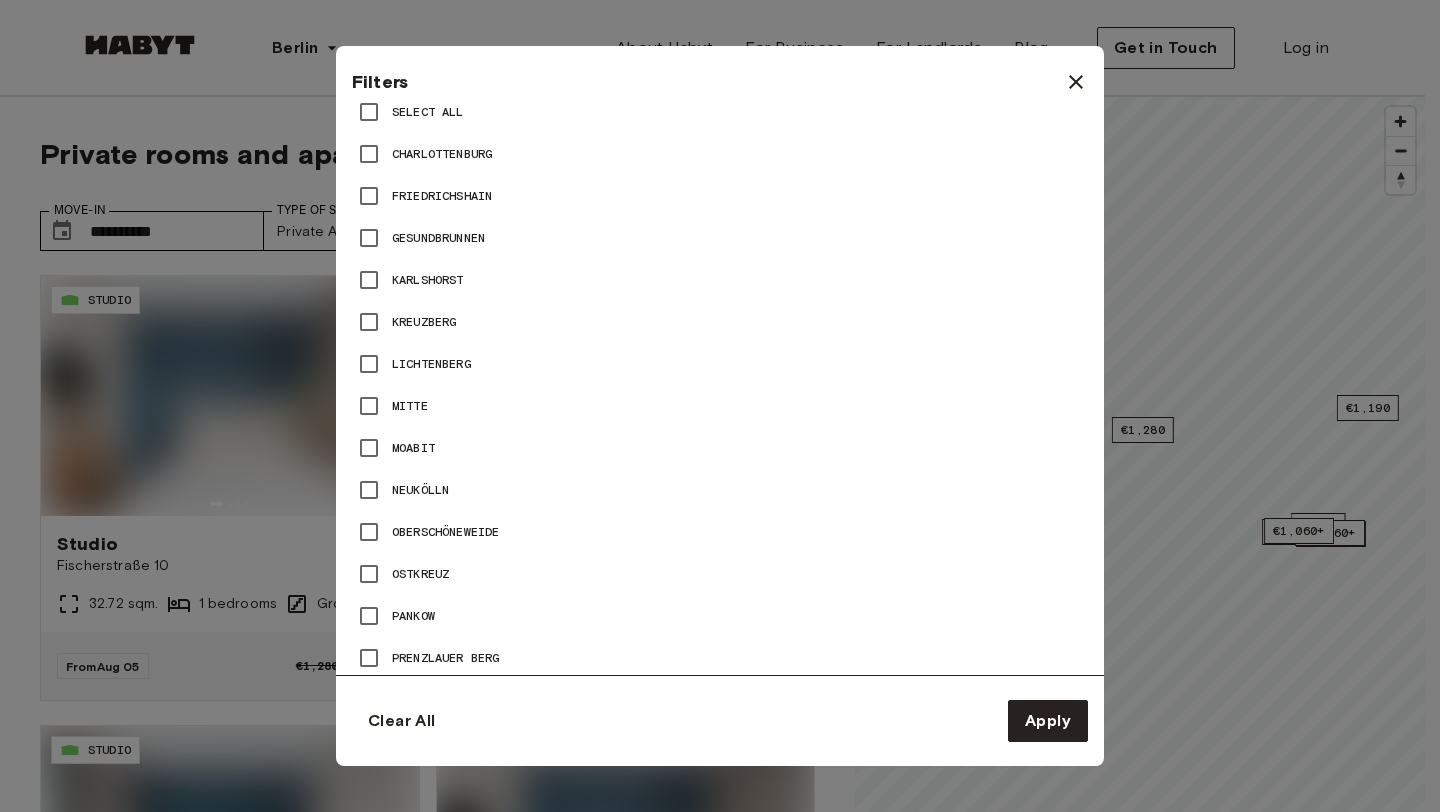 type on "**" 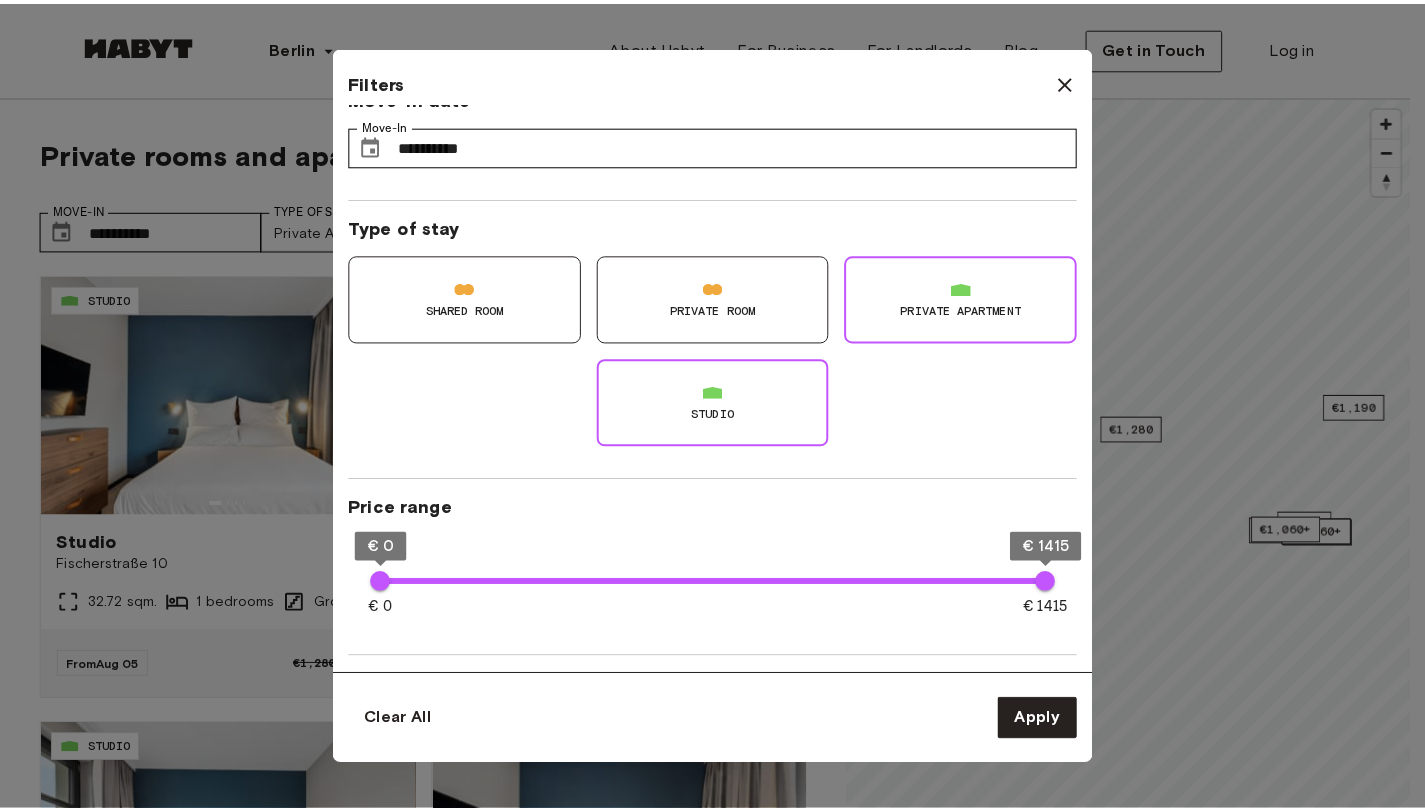 scroll, scrollTop: 0, scrollLeft: 0, axis: both 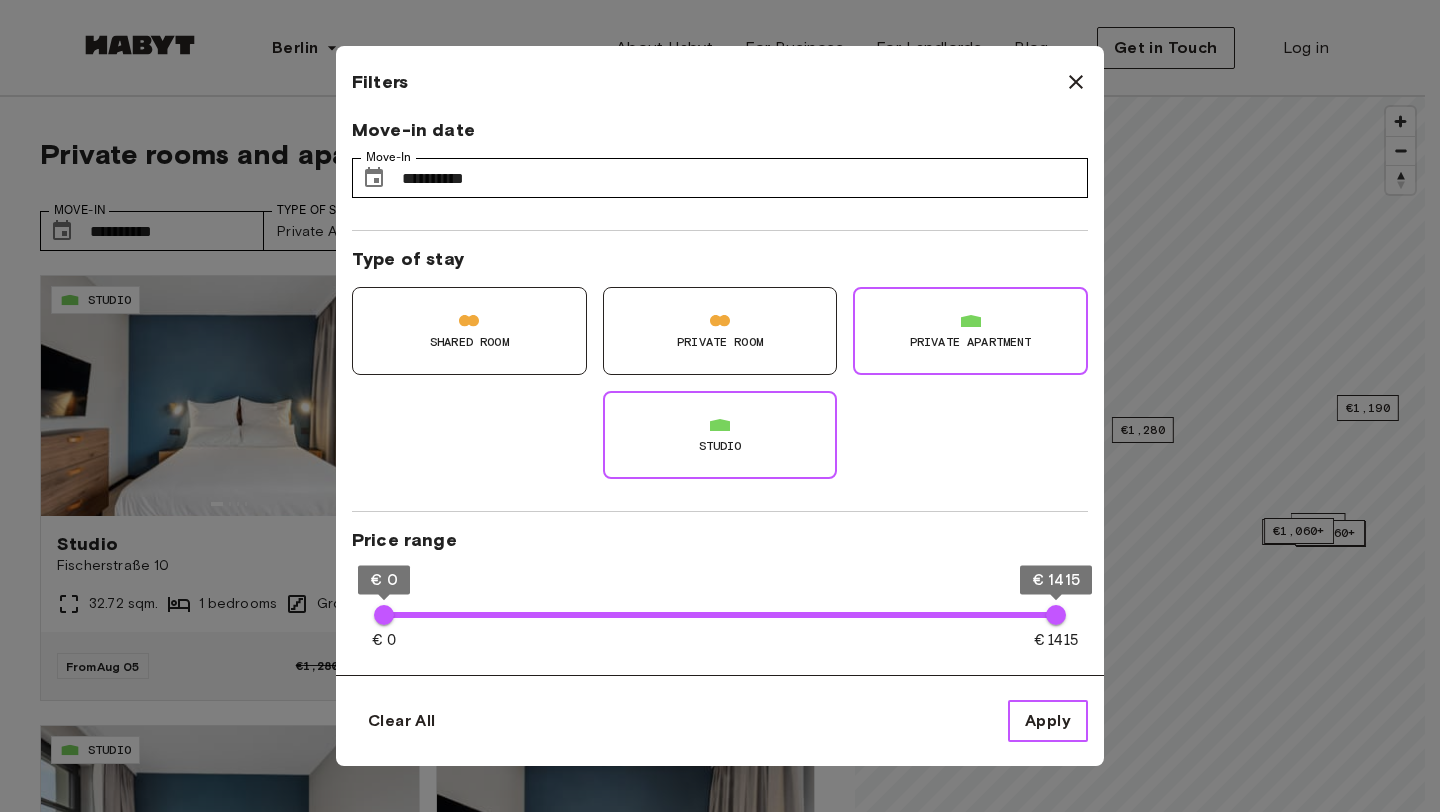 click on "Apply" at bounding box center [1048, 721] 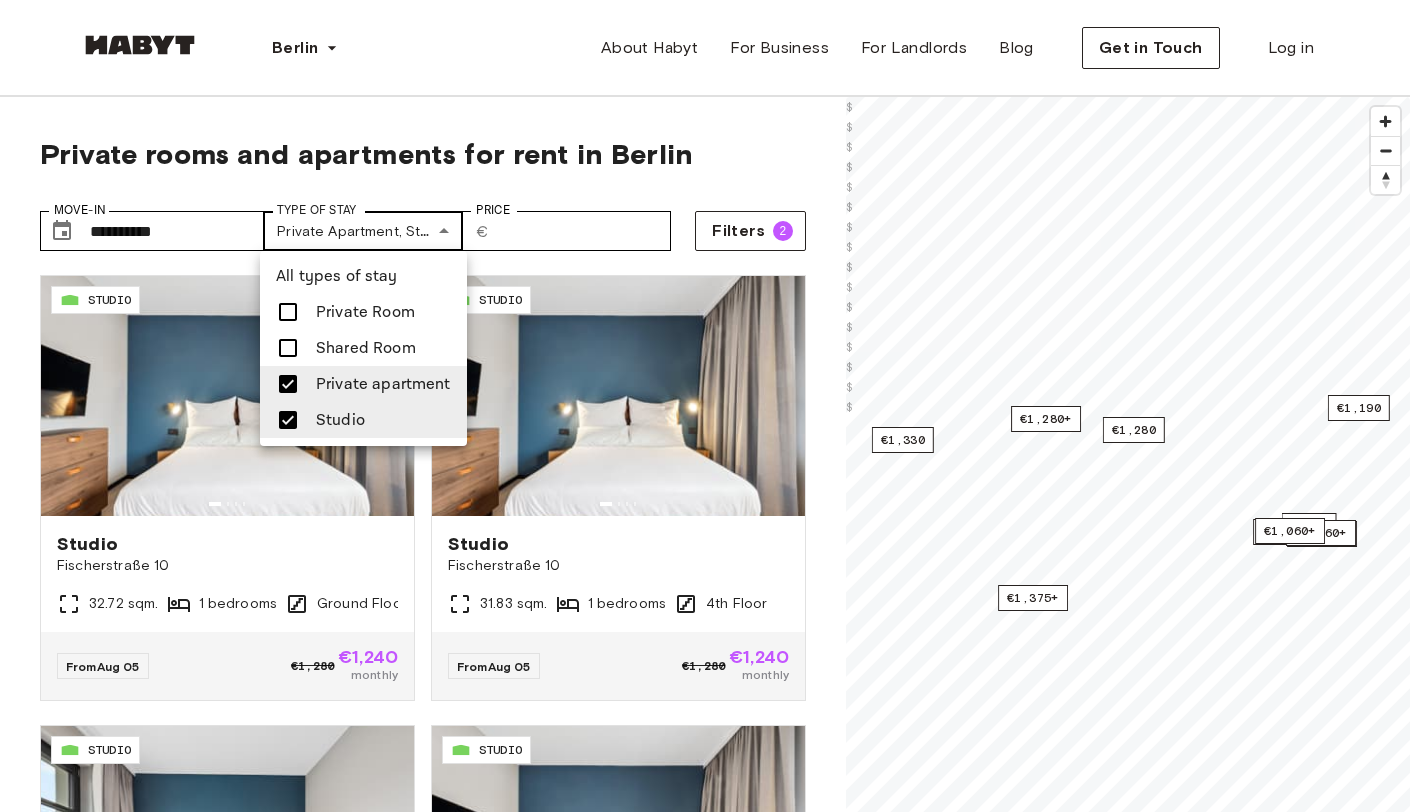 click on "**********" at bounding box center (712, 2448) 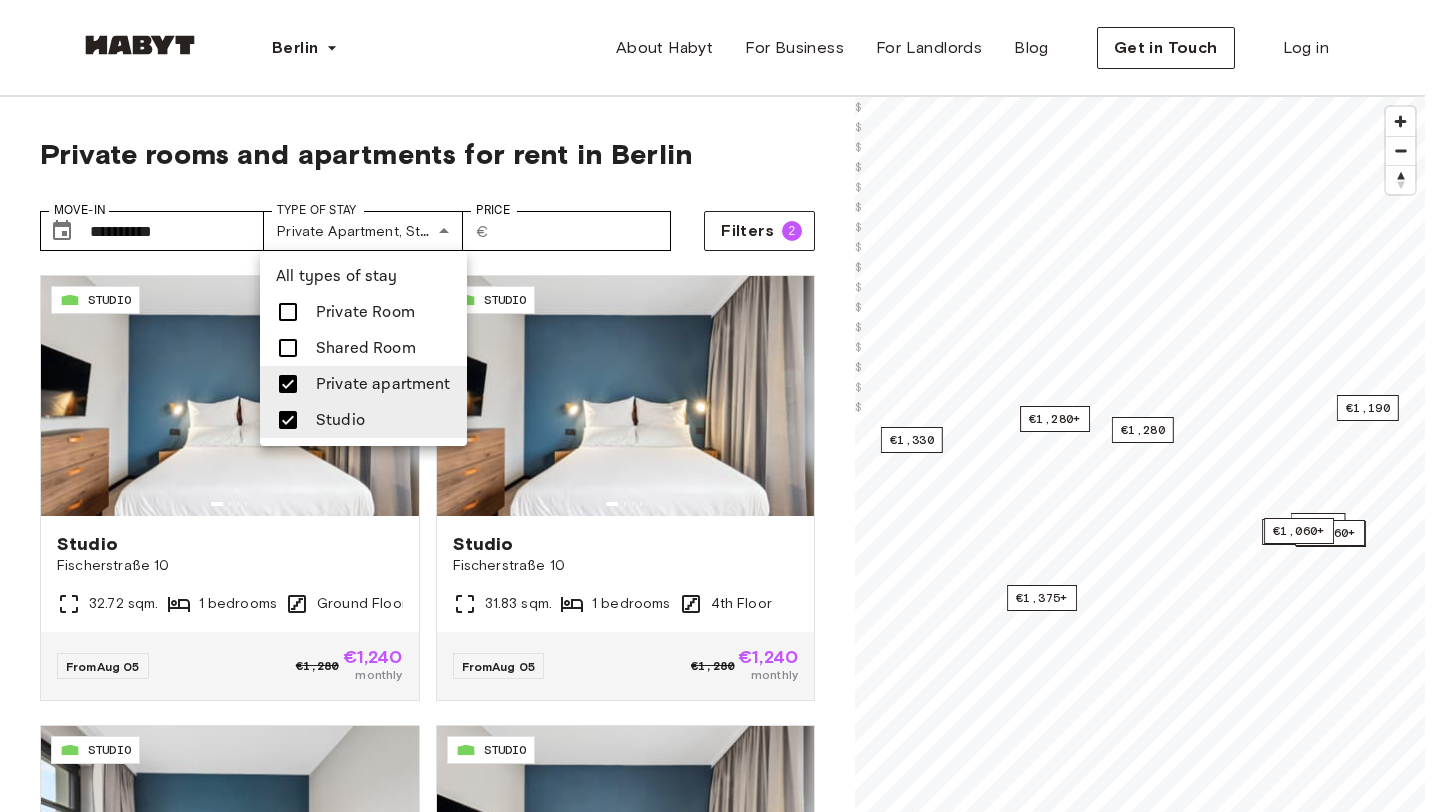 click at bounding box center (288, 420) 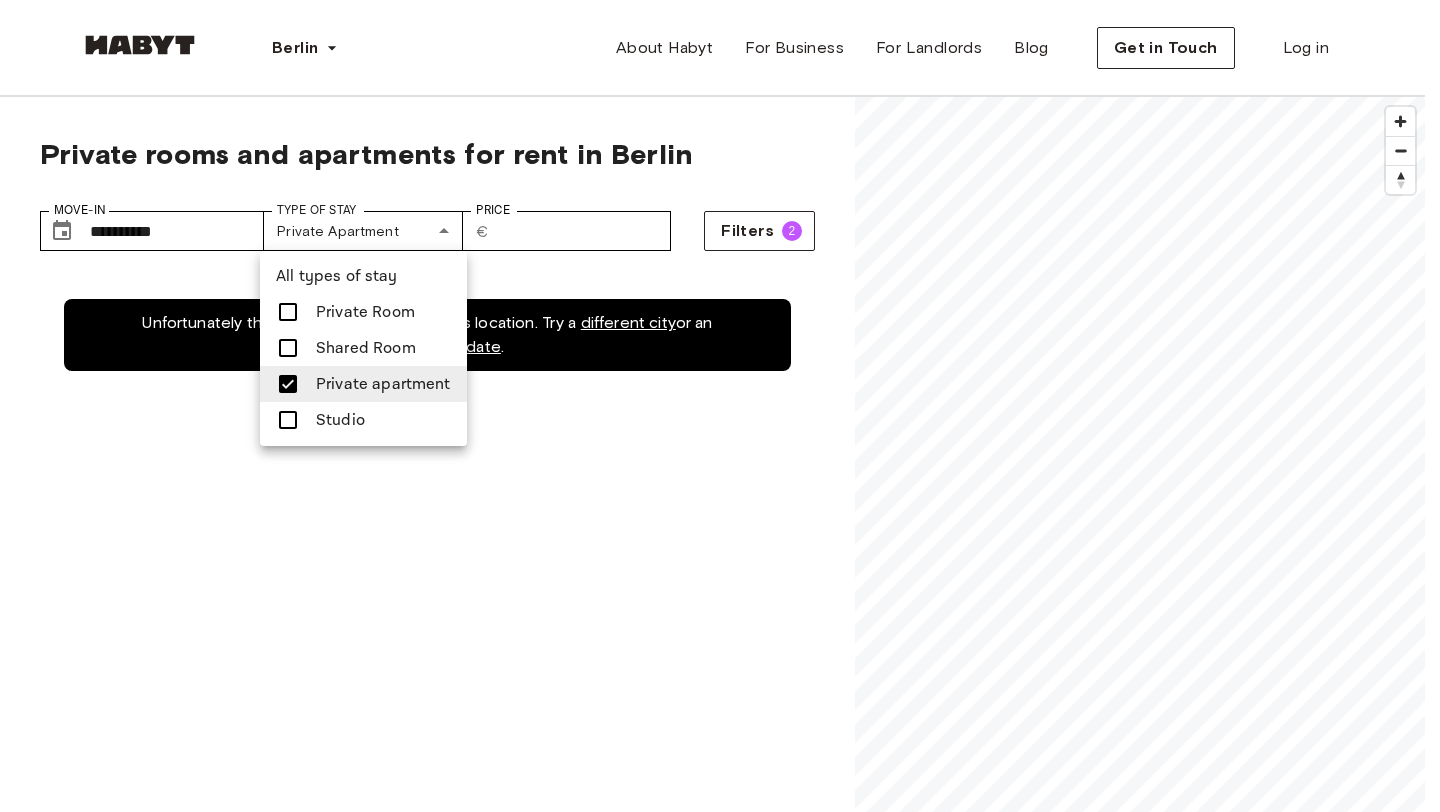 click at bounding box center (288, 420) 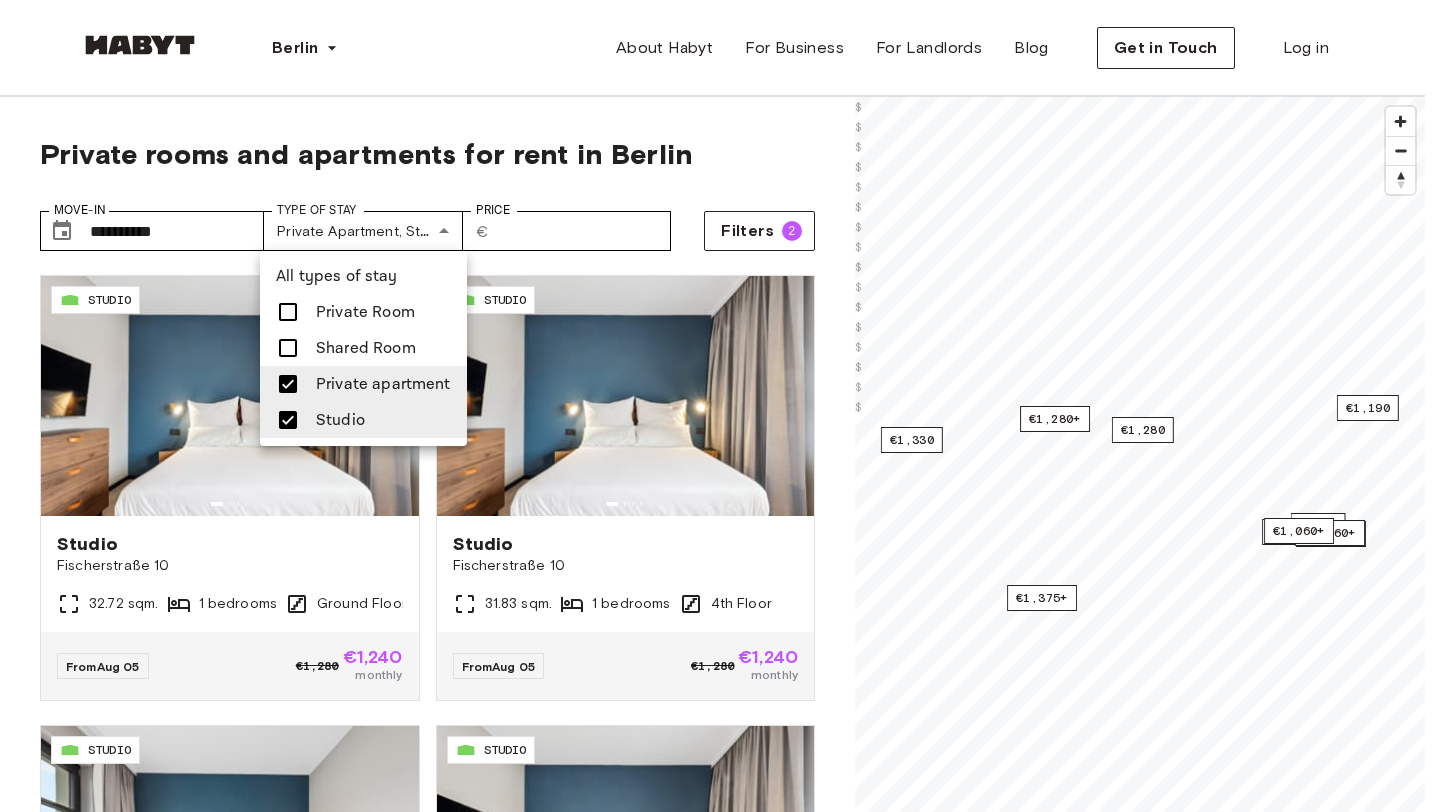 click at bounding box center (720, 406) 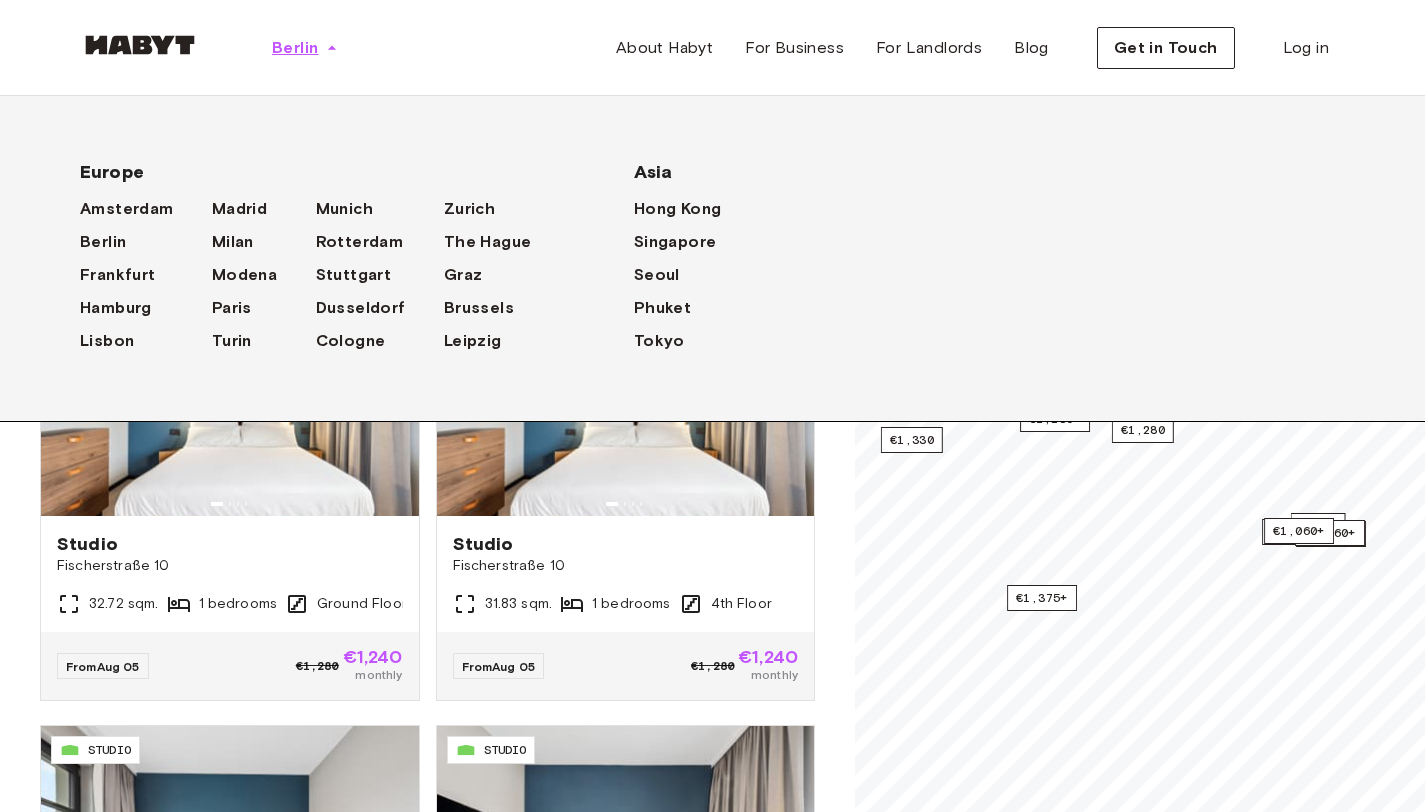click 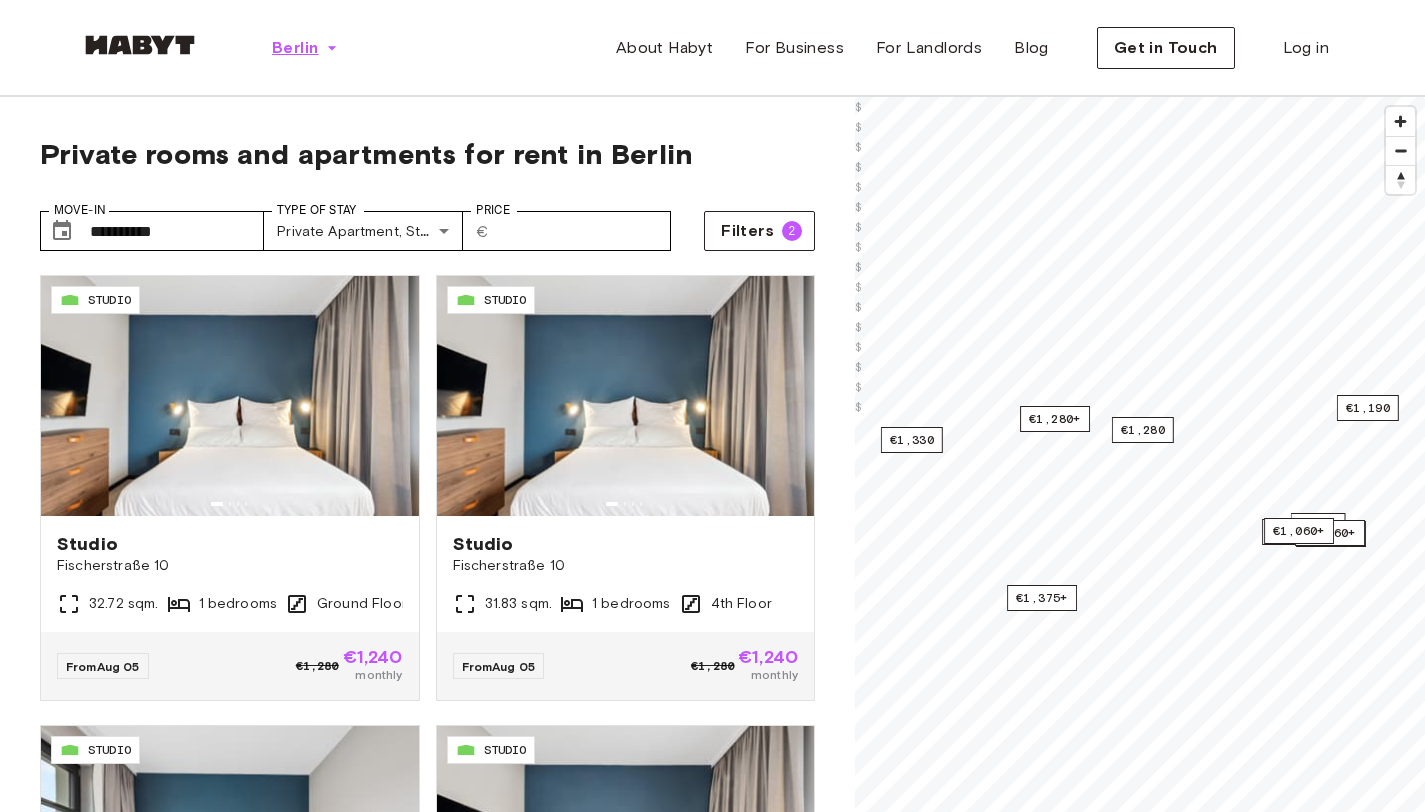 click 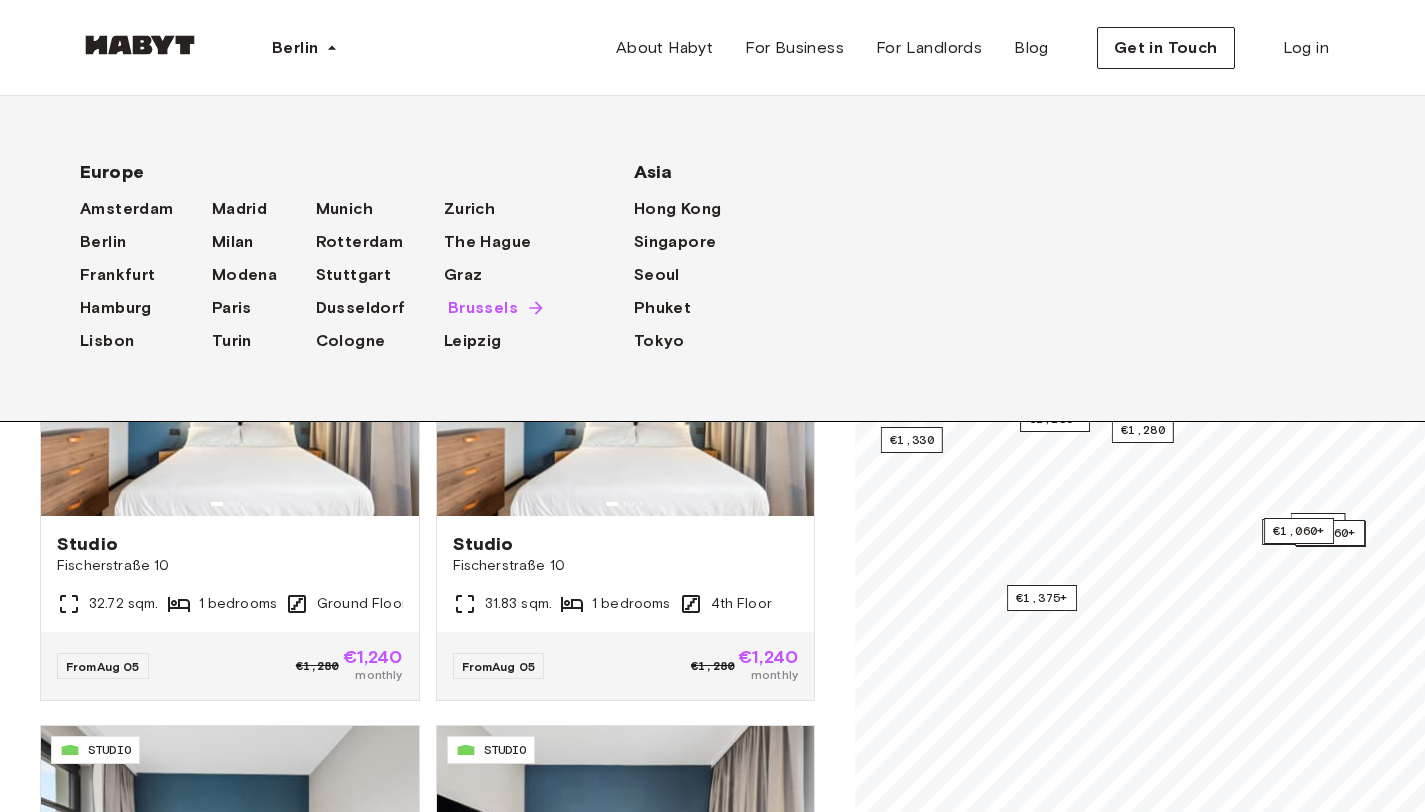 click on "Brussels" at bounding box center [483, 308] 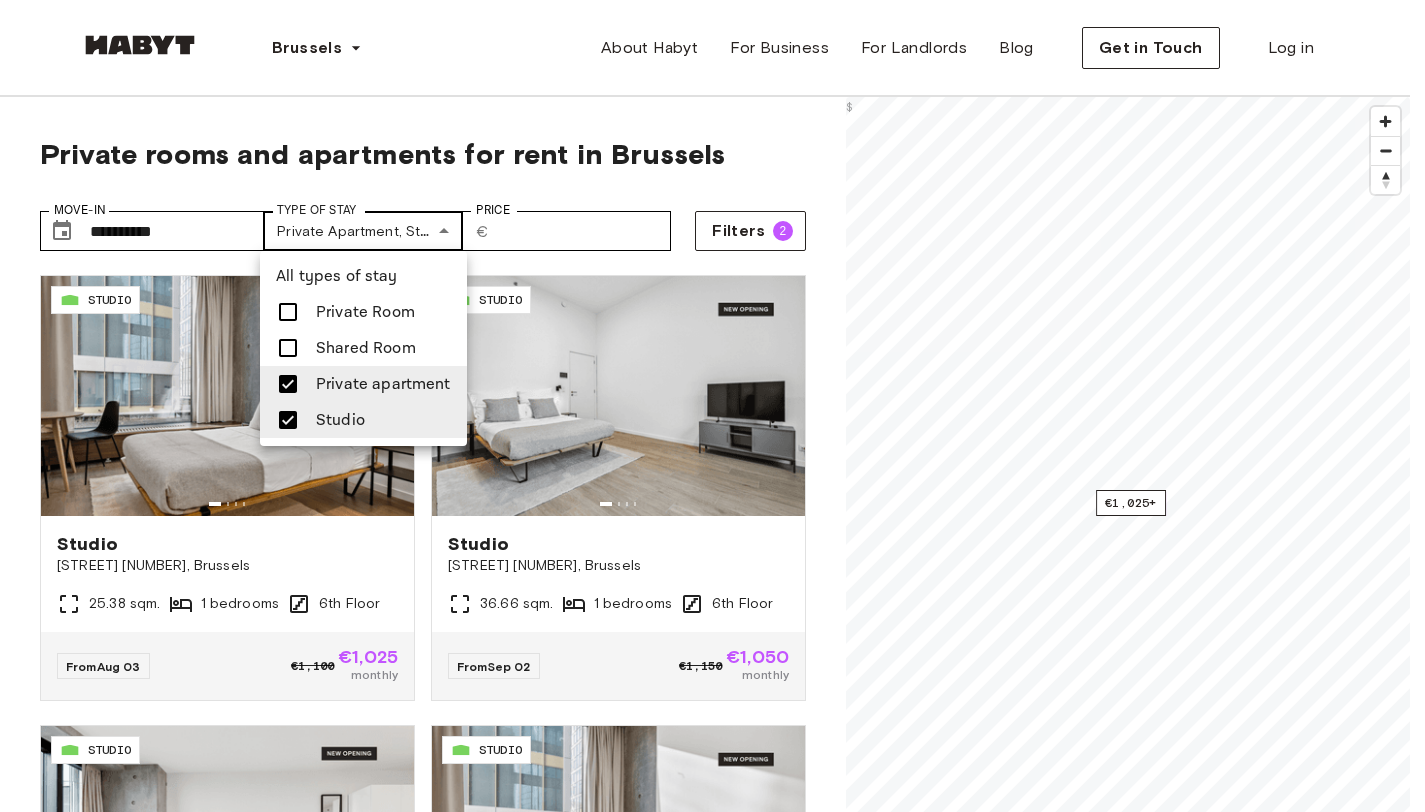 click on "**********" at bounding box center (712, 2500) 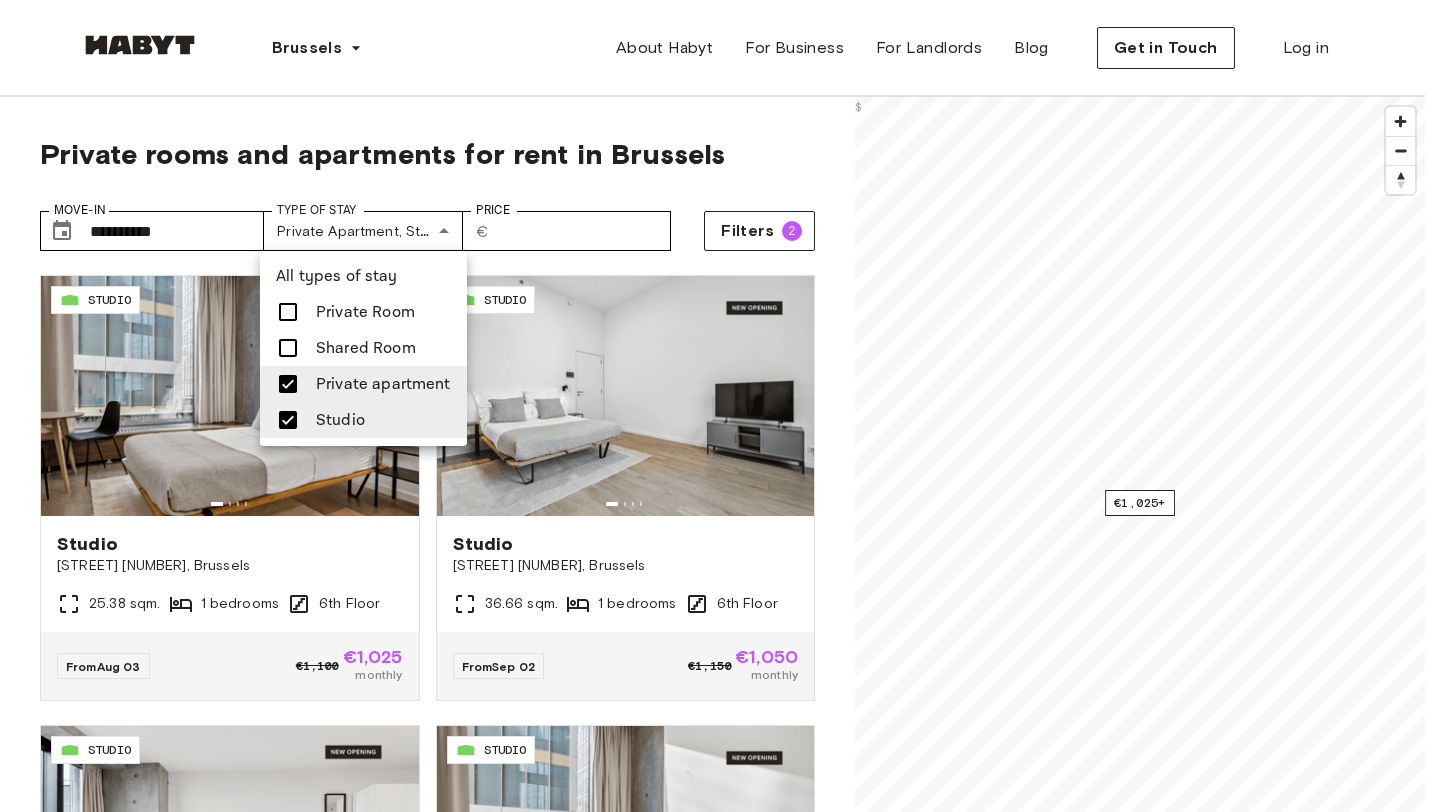 click at bounding box center [288, 420] 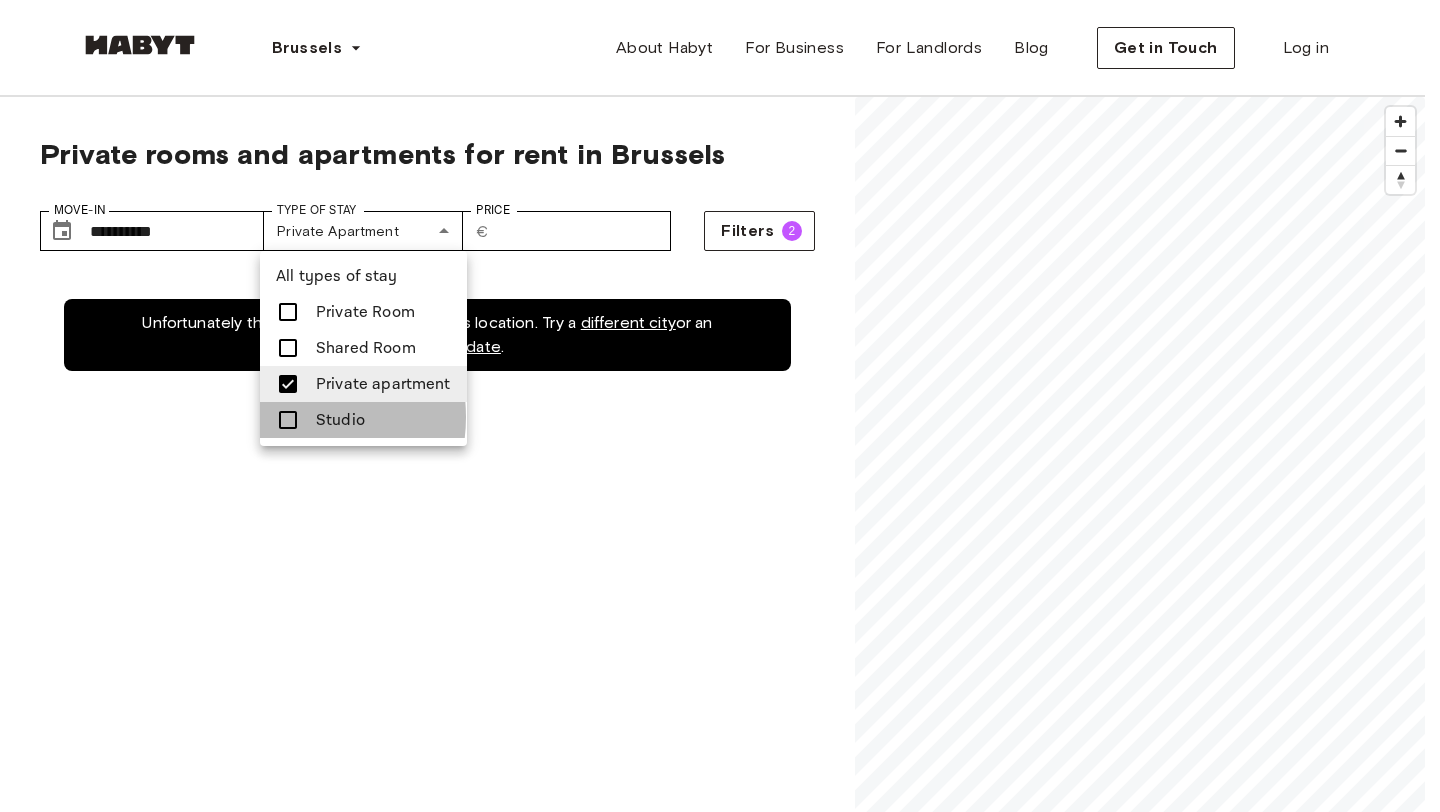 click at bounding box center (288, 420) 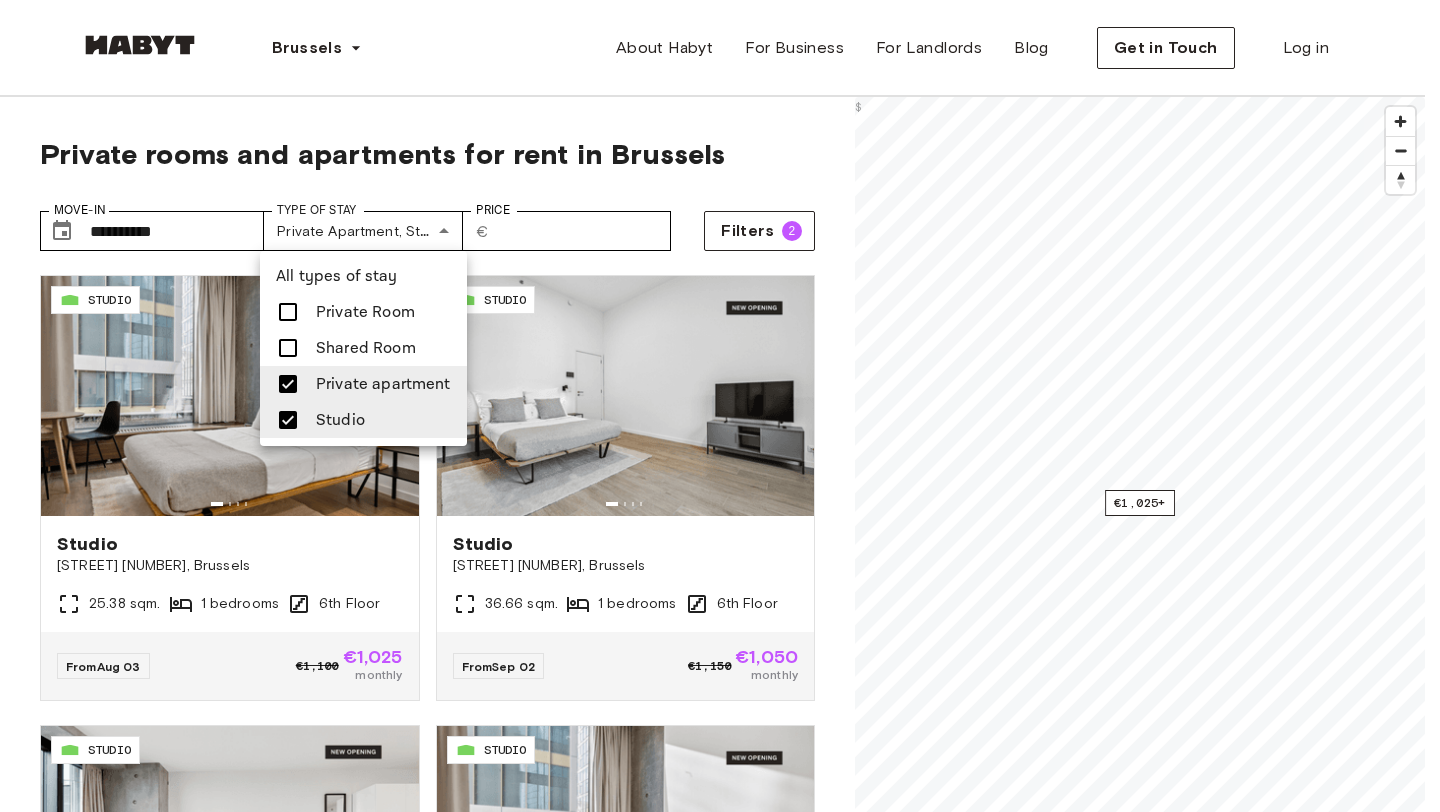 click at bounding box center [720, 406] 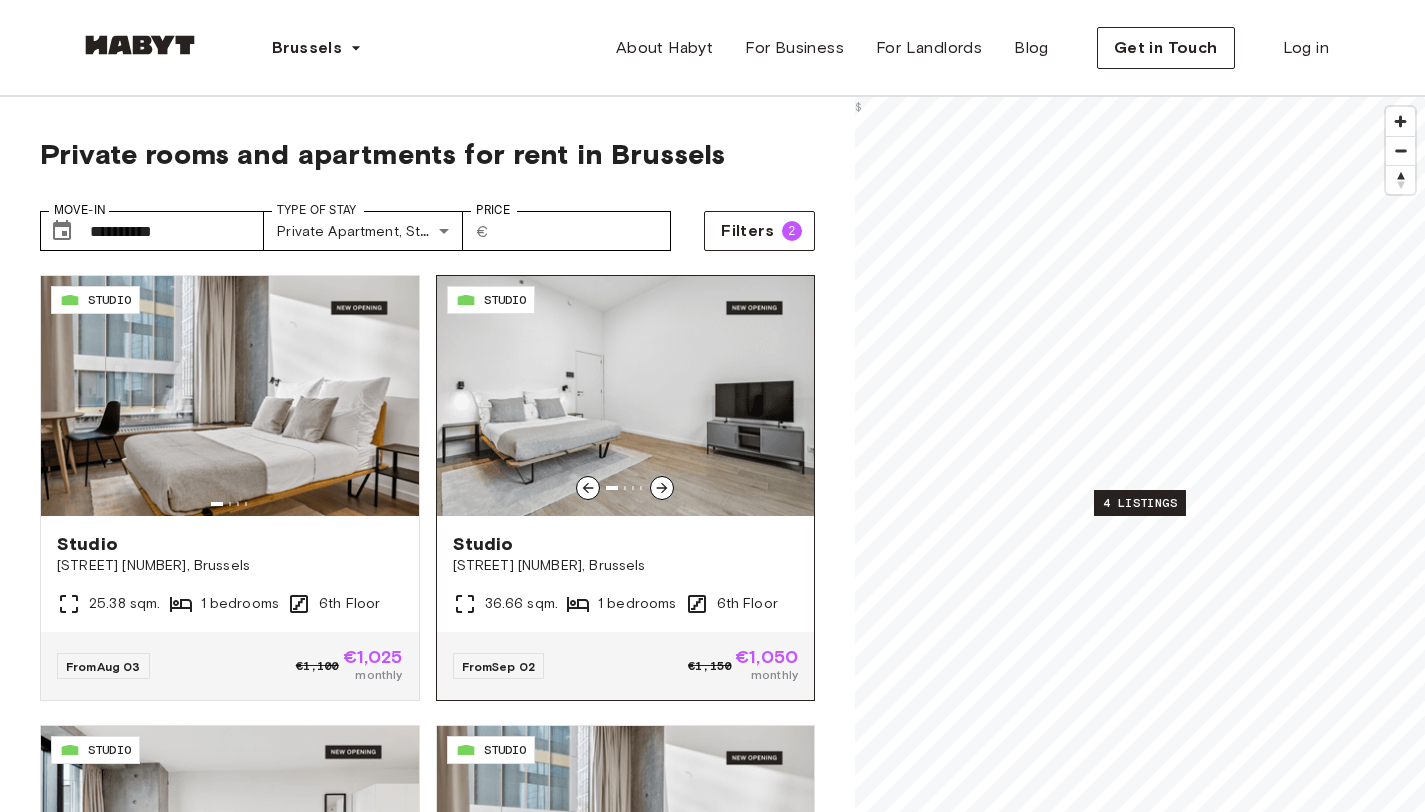 click 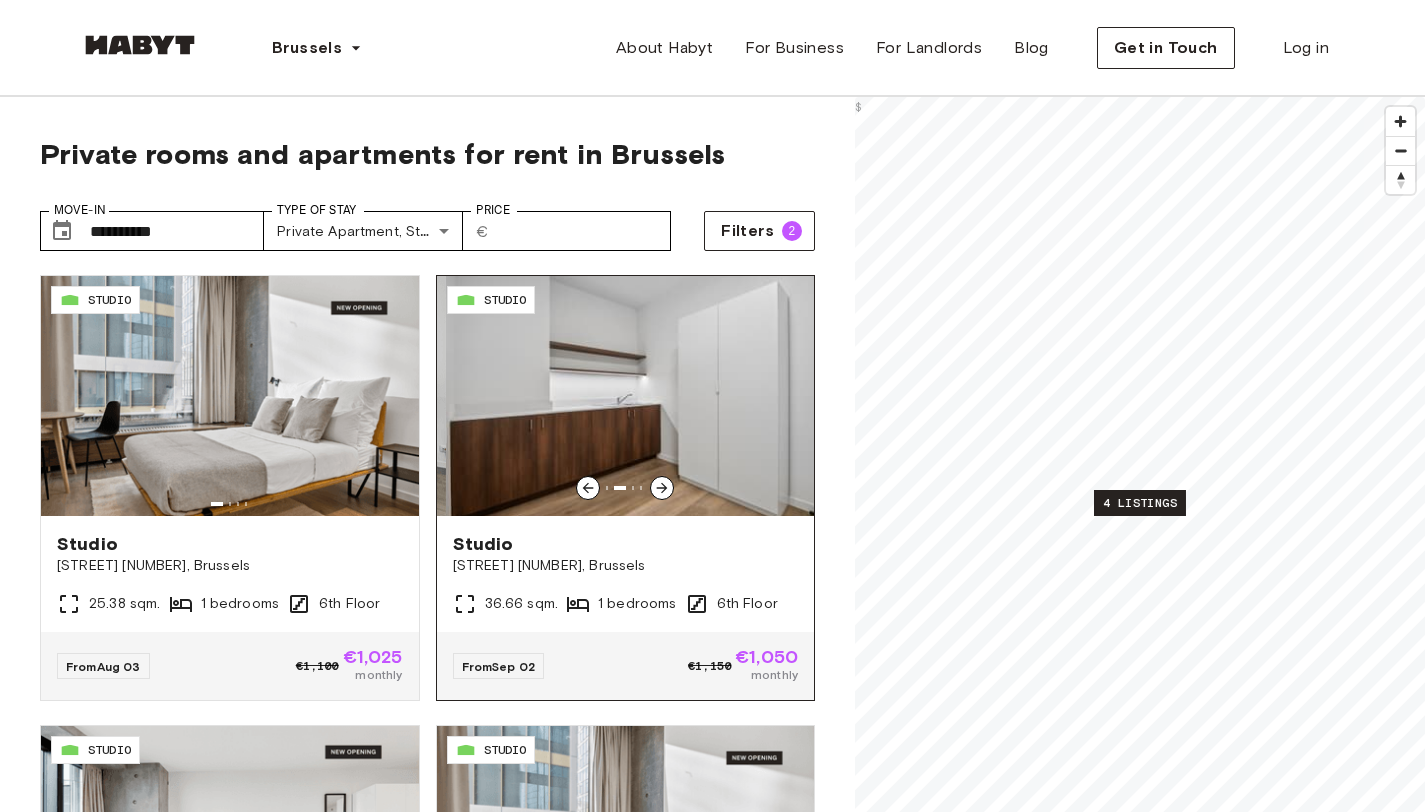 click 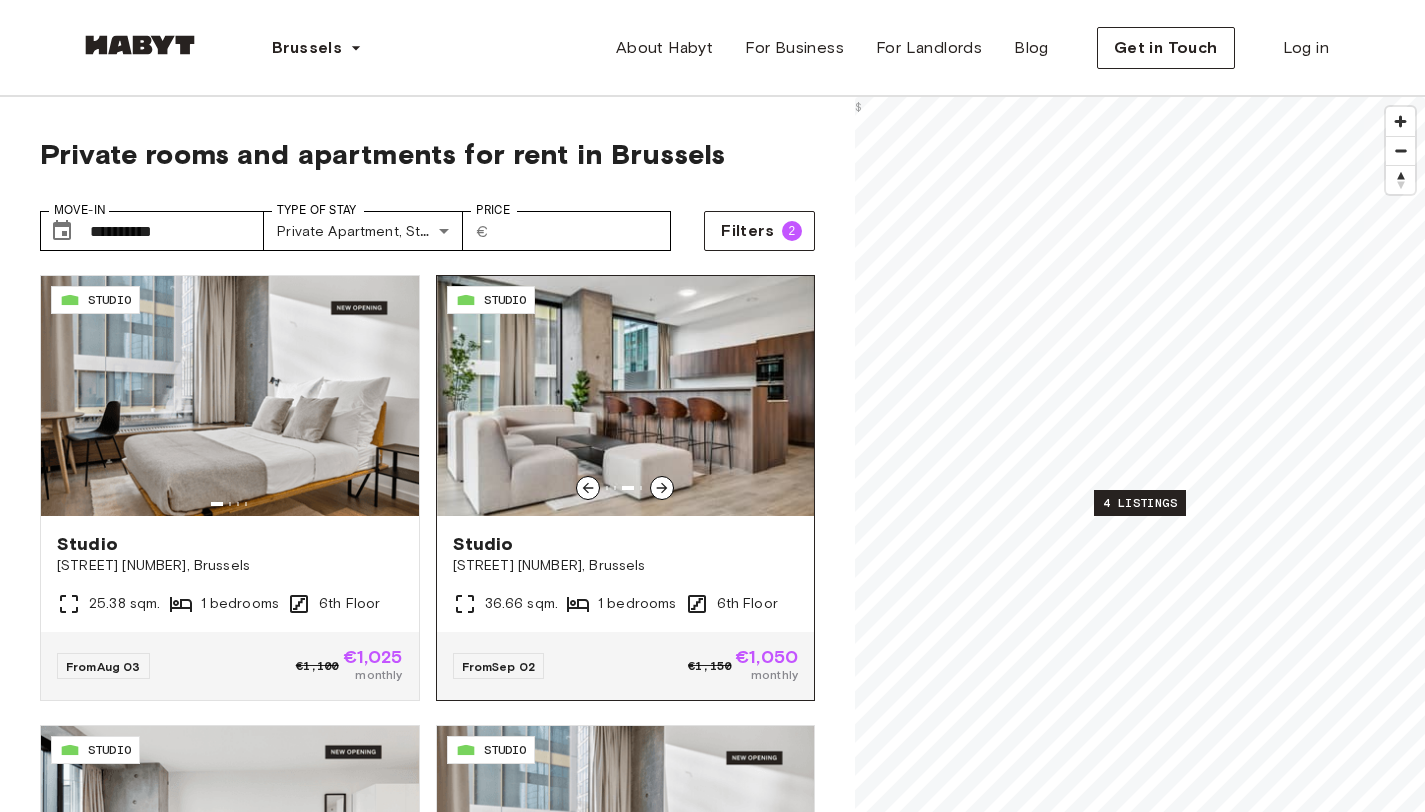 click 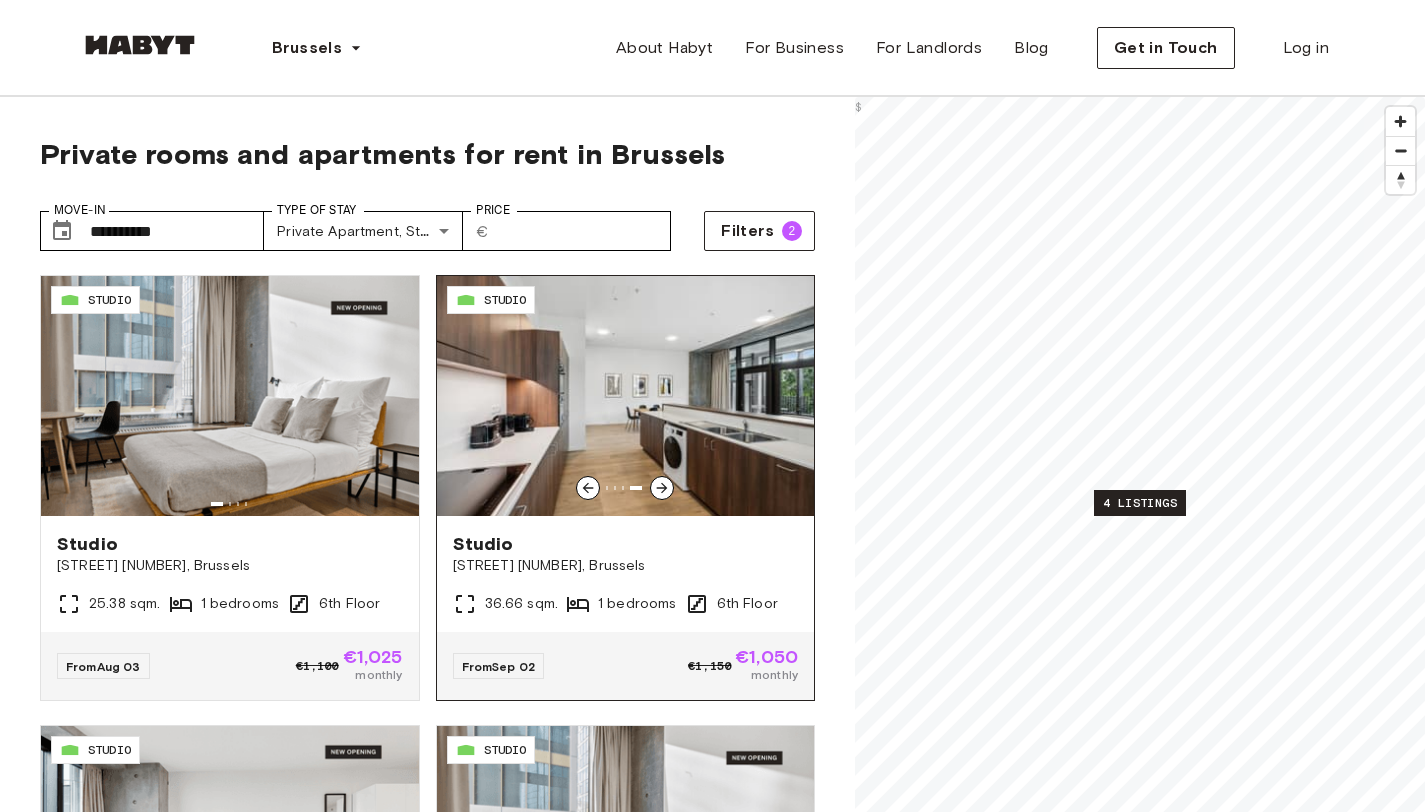 scroll, scrollTop: 119, scrollLeft: 0, axis: vertical 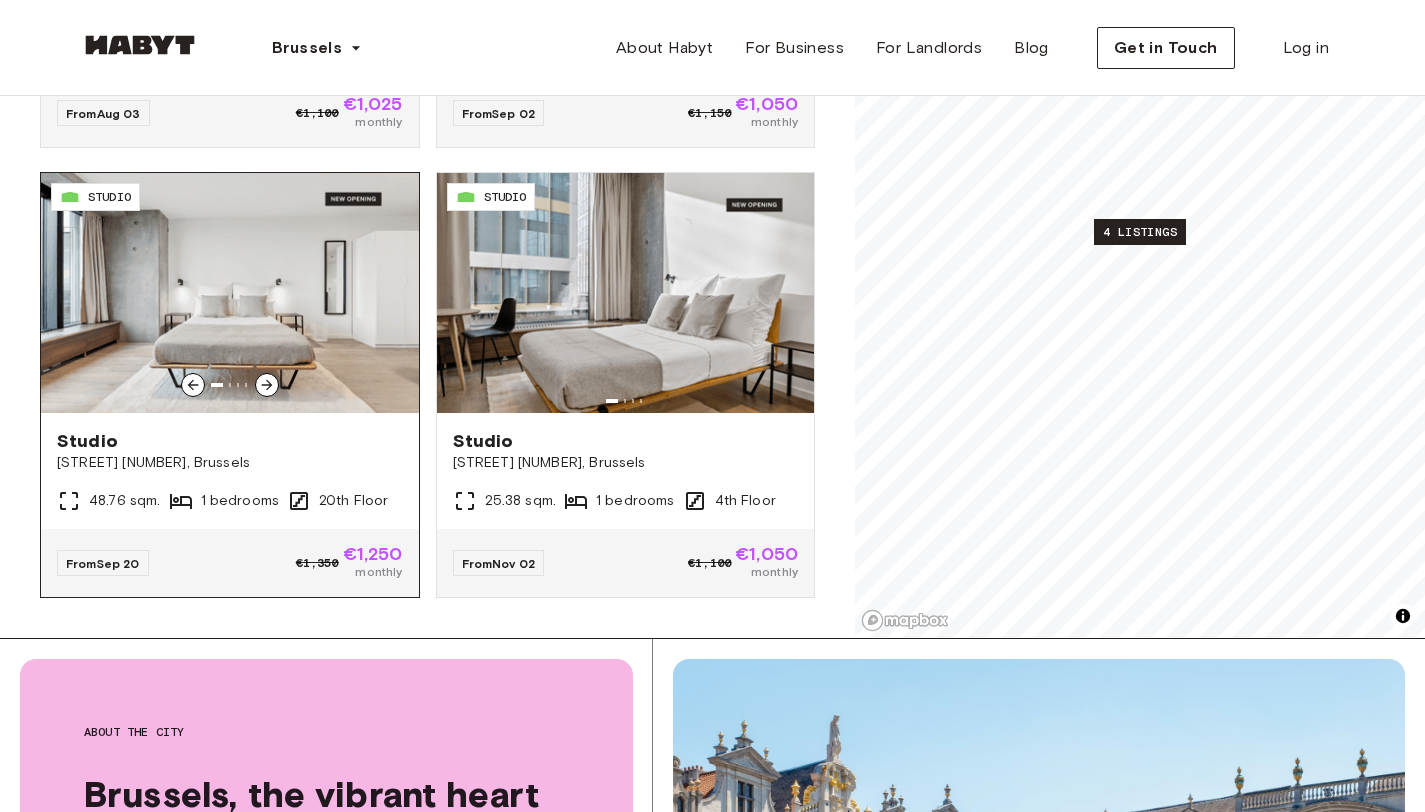 click at bounding box center [230, 293] 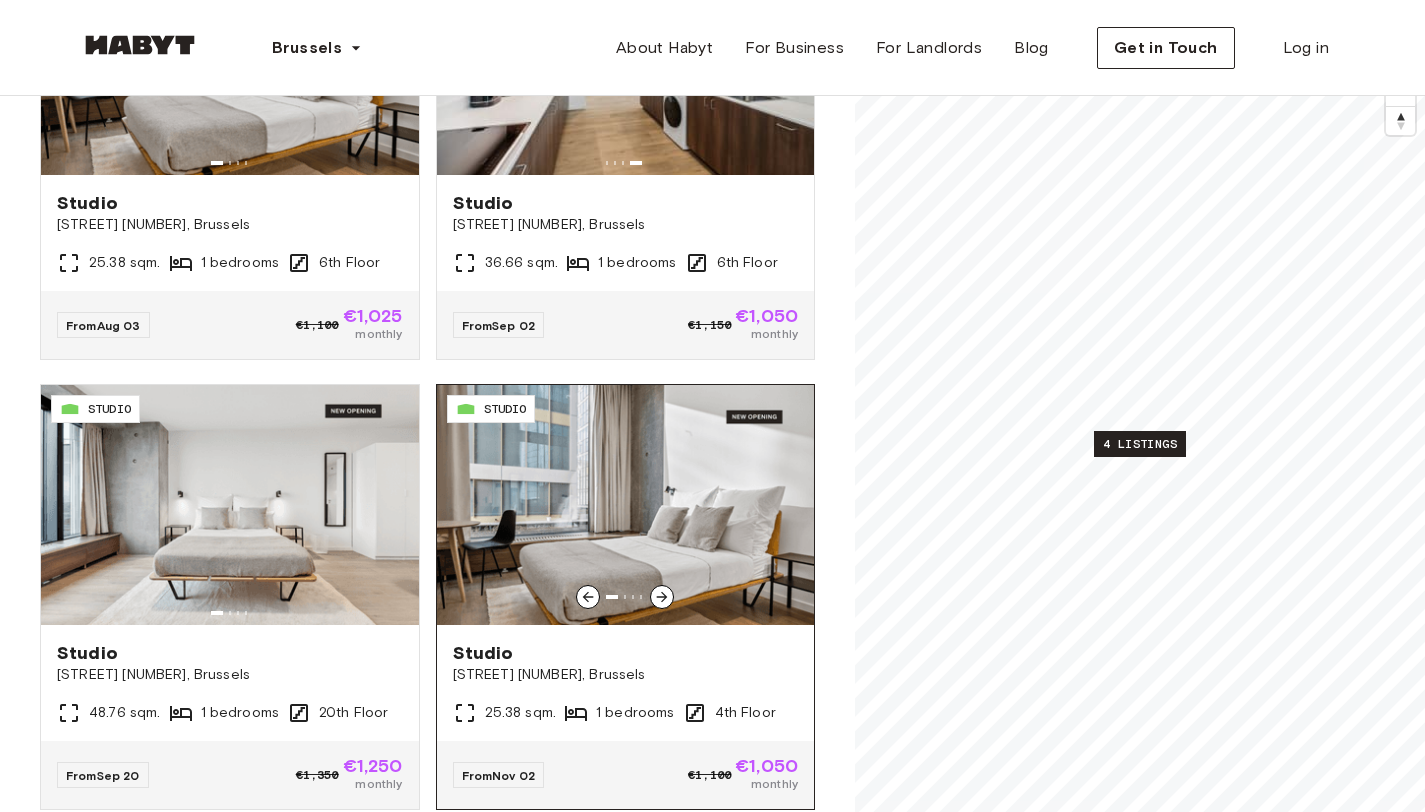 scroll, scrollTop: 192, scrollLeft: 0, axis: vertical 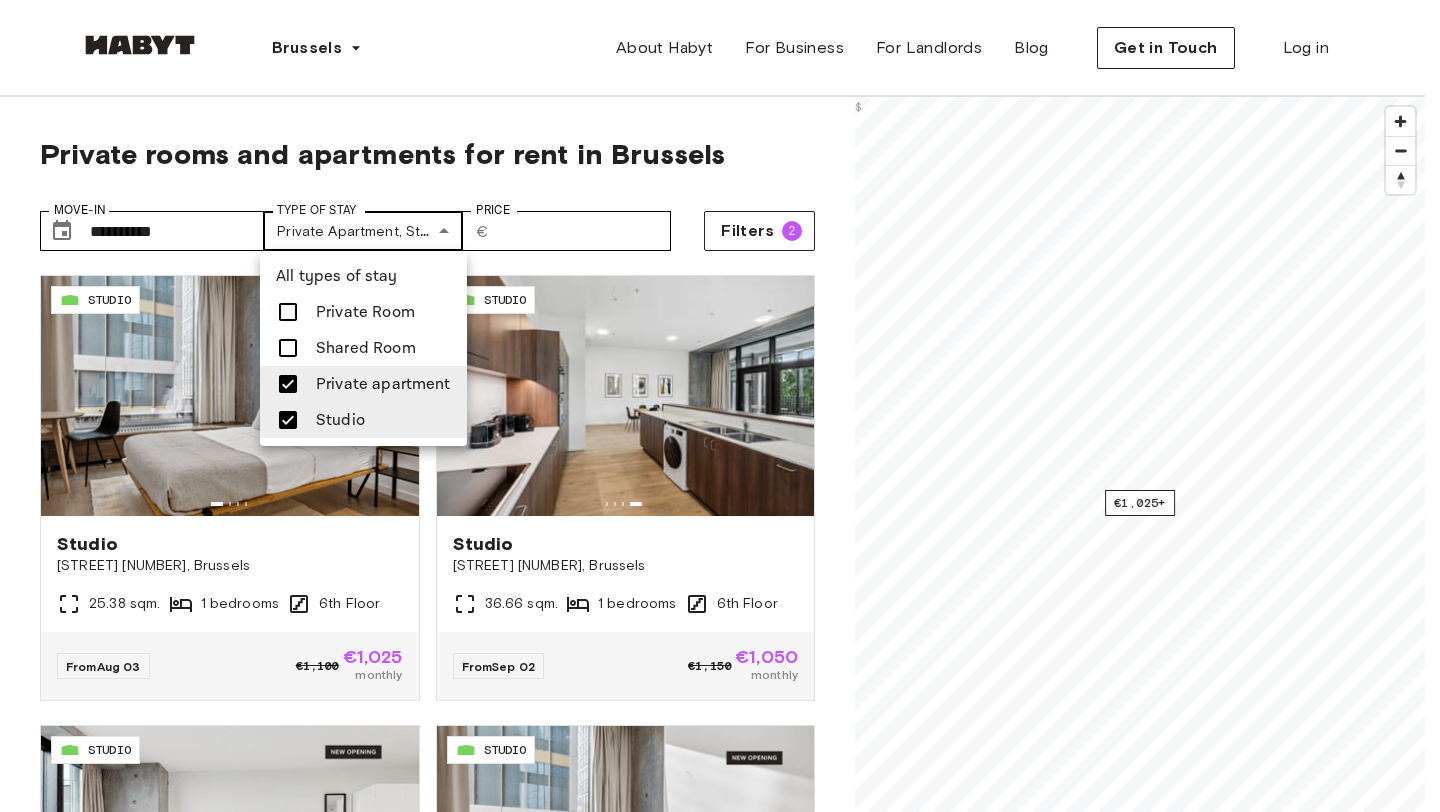 click on "**********" at bounding box center (720, 2501) 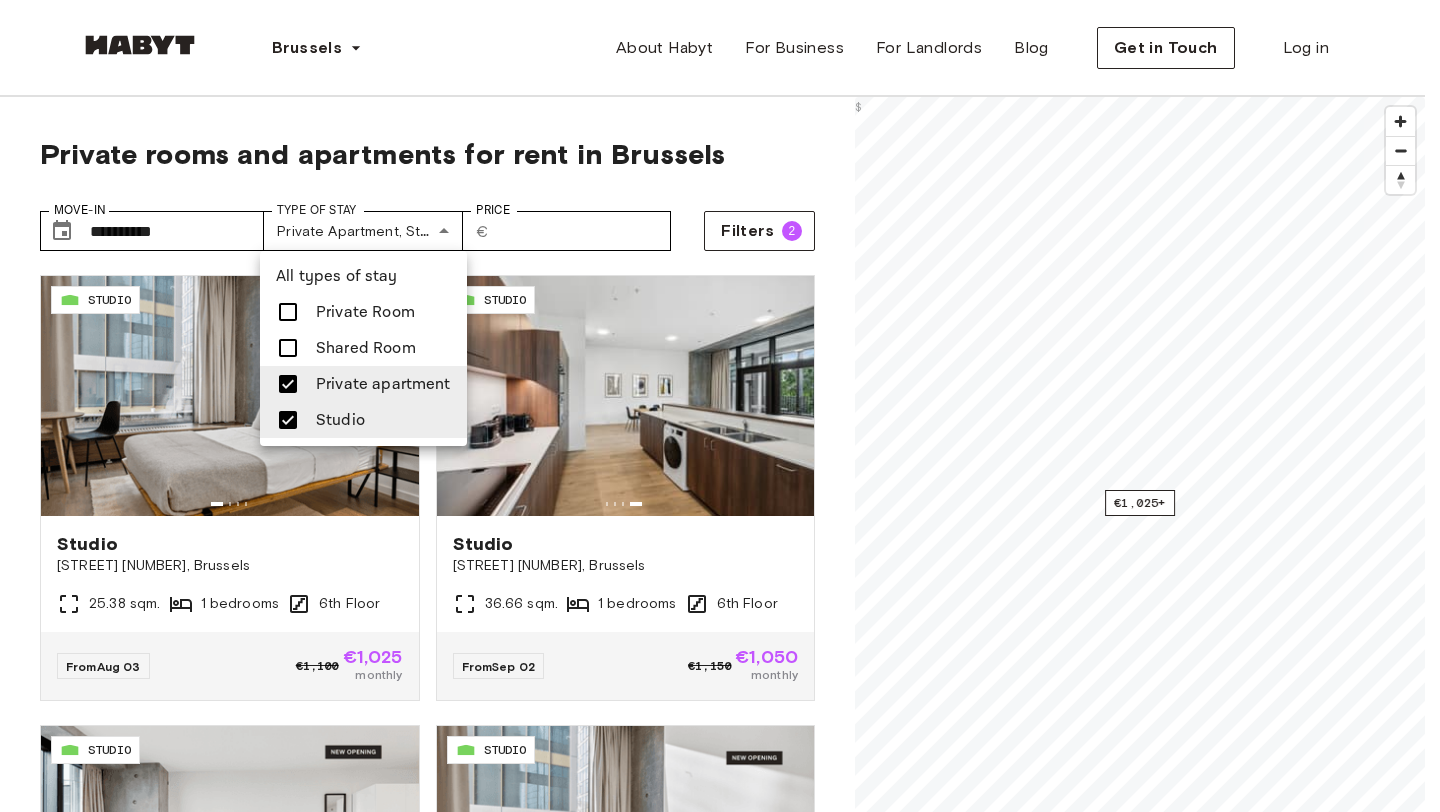 click at bounding box center (720, 406) 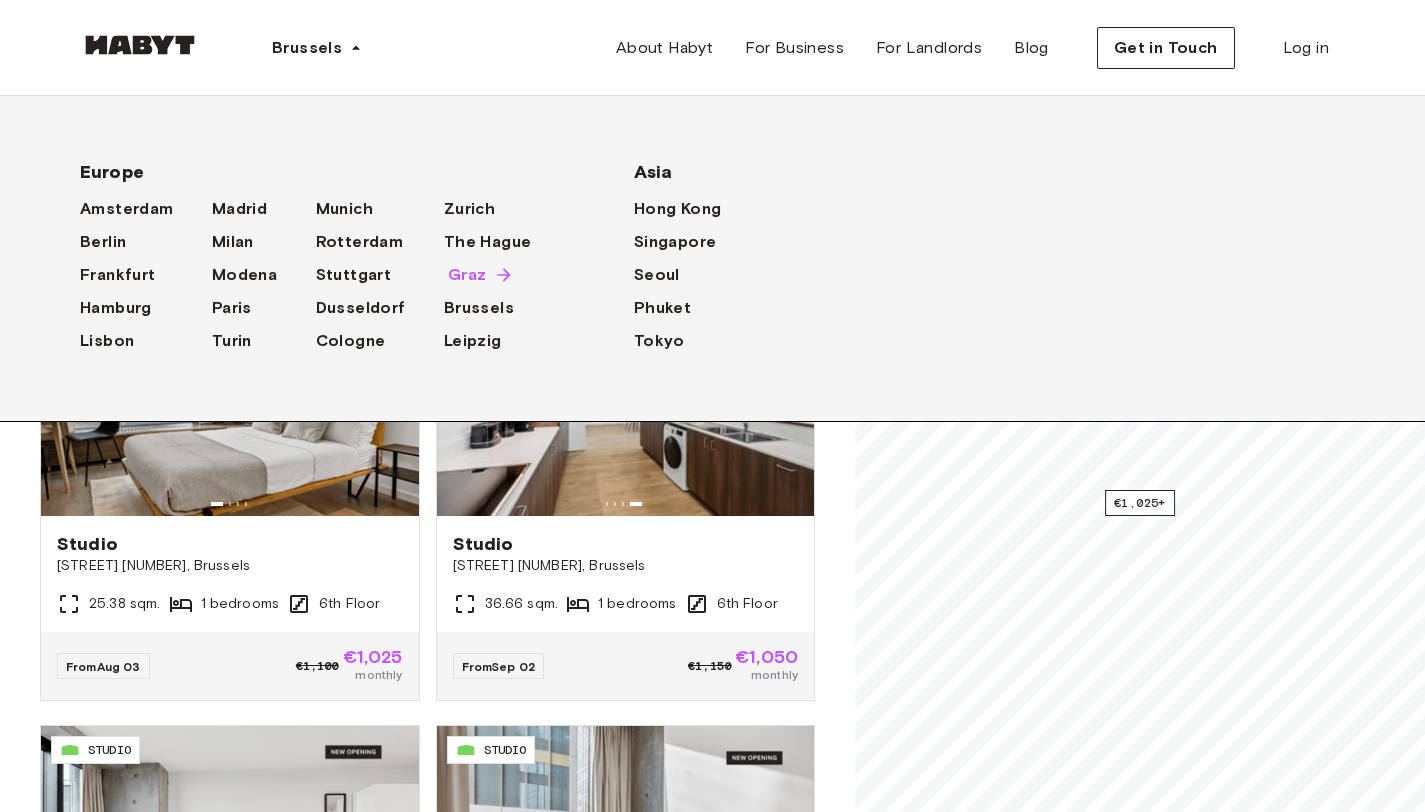 click on "Graz" at bounding box center [467, 275] 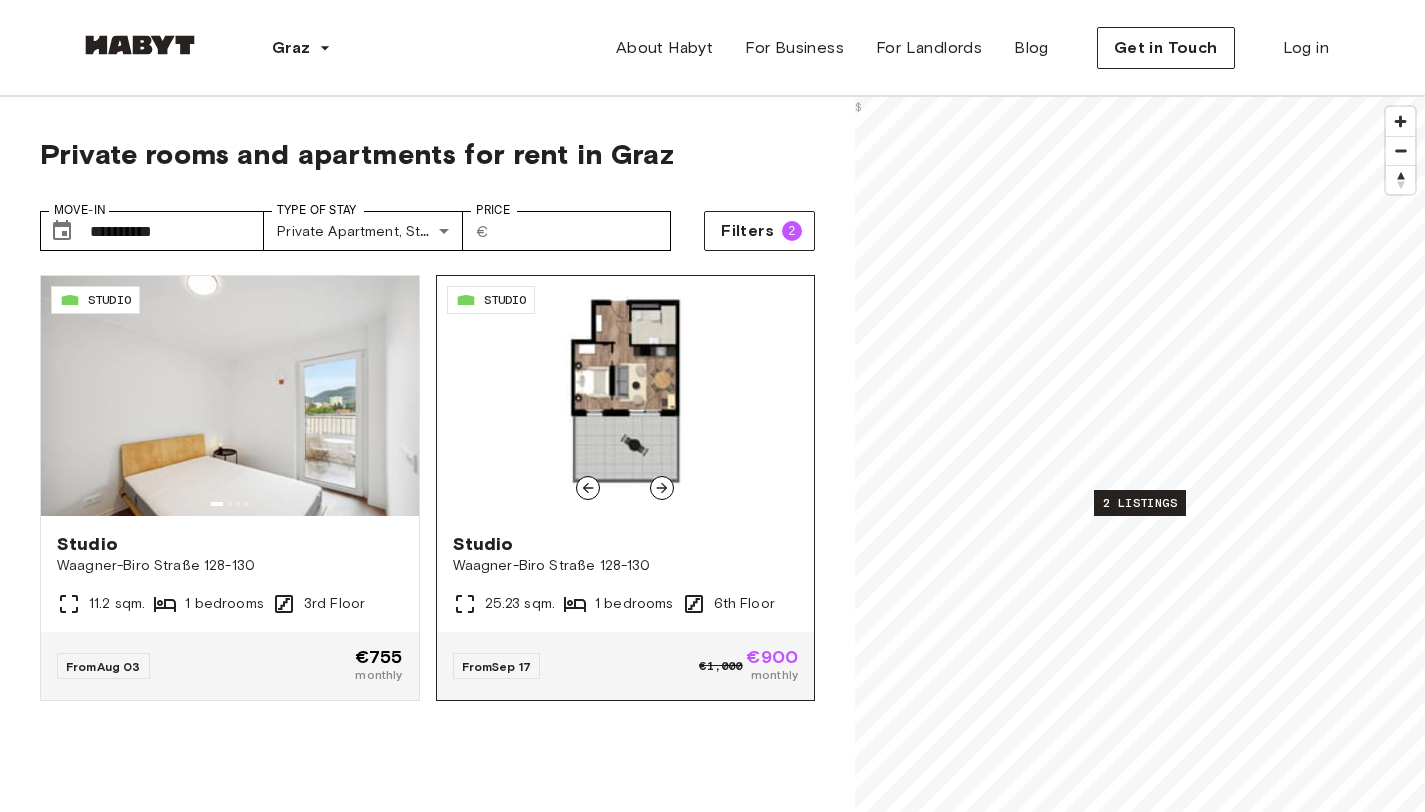 click 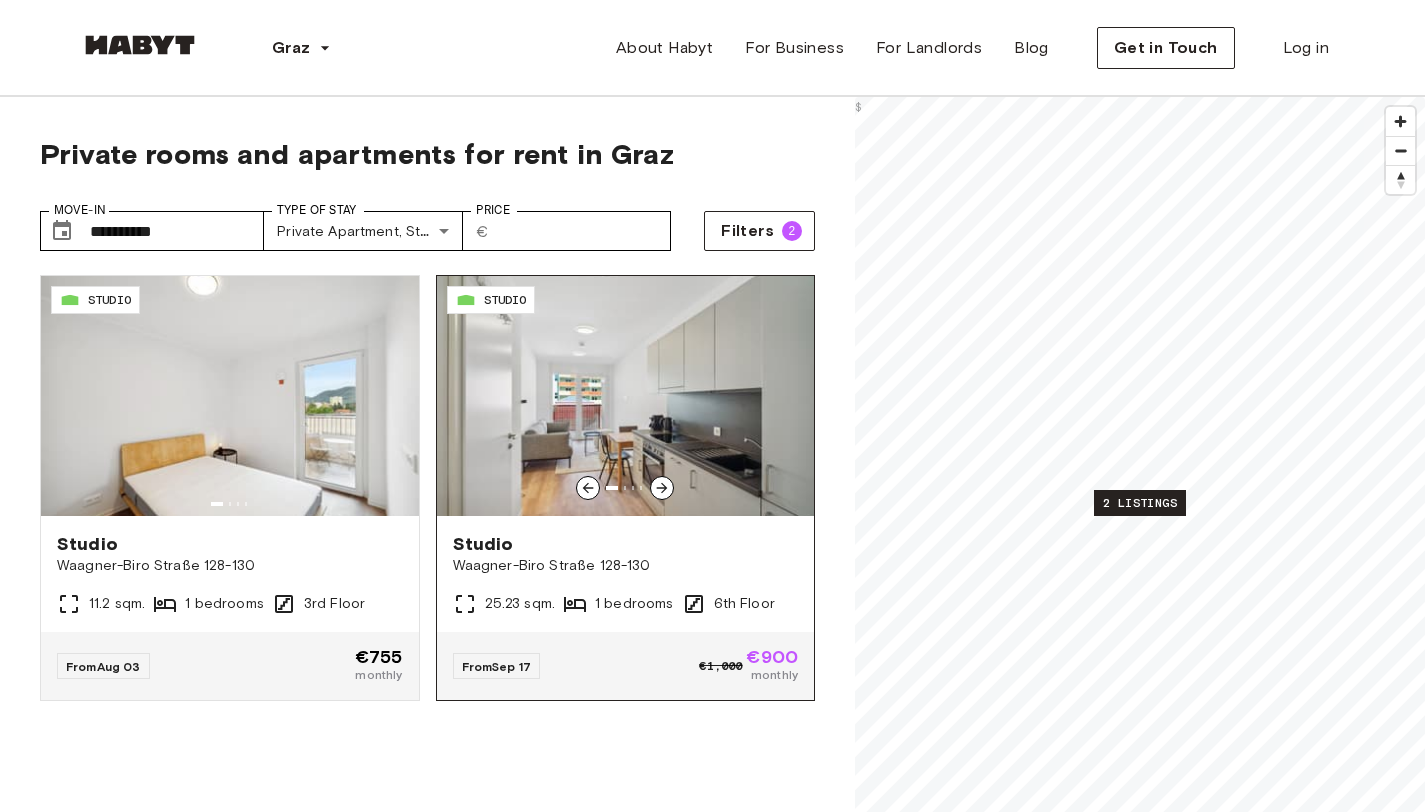 click 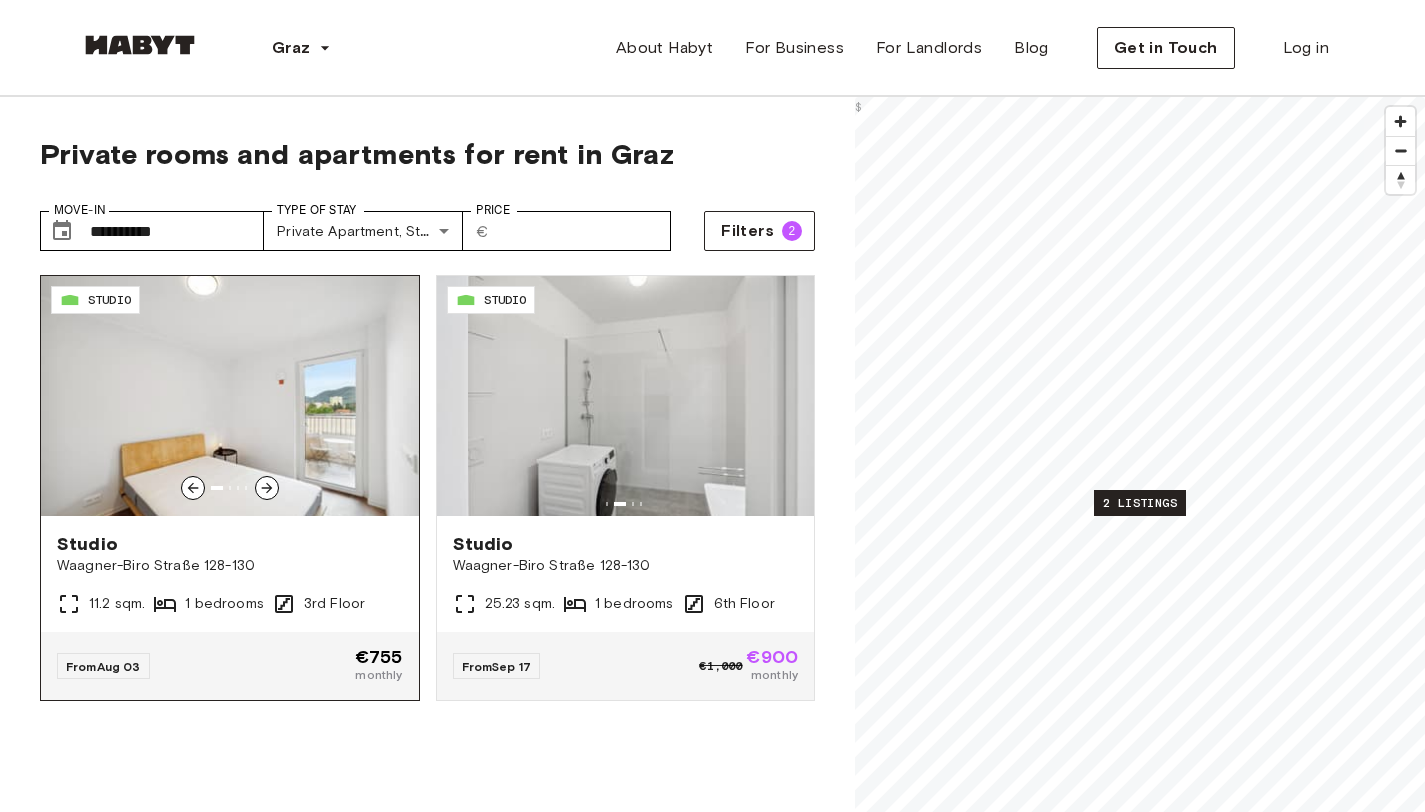 click 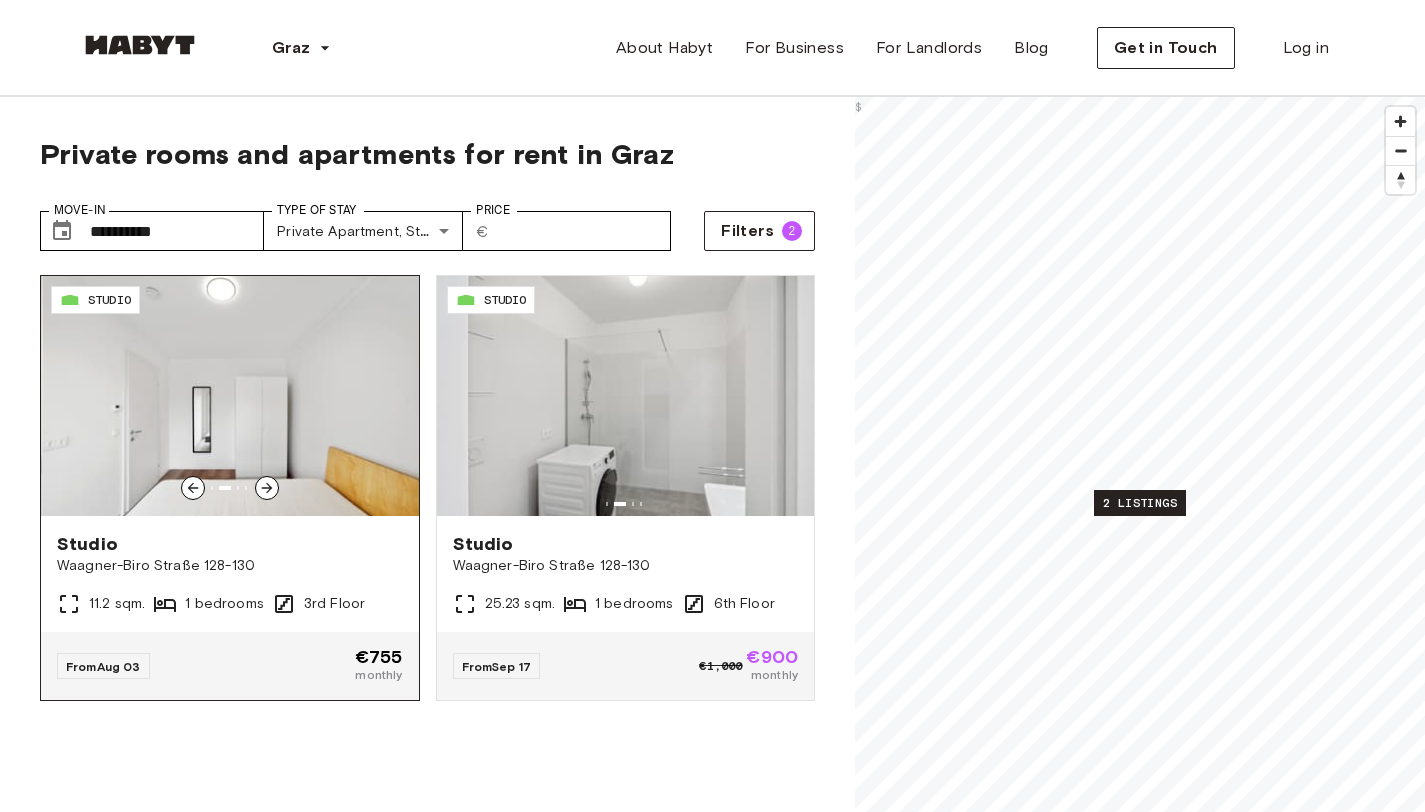 click 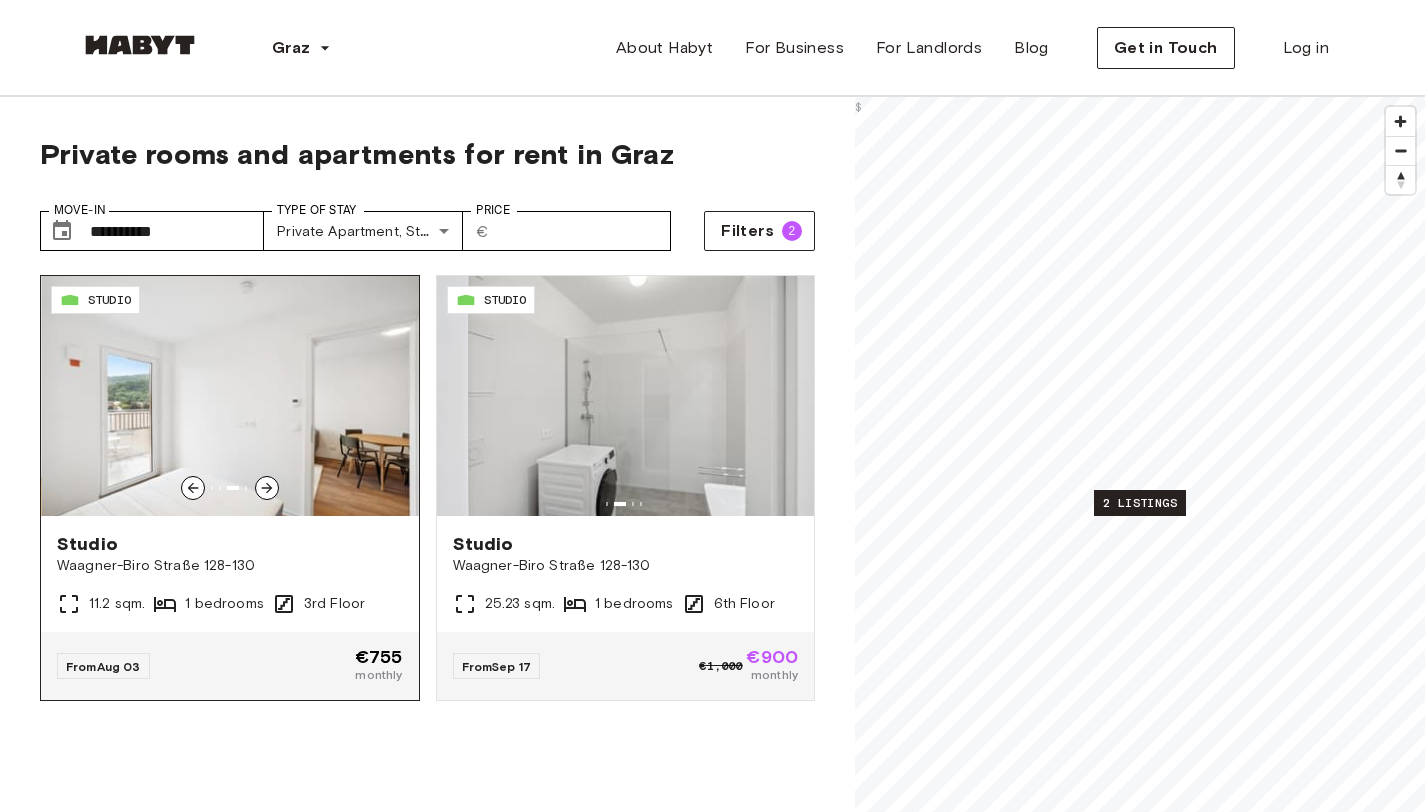 click 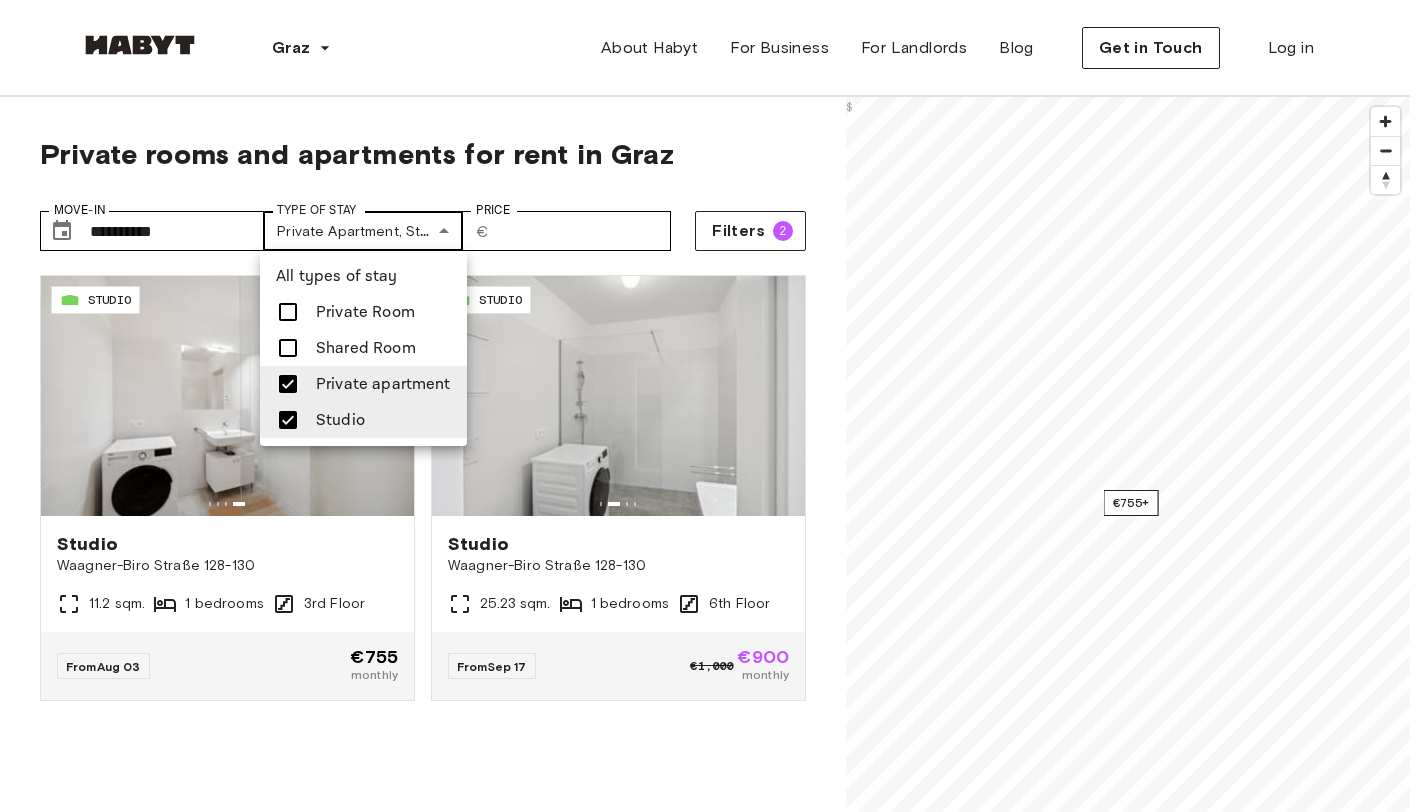 click on "**********" at bounding box center (712, 2464) 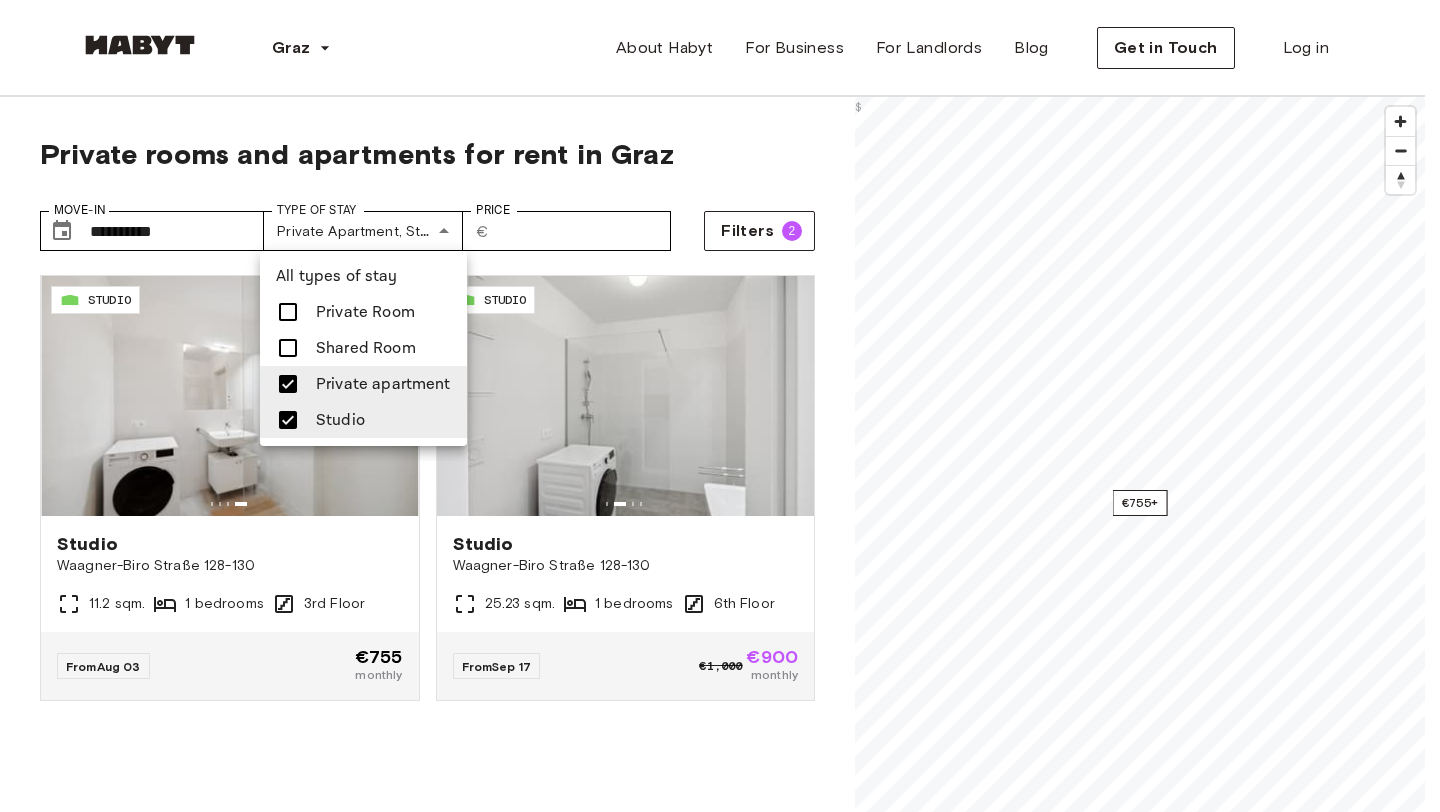 click at bounding box center (720, 406) 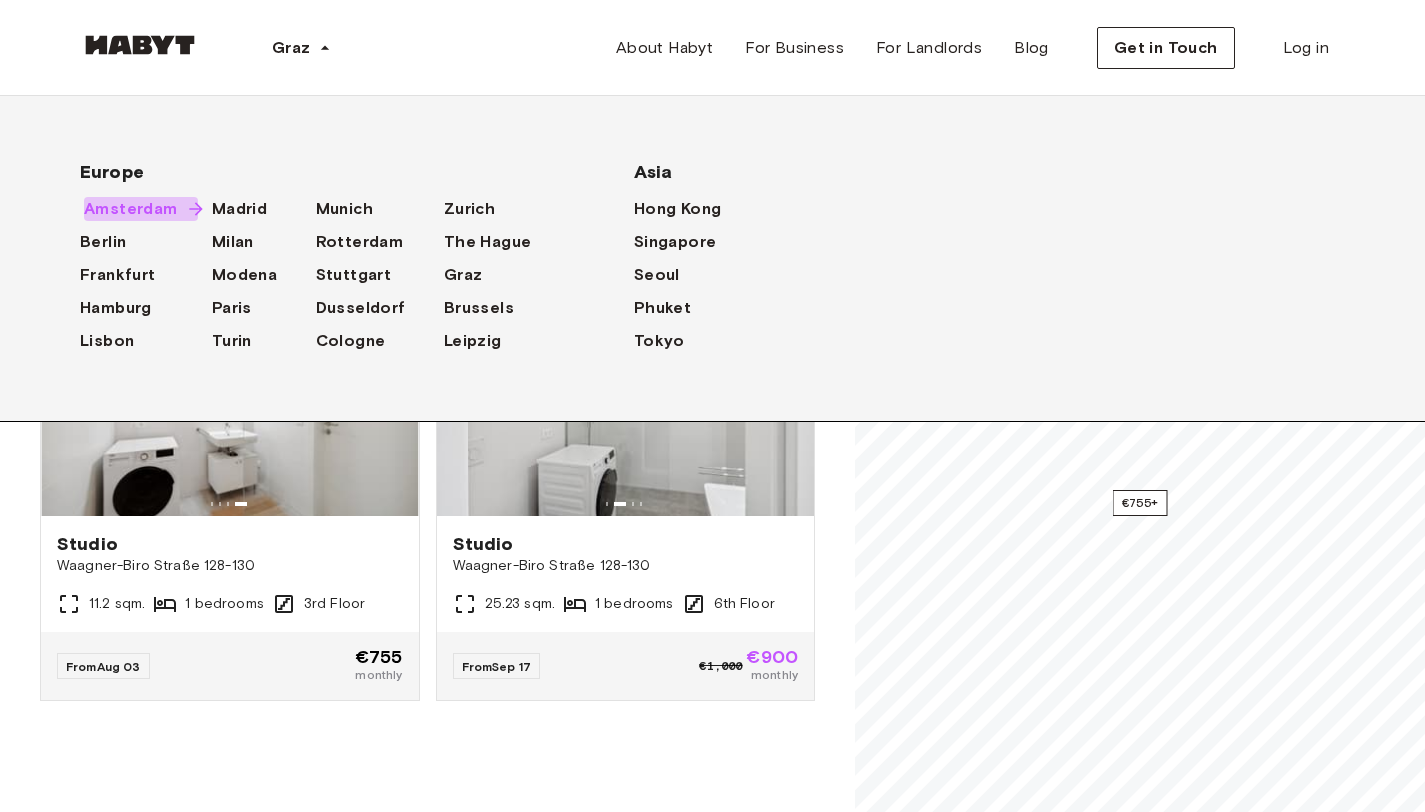 click on "Amsterdam" at bounding box center (131, 209) 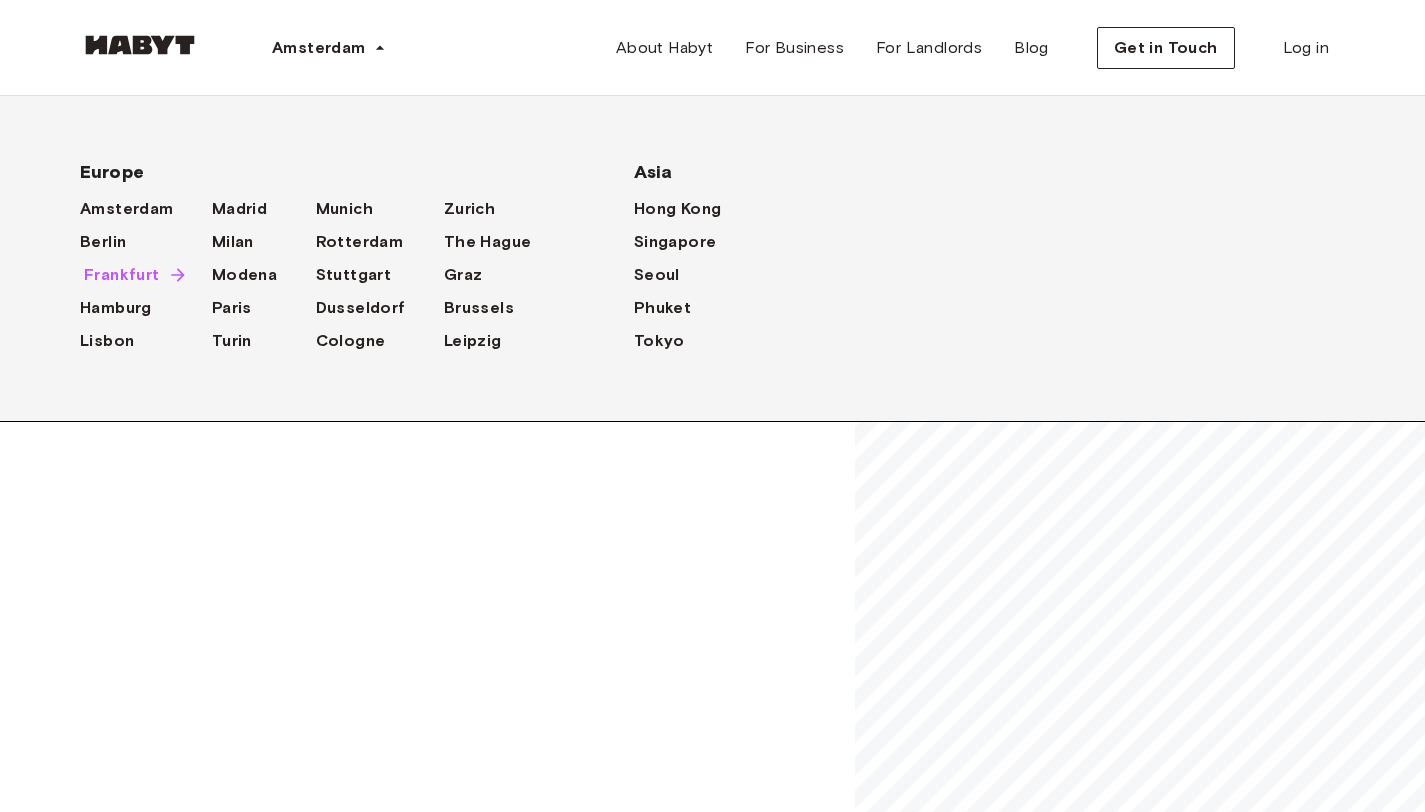 click on "Frankfurt" at bounding box center [122, 275] 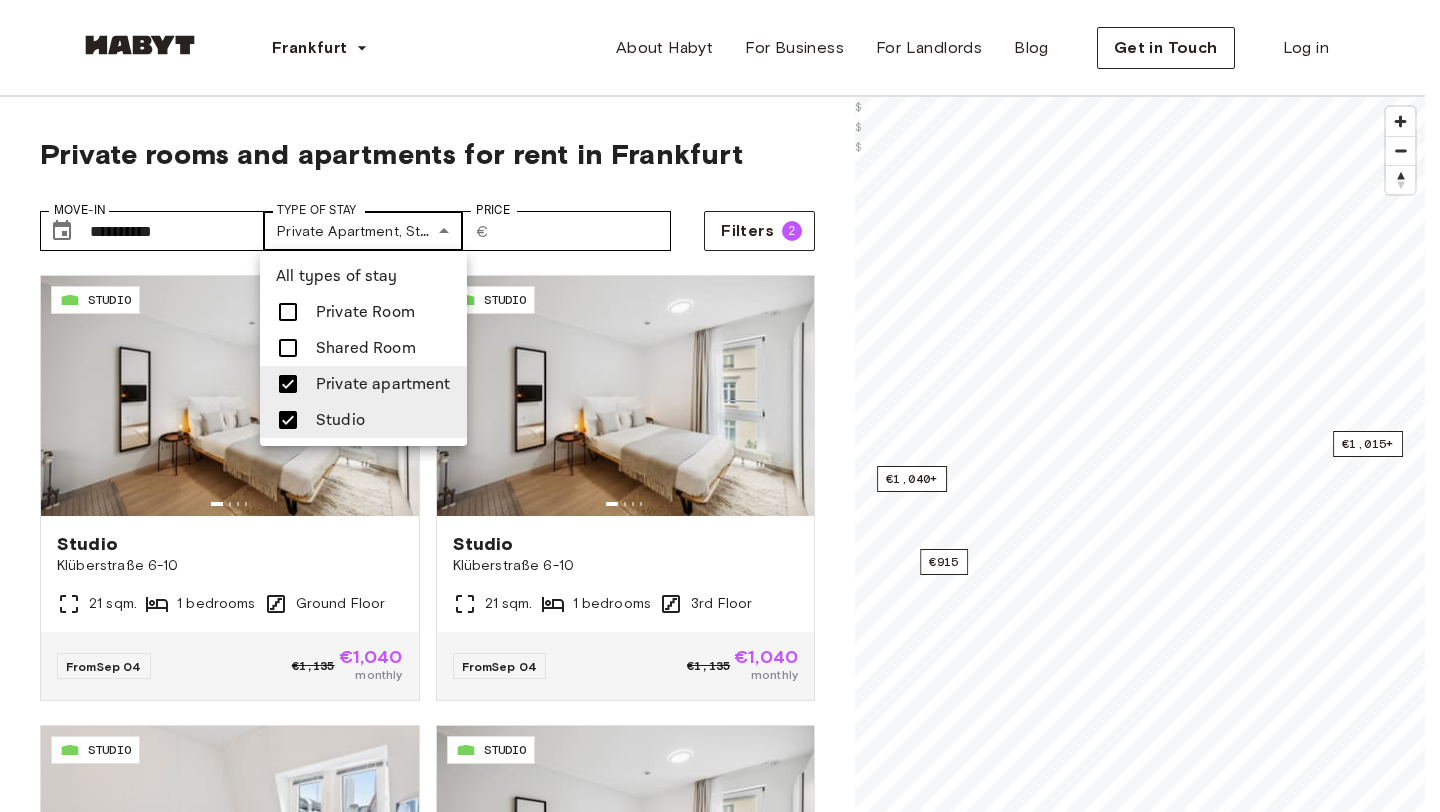 click on "**********" at bounding box center (720, 2498) 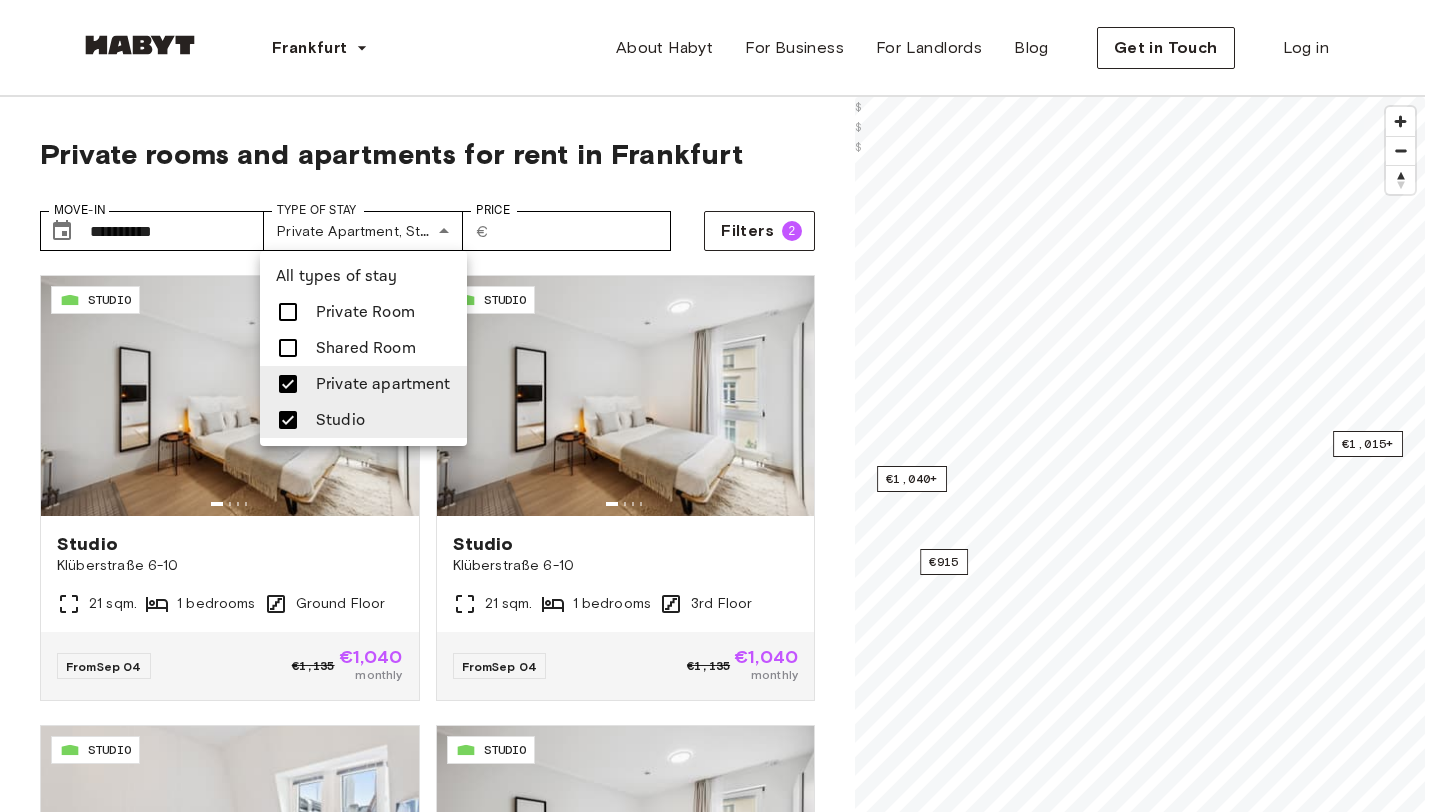 click at bounding box center (288, 420) 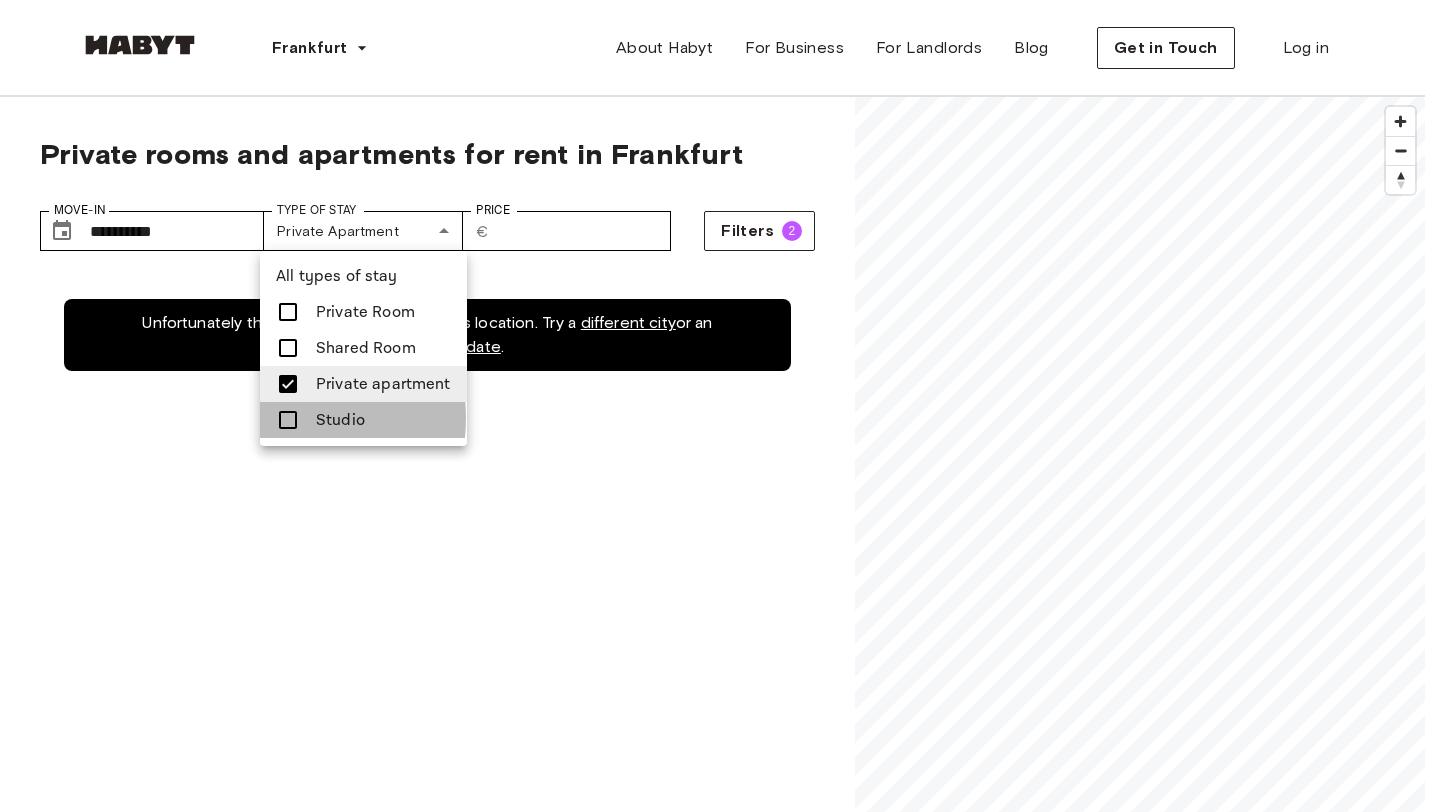 click at bounding box center [288, 420] 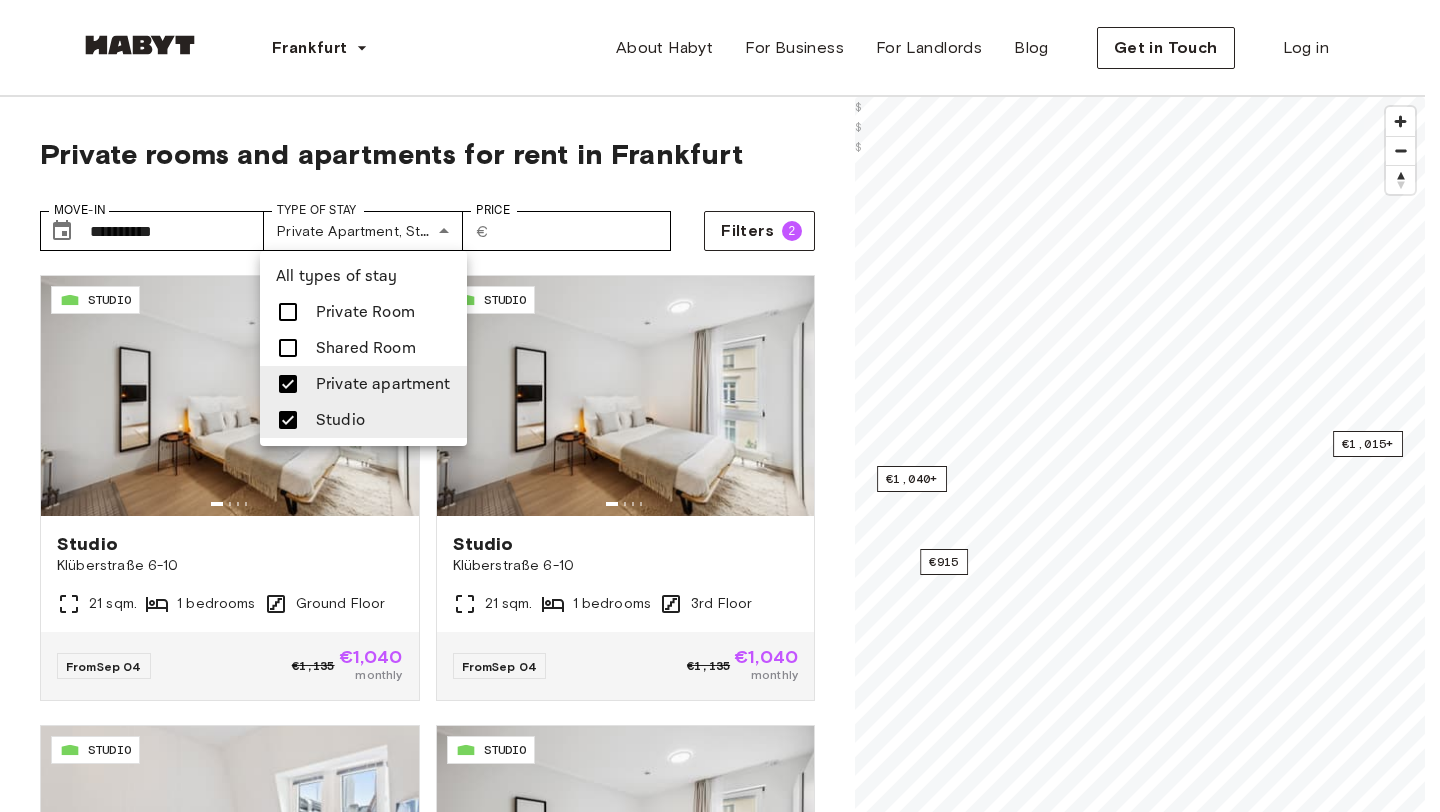 click at bounding box center [720, 406] 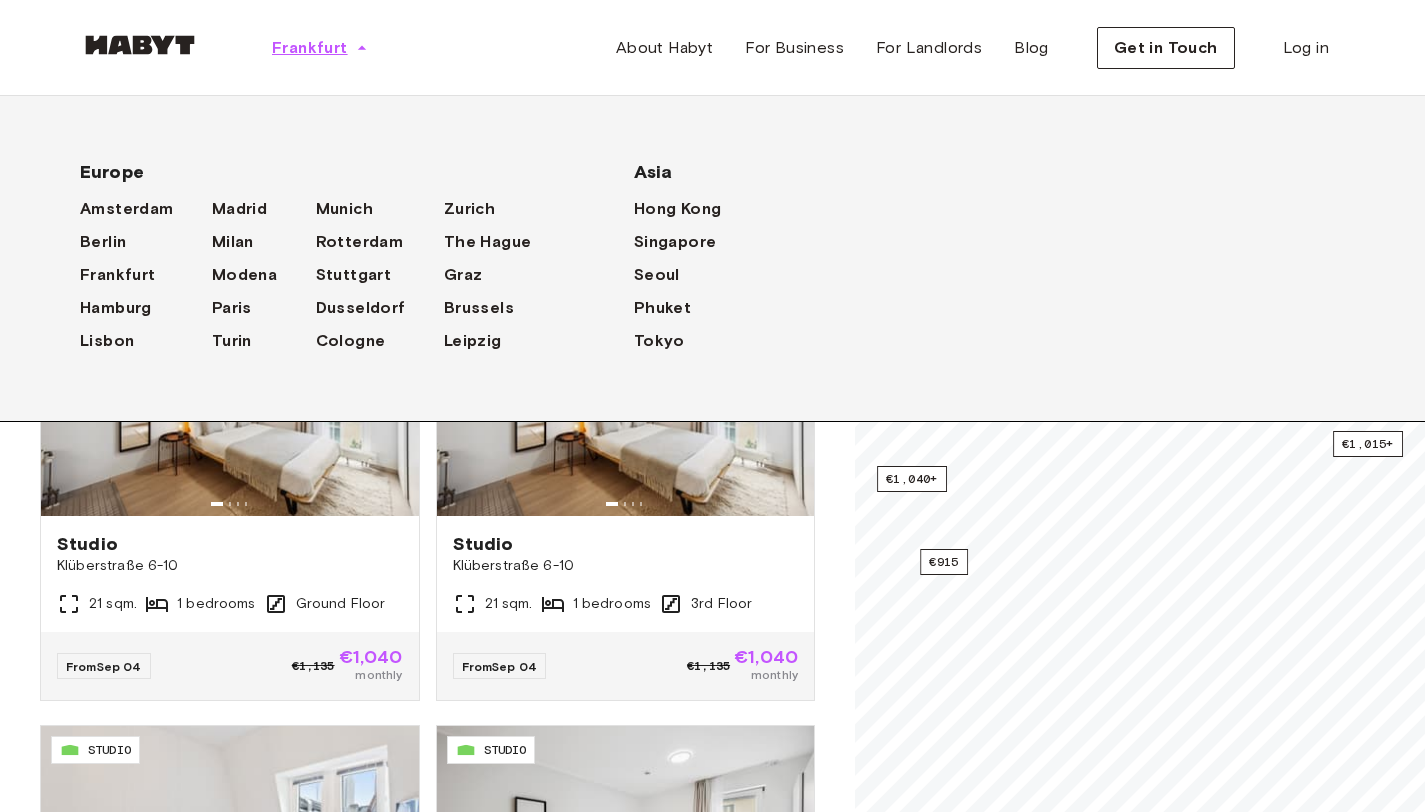 click 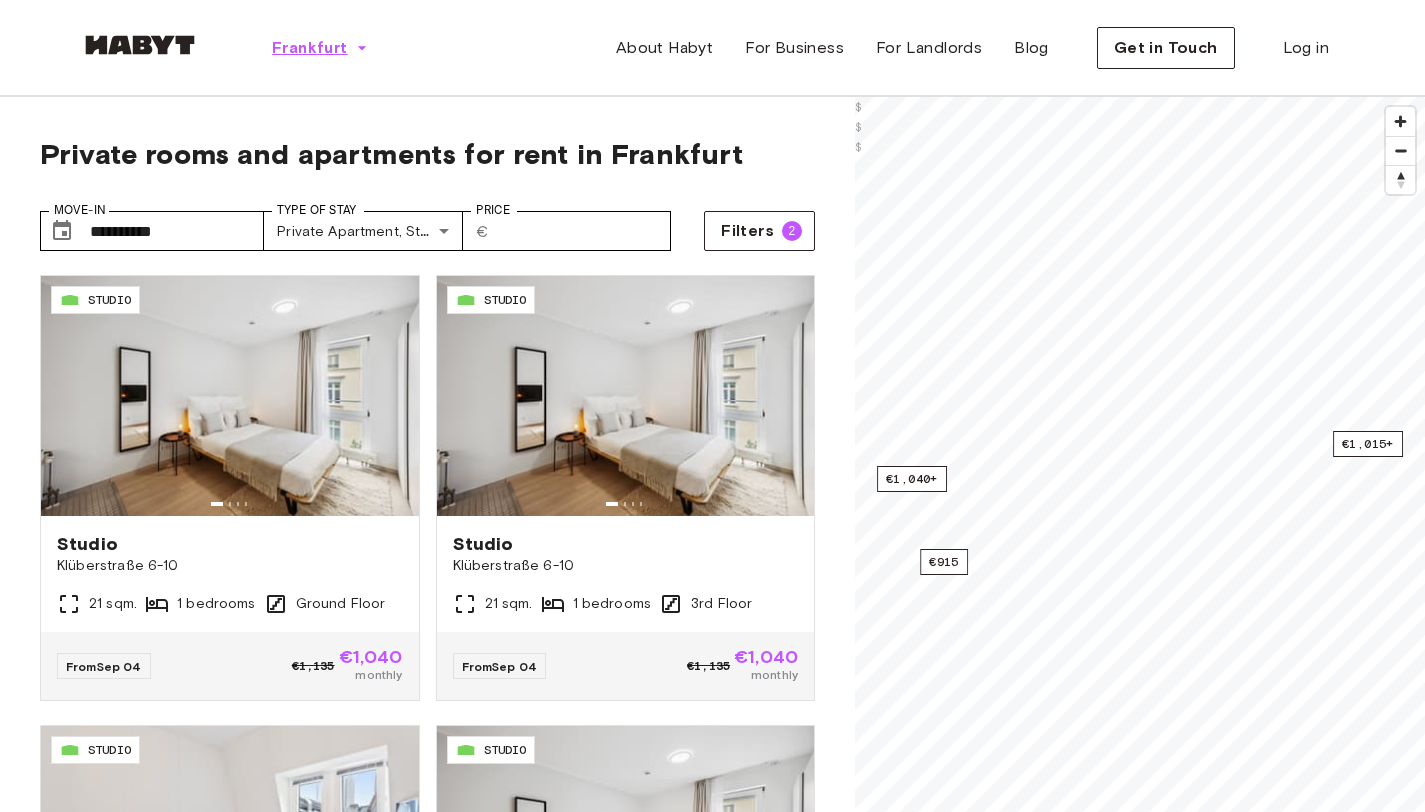 click 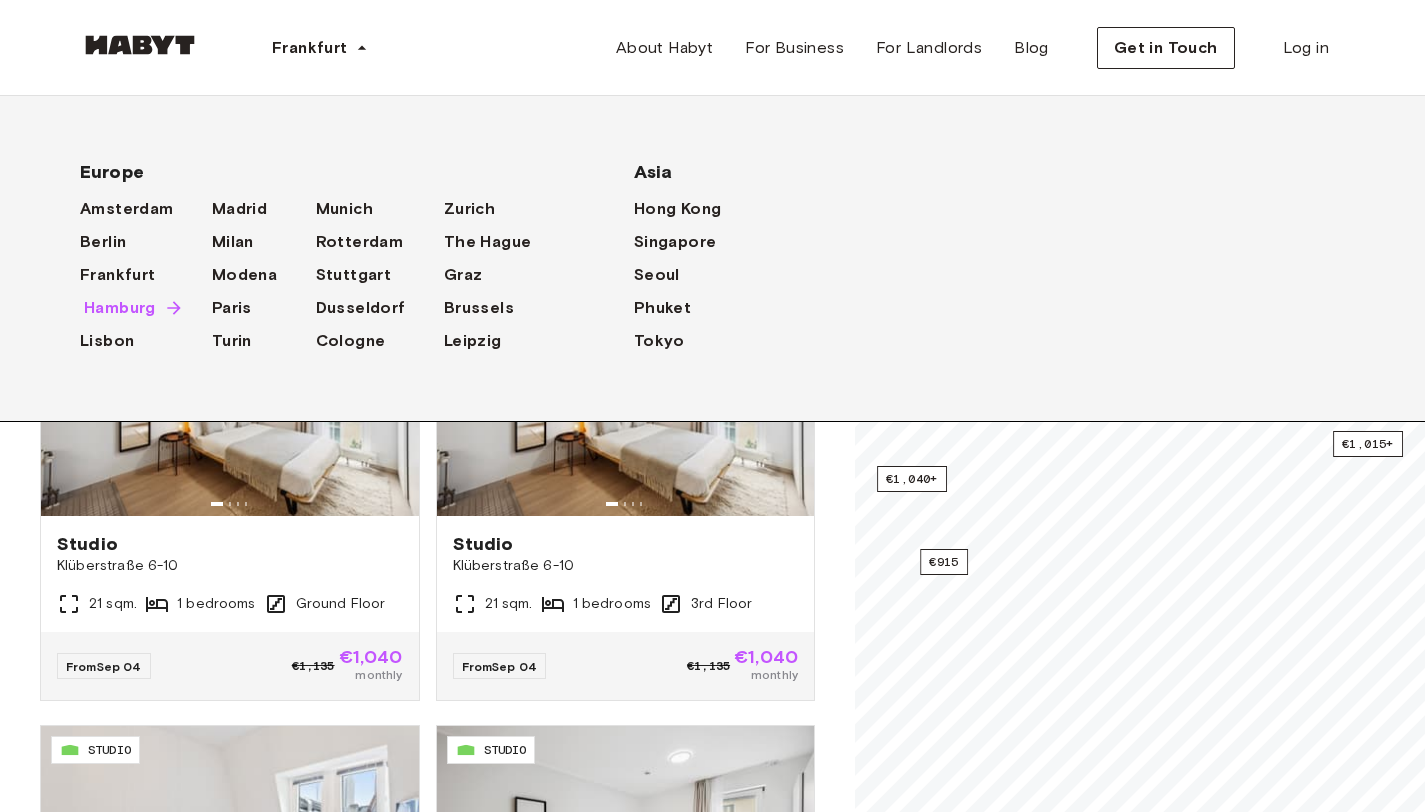 click on "Hamburg" at bounding box center (120, 308) 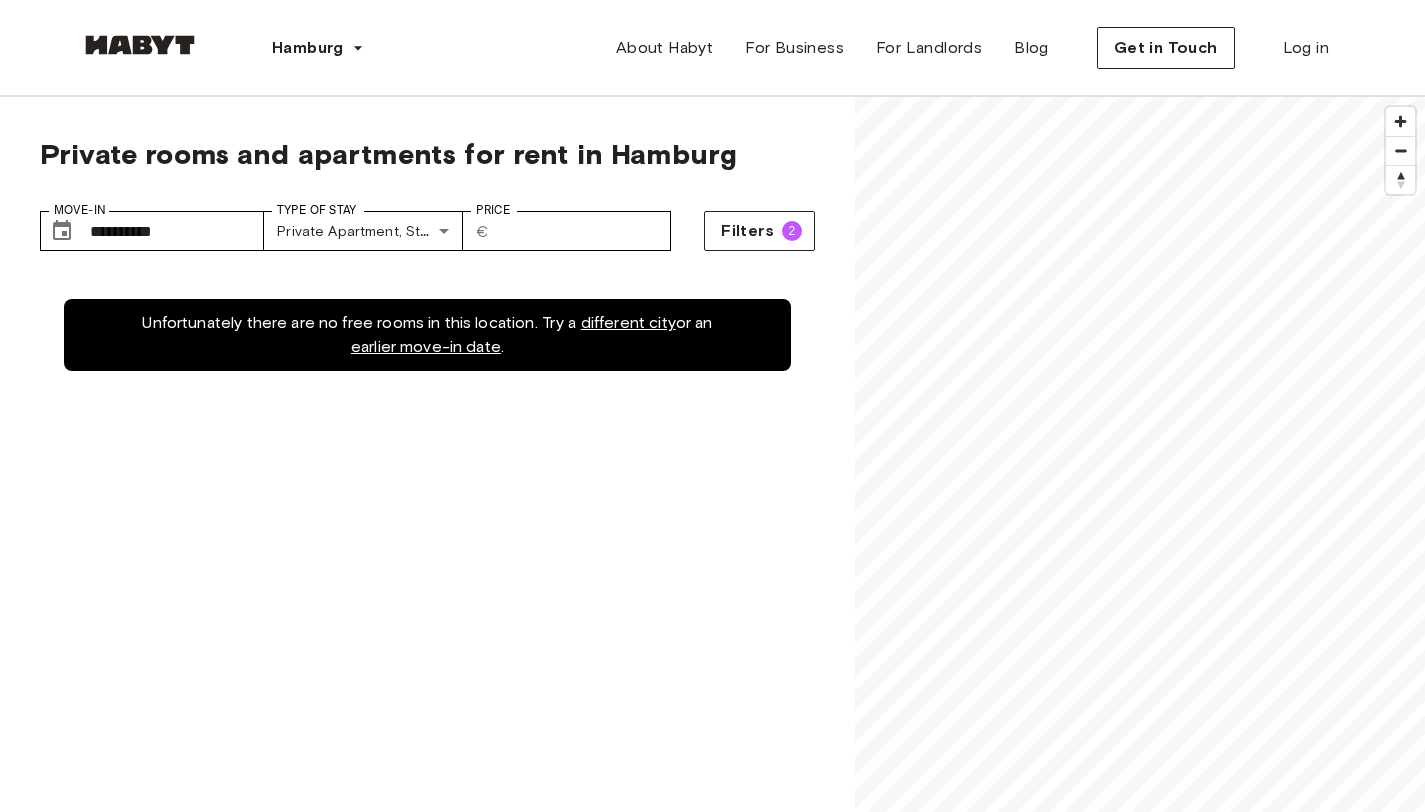 click on "Unfortunately there are no free rooms in this location. Try a   different city  or an   earlier move-in date ." at bounding box center (427, 681) 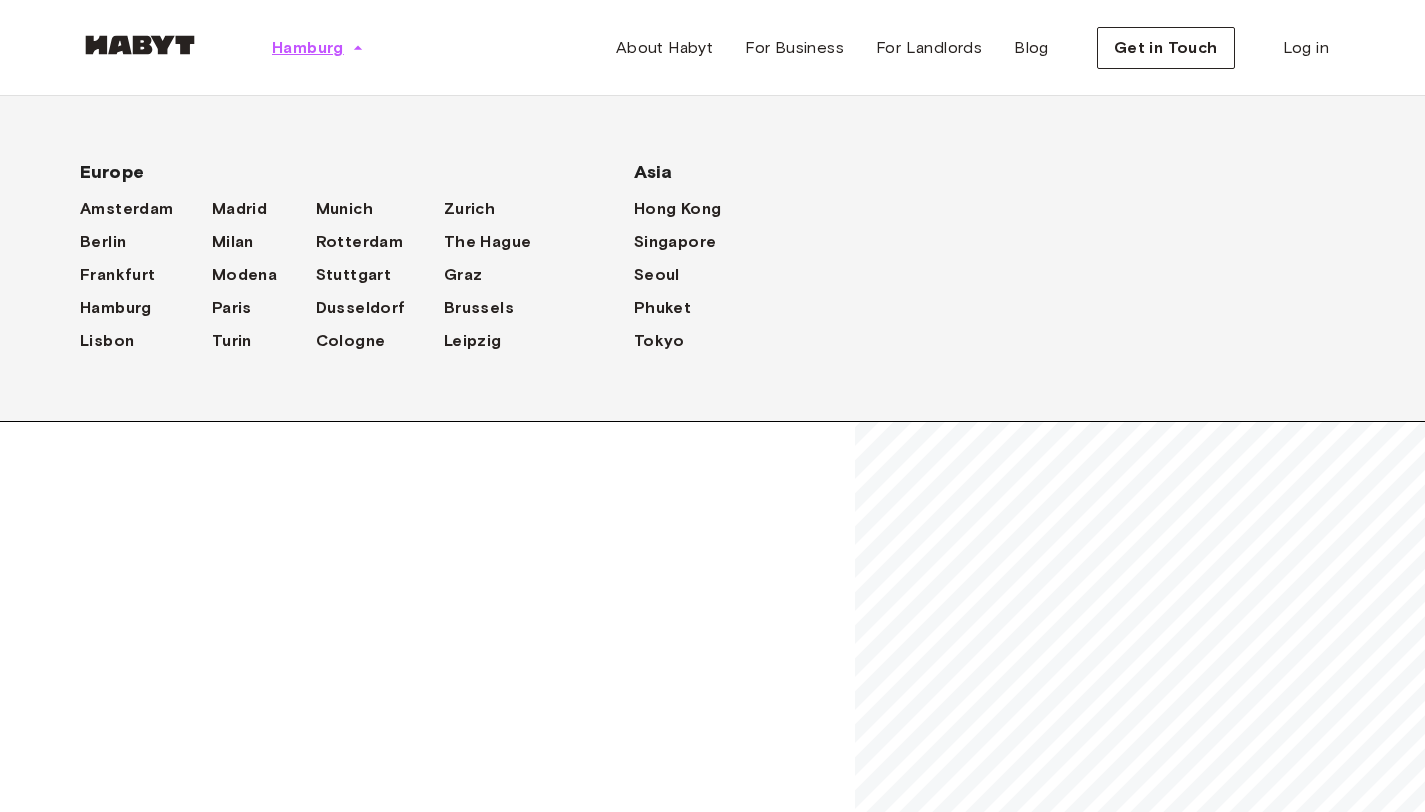 click 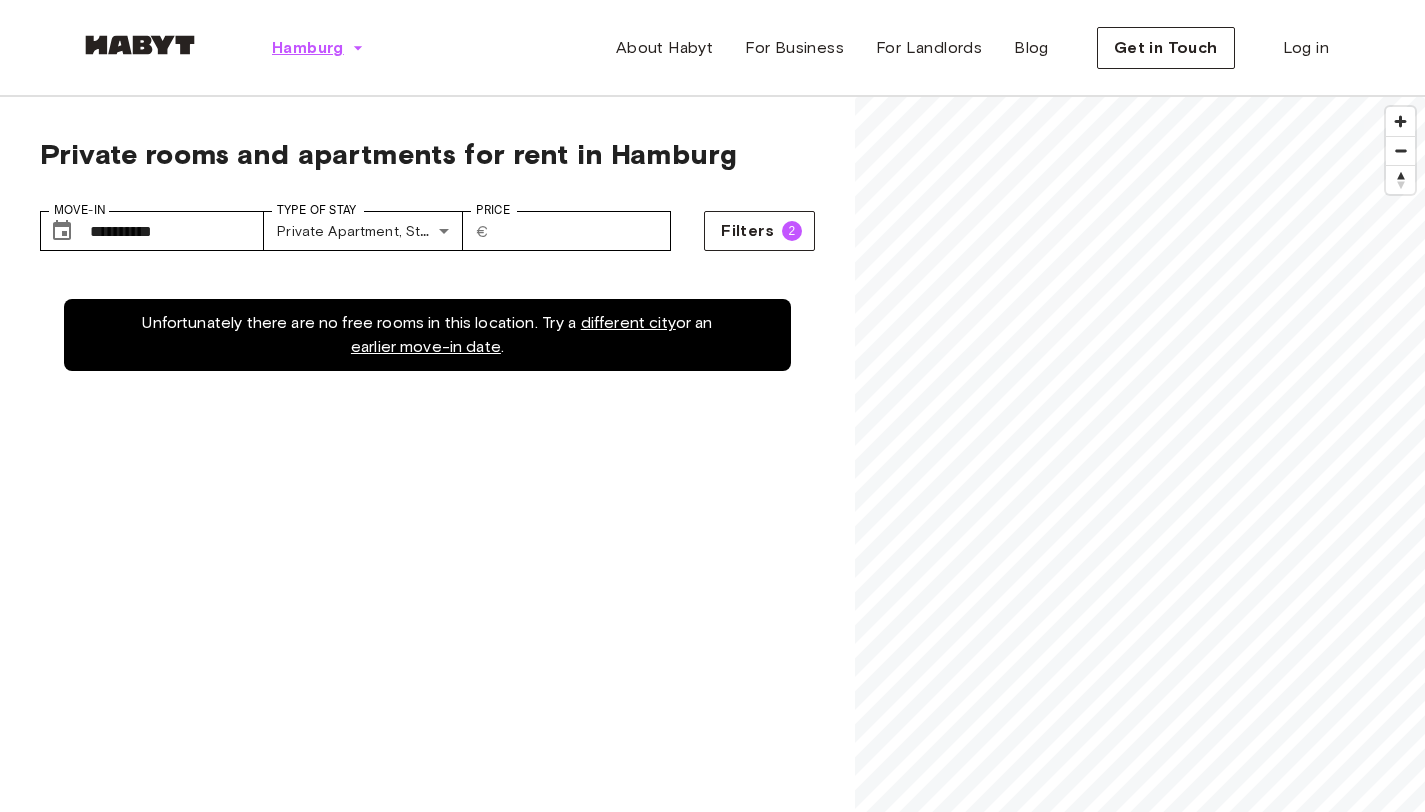 click 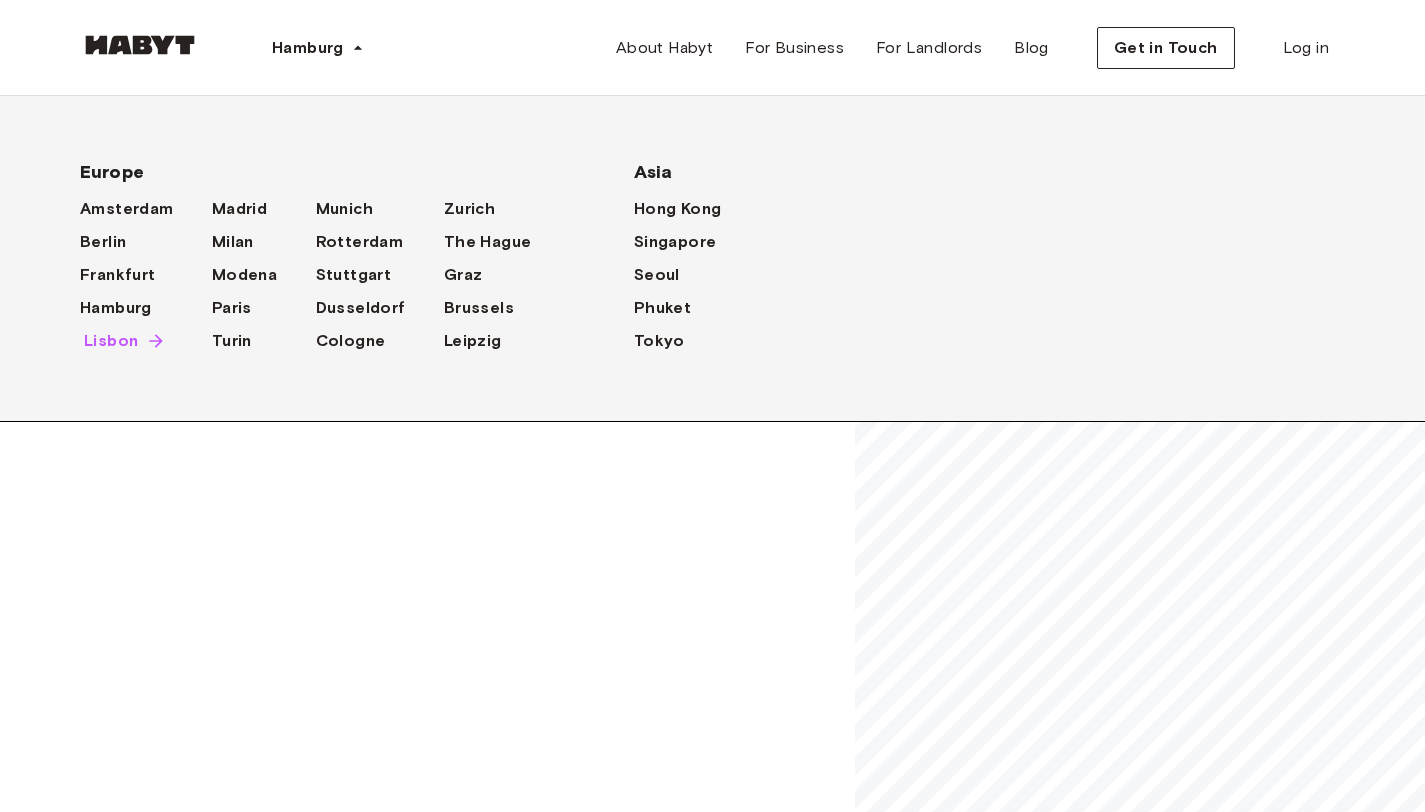 click on "Lisbon" at bounding box center [111, 341] 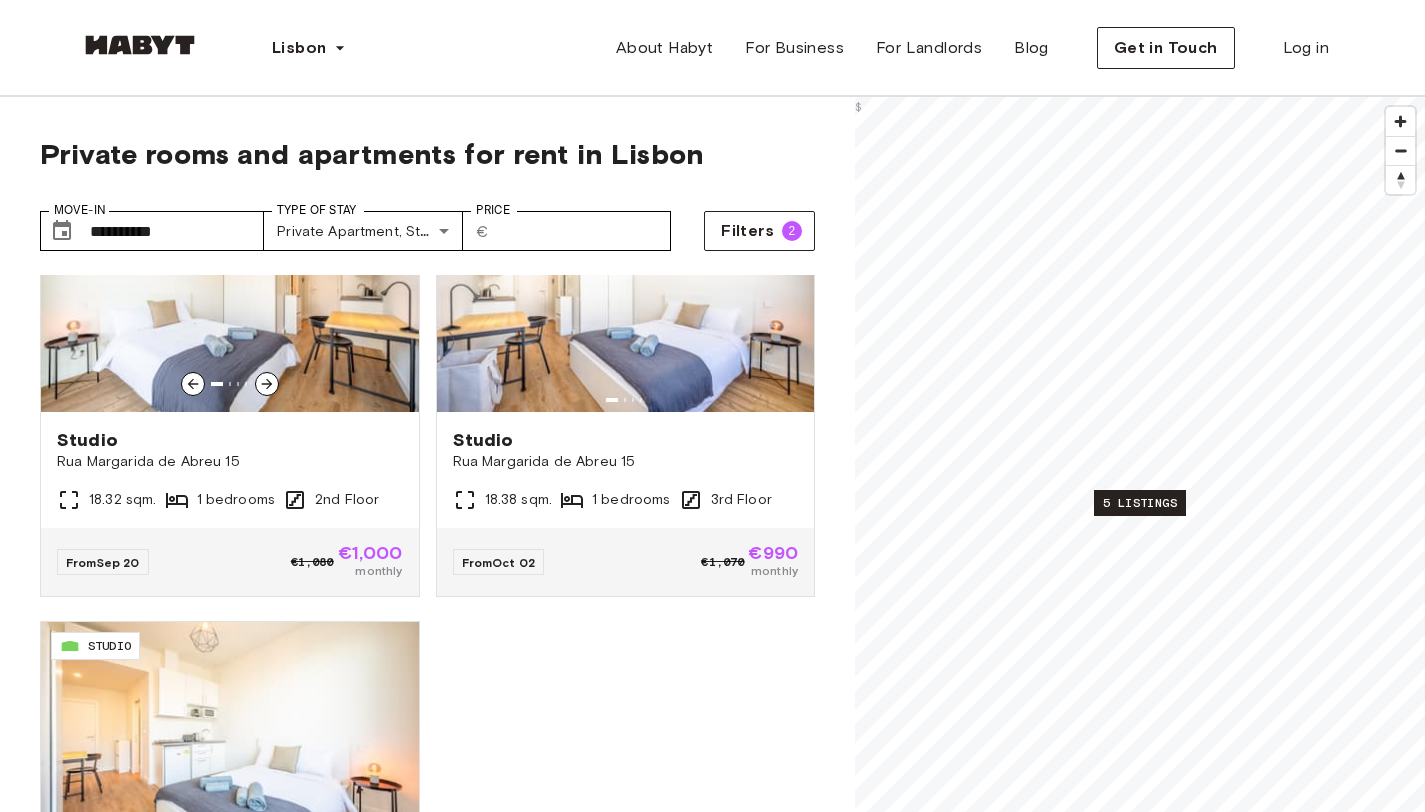 scroll, scrollTop: 569, scrollLeft: 0, axis: vertical 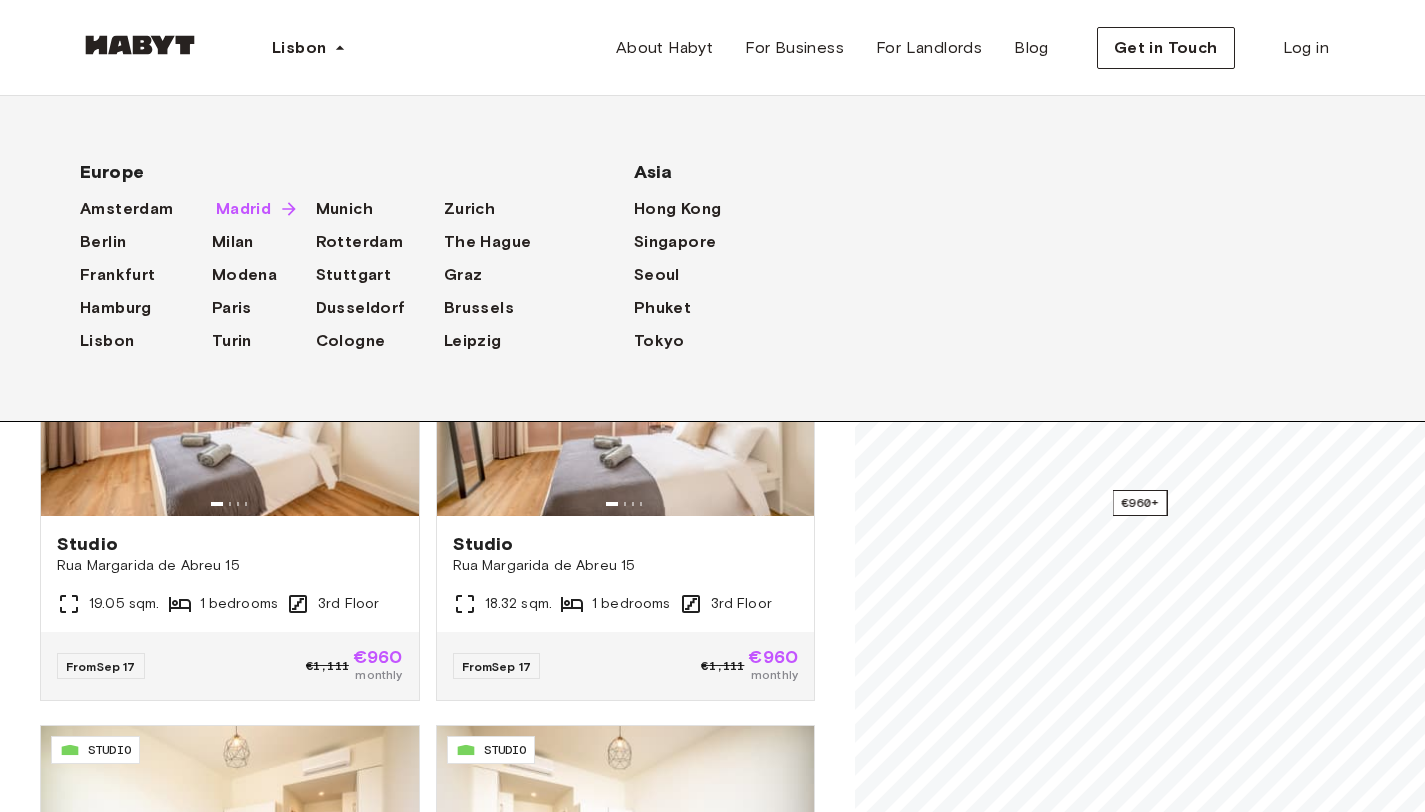 click on "Madrid" at bounding box center (243, 209) 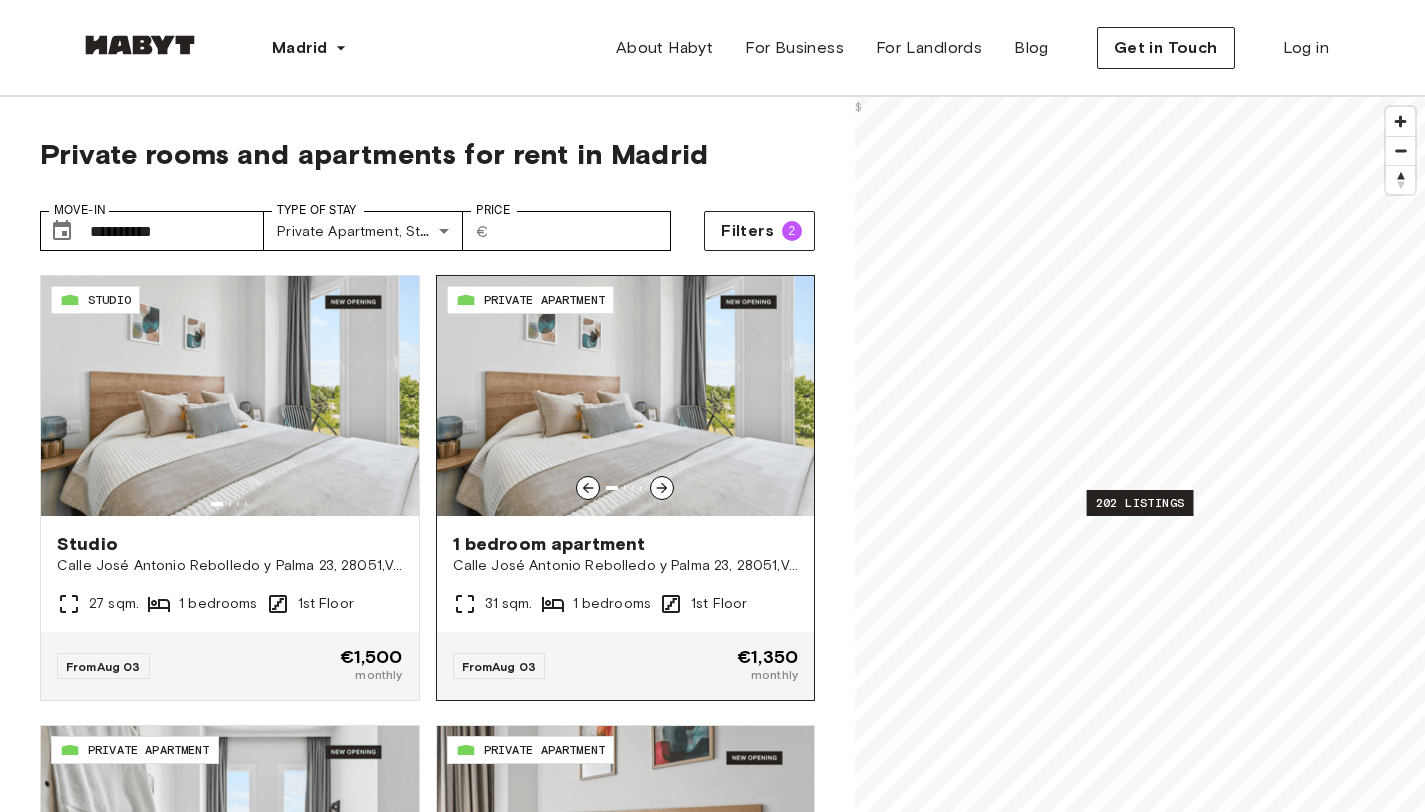 click at bounding box center (662, 488) 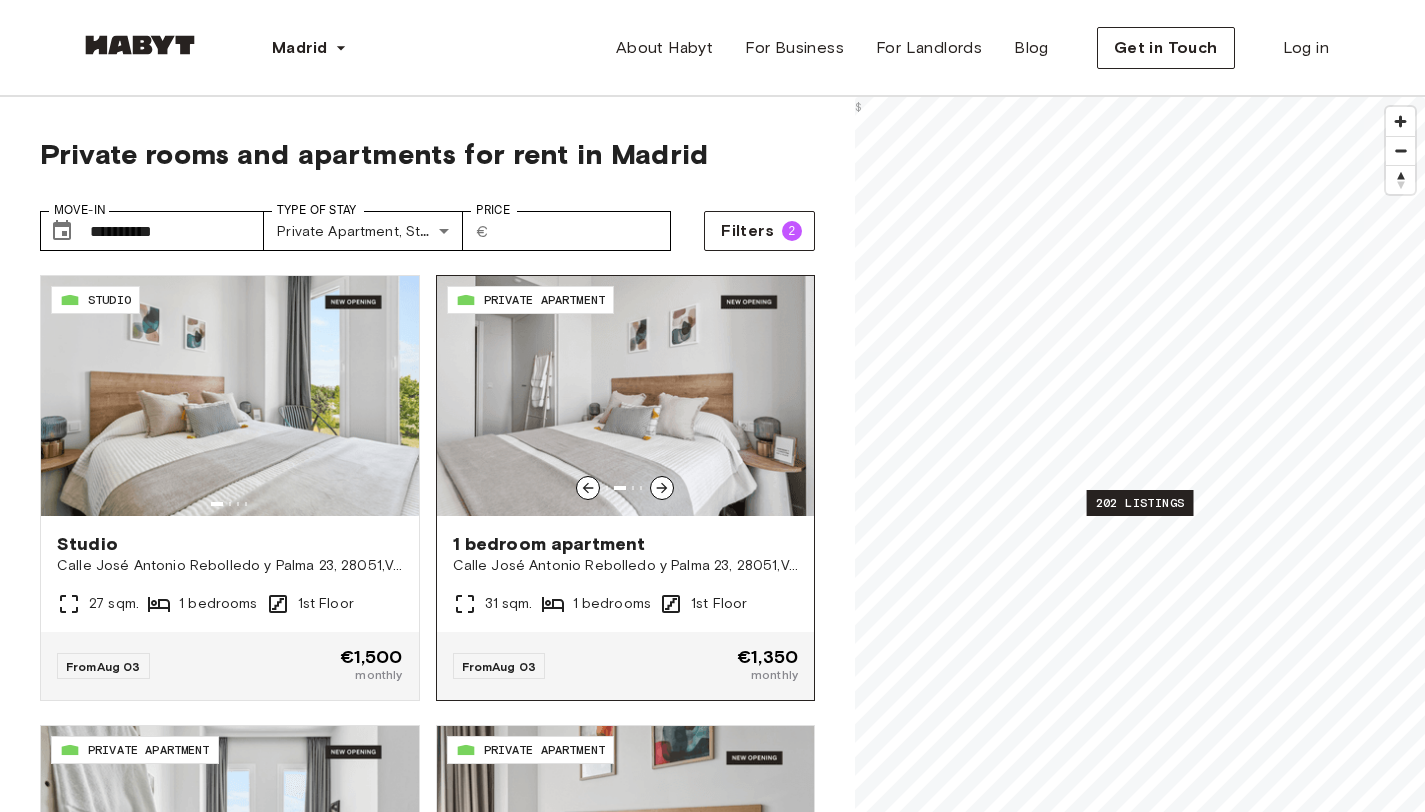 click at bounding box center (662, 488) 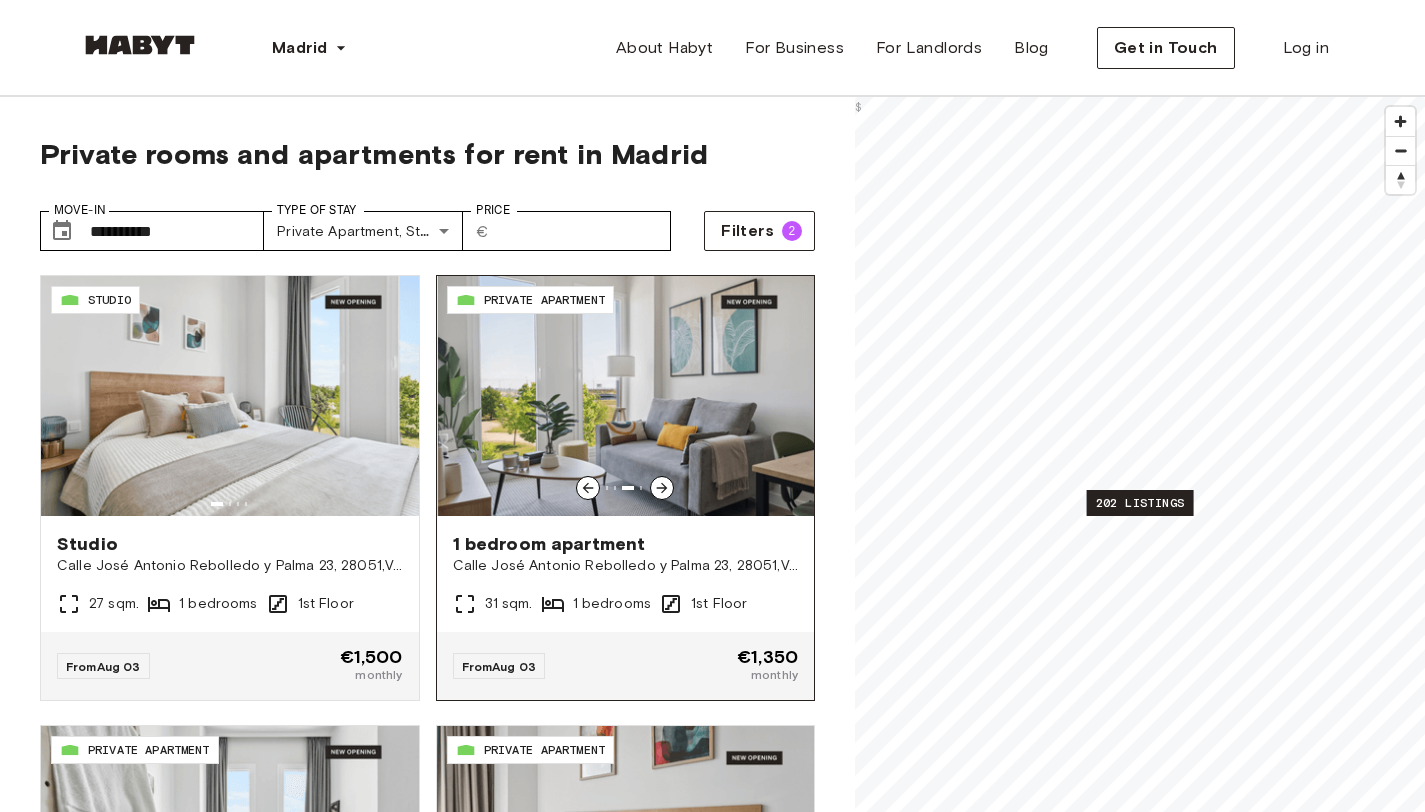 click at bounding box center (662, 488) 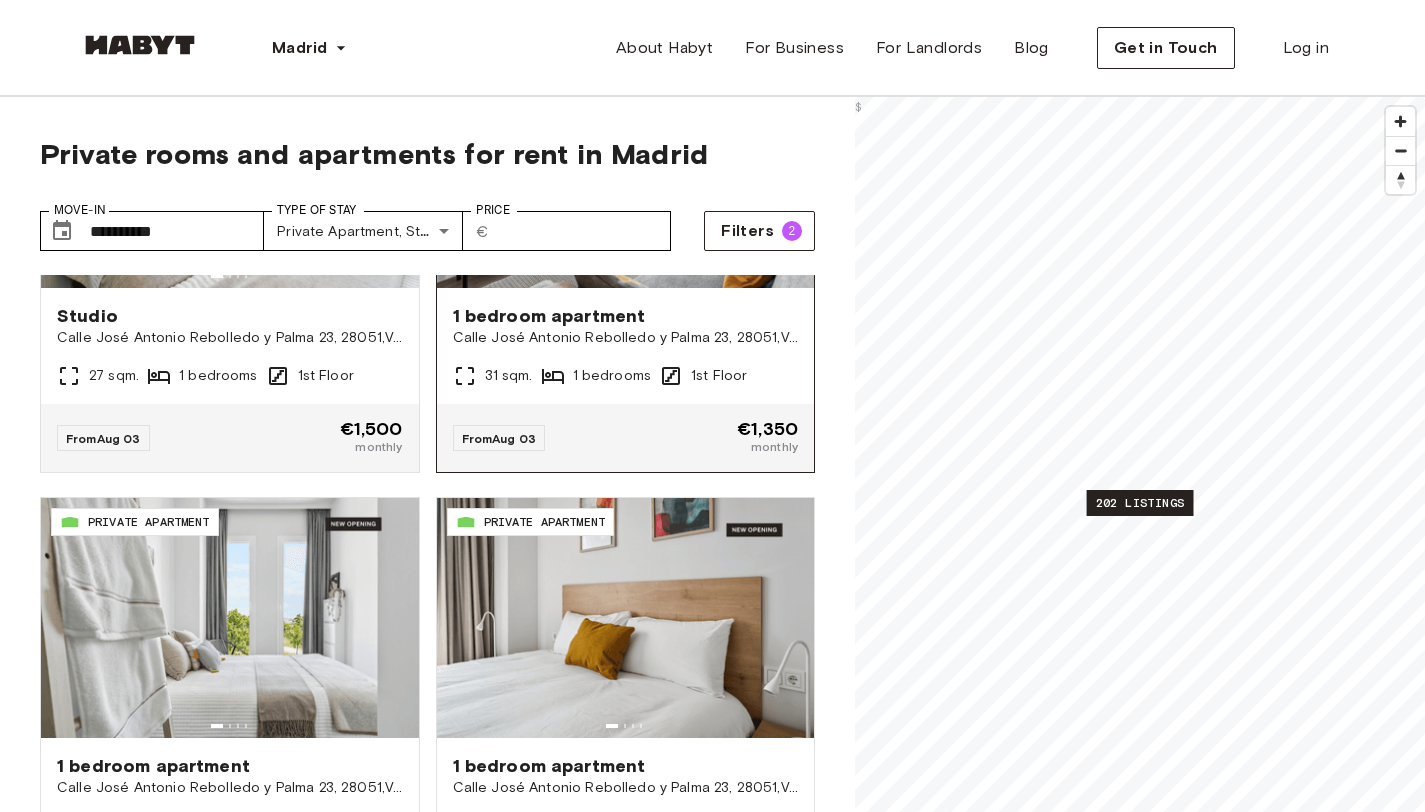 scroll, scrollTop: 471, scrollLeft: 0, axis: vertical 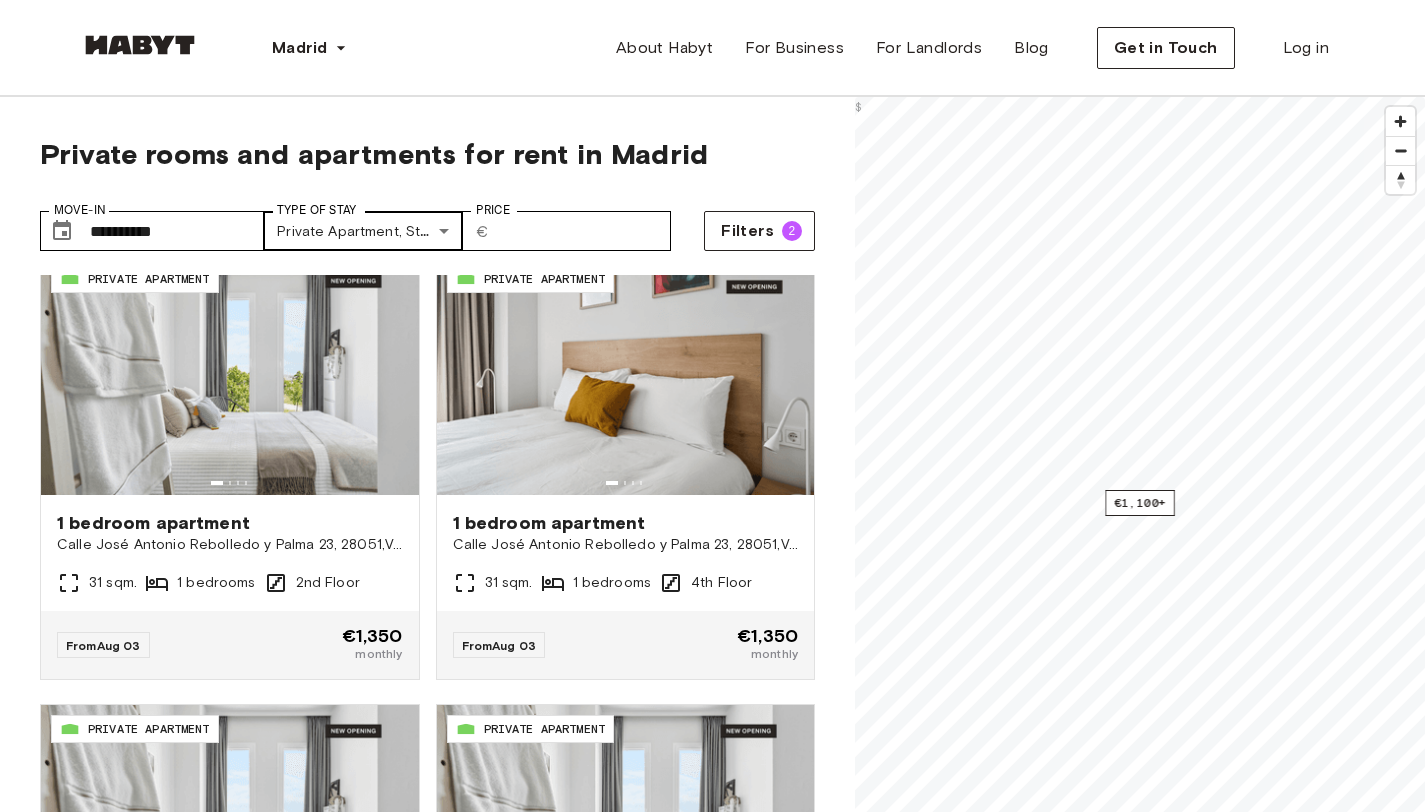 click on "**********" at bounding box center [712, 2469] 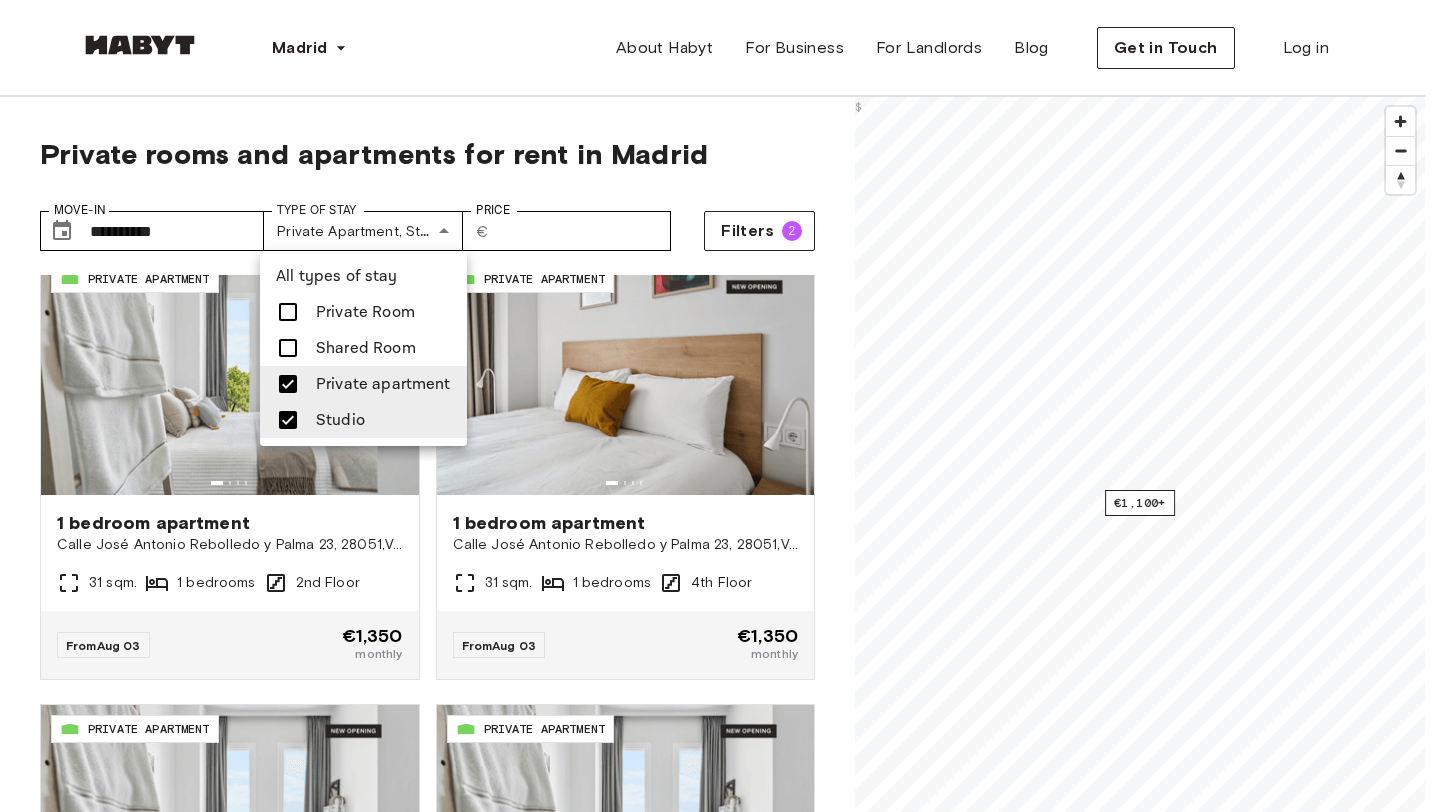 click at bounding box center (288, 420) 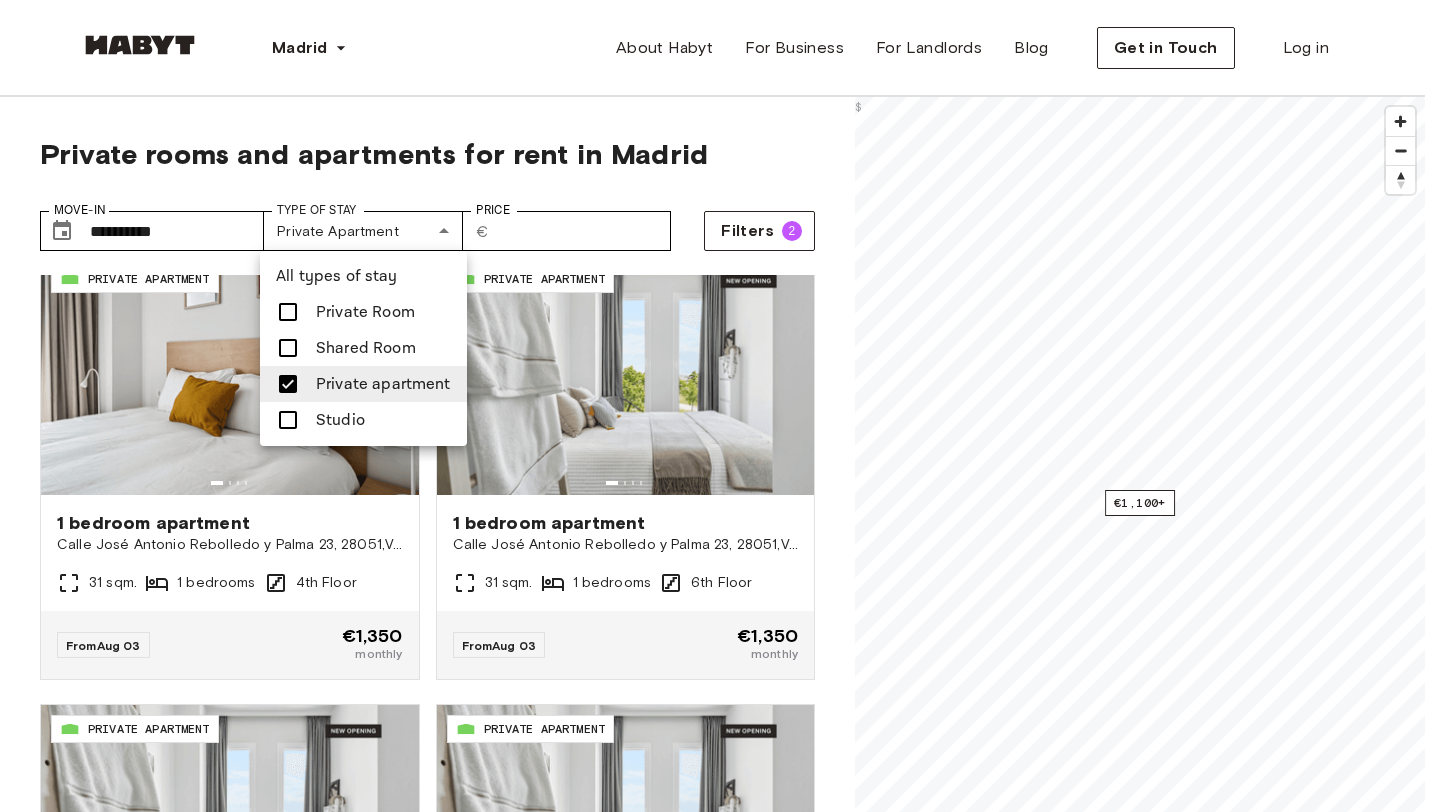 click at bounding box center [720, 406] 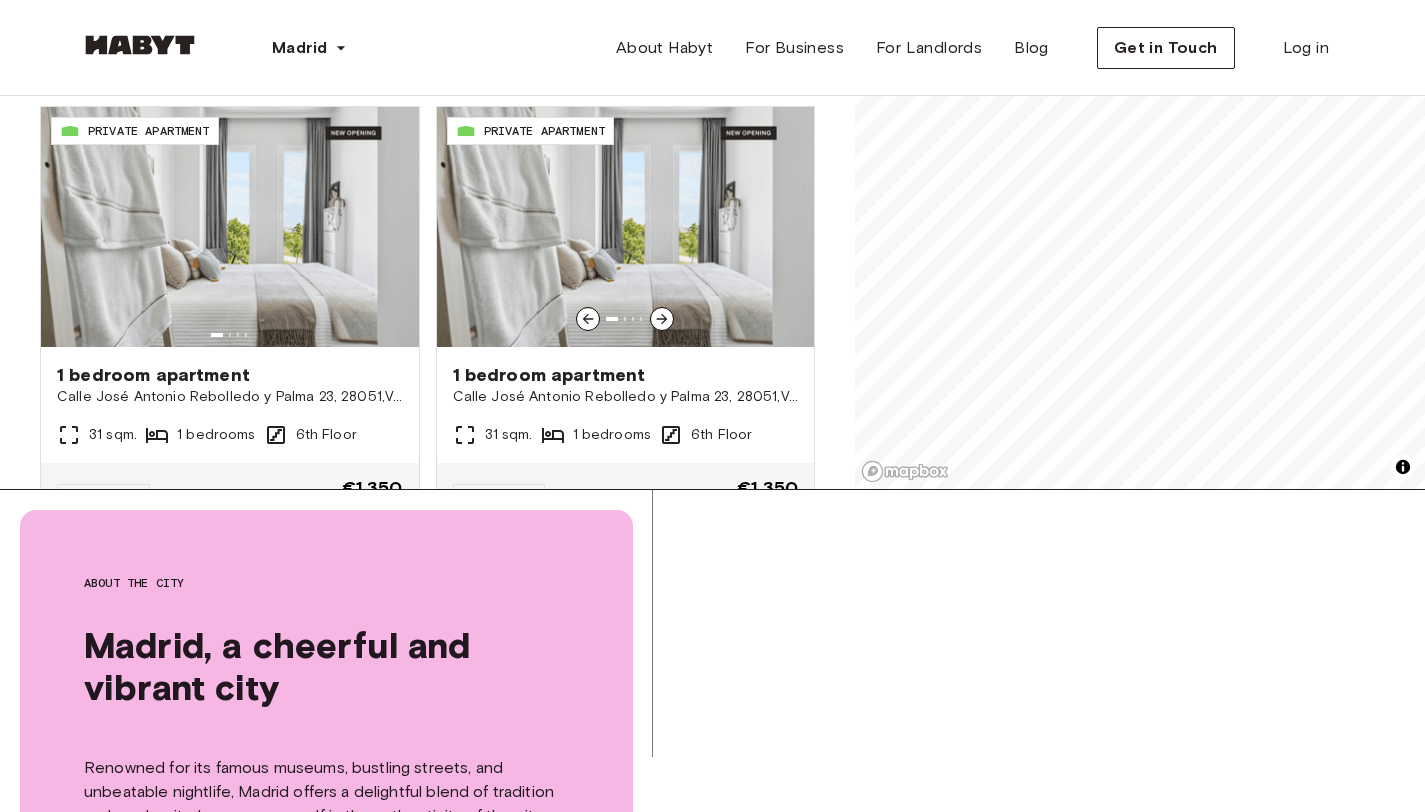 scroll, scrollTop: 600, scrollLeft: 0, axis: vertical 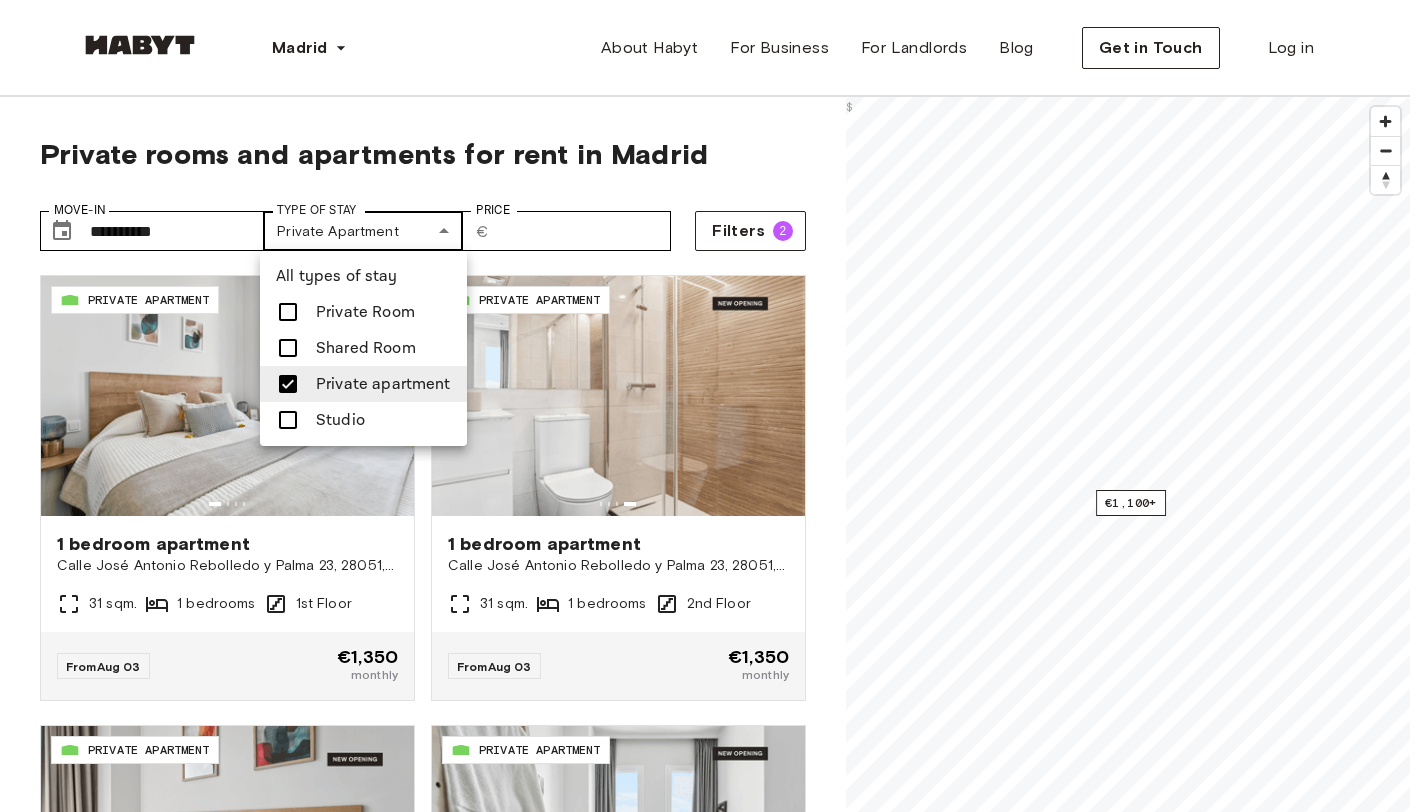 click on "**********" at bounding box center (712, 2468) 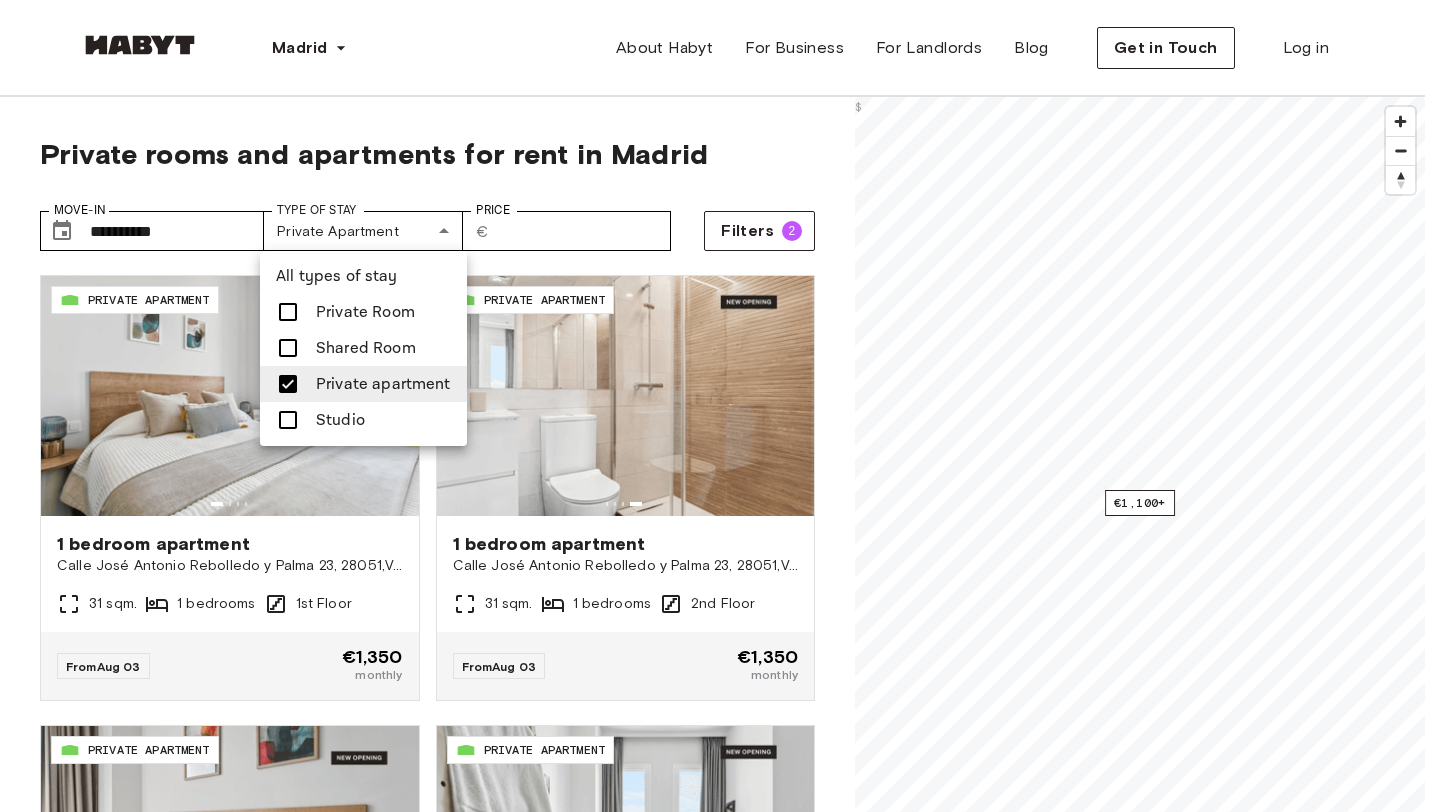 click at bounding box center (720, 406) 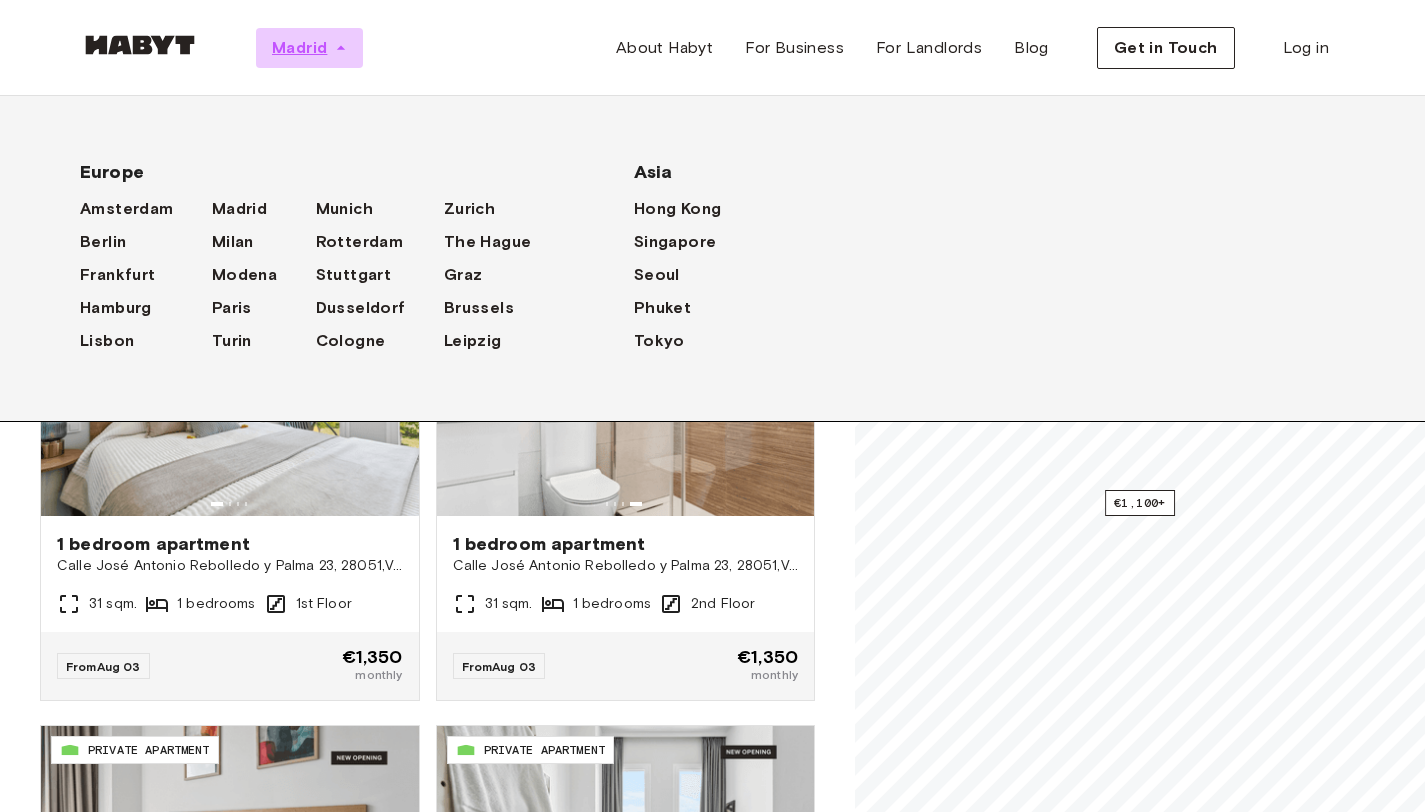 click at bounding box center [341, 48] 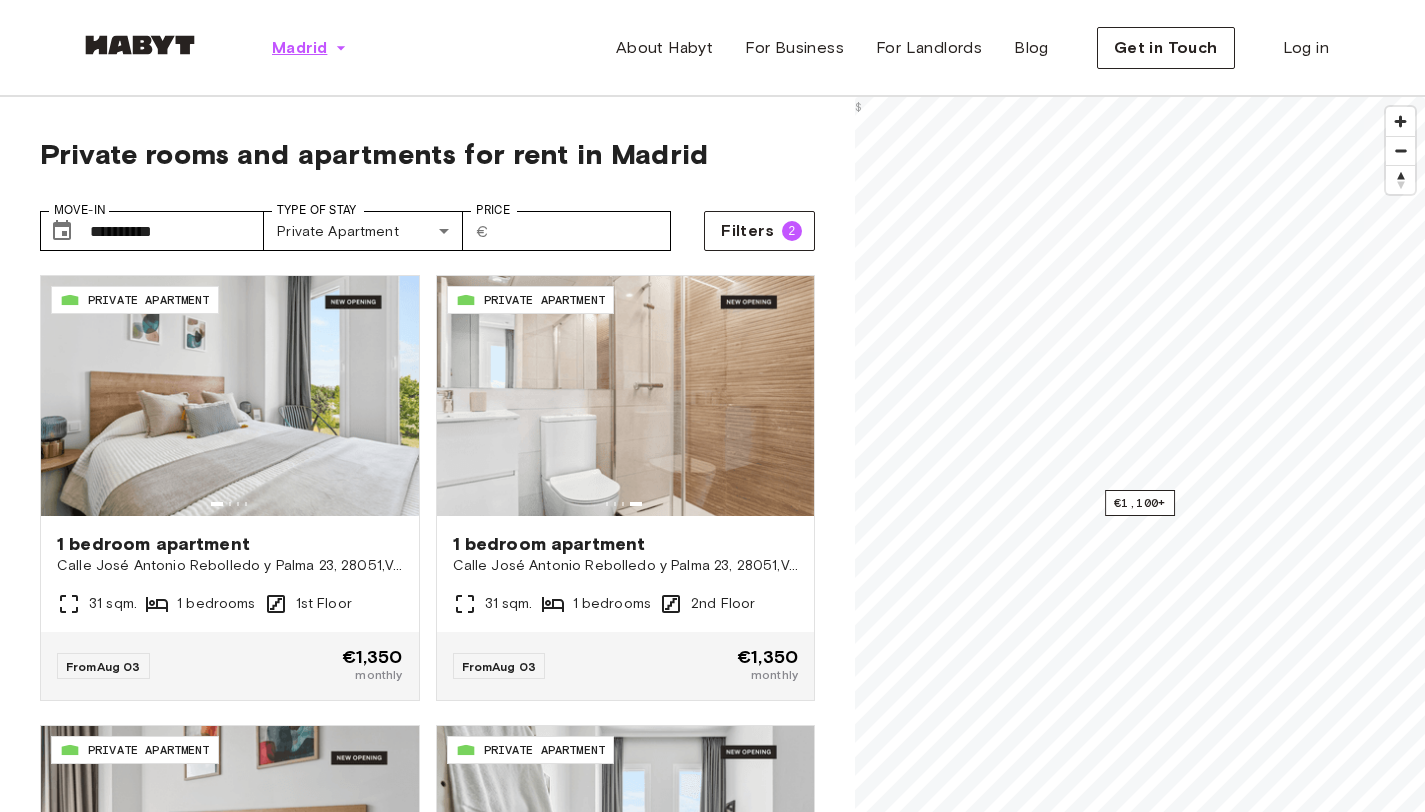 click 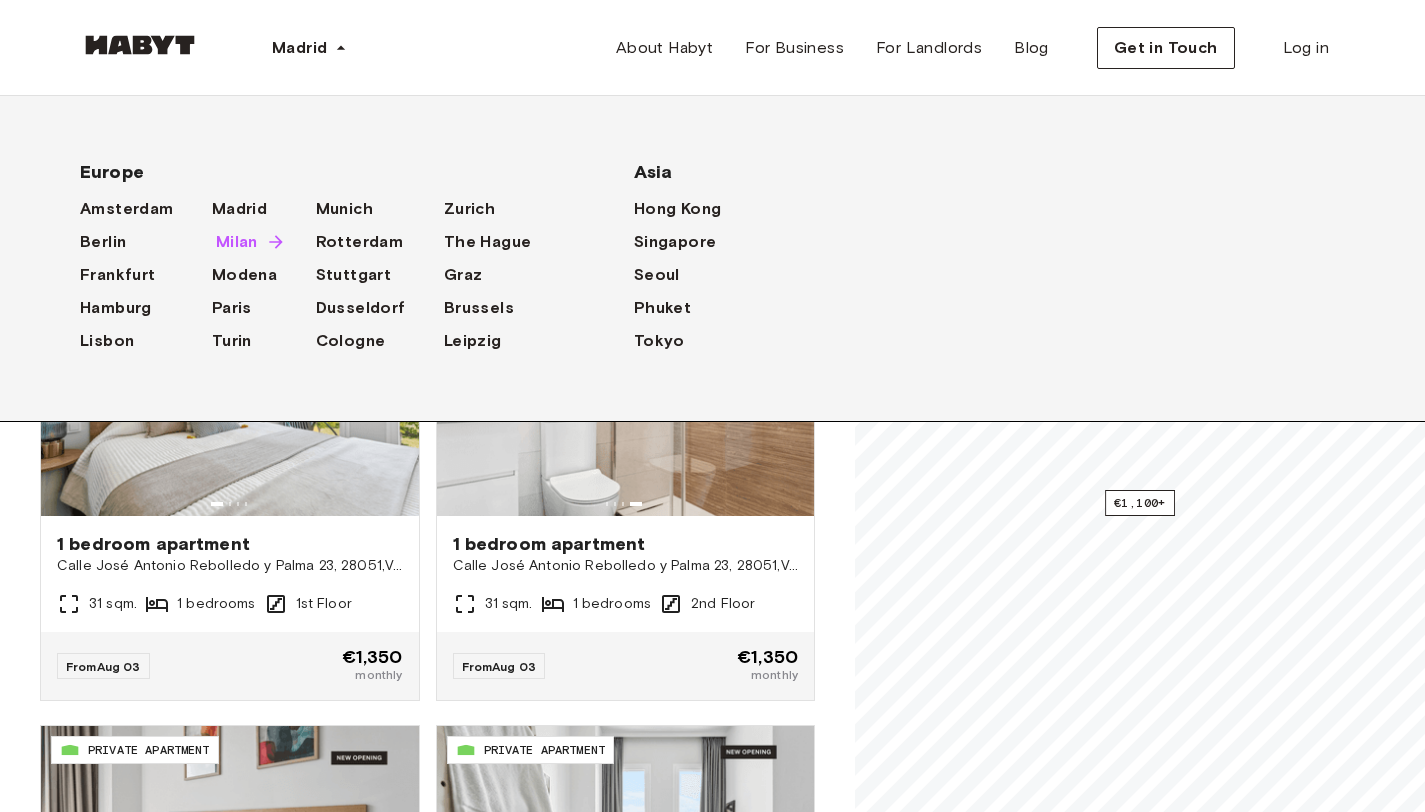 click on "Milan" at bounding box center [237, 242] 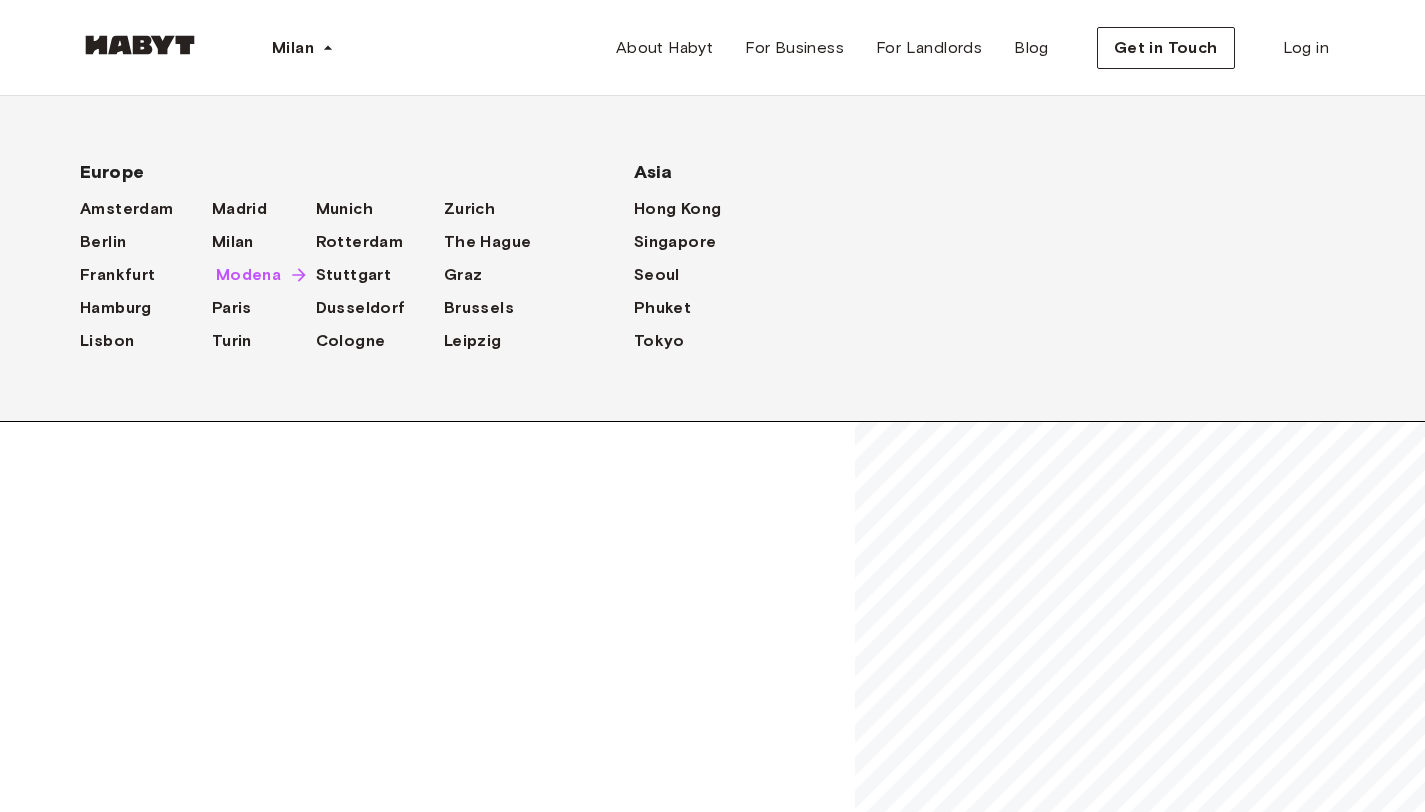 click on "Modena" at bounding box center (248, 275) 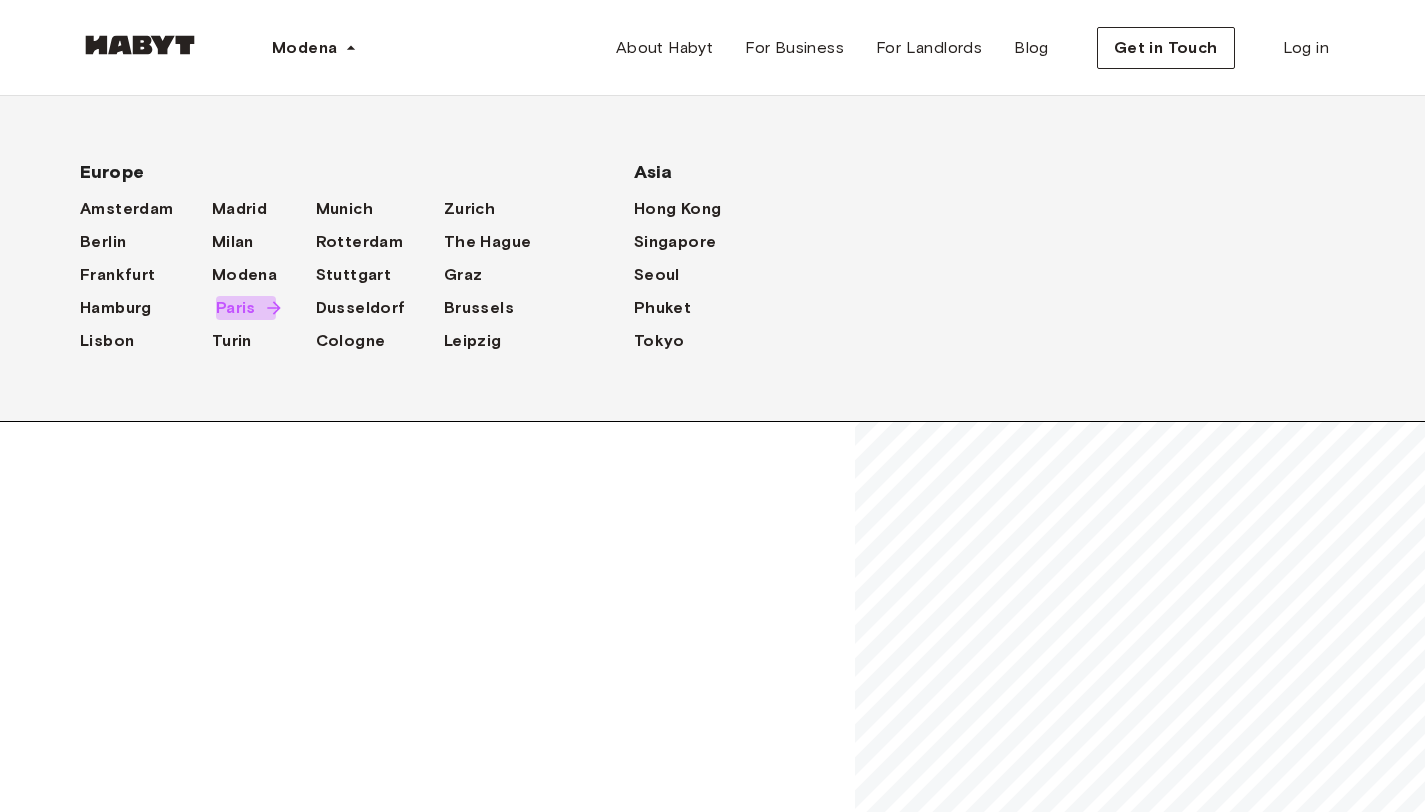 click on "Paris" at bounding box center [236, 308] 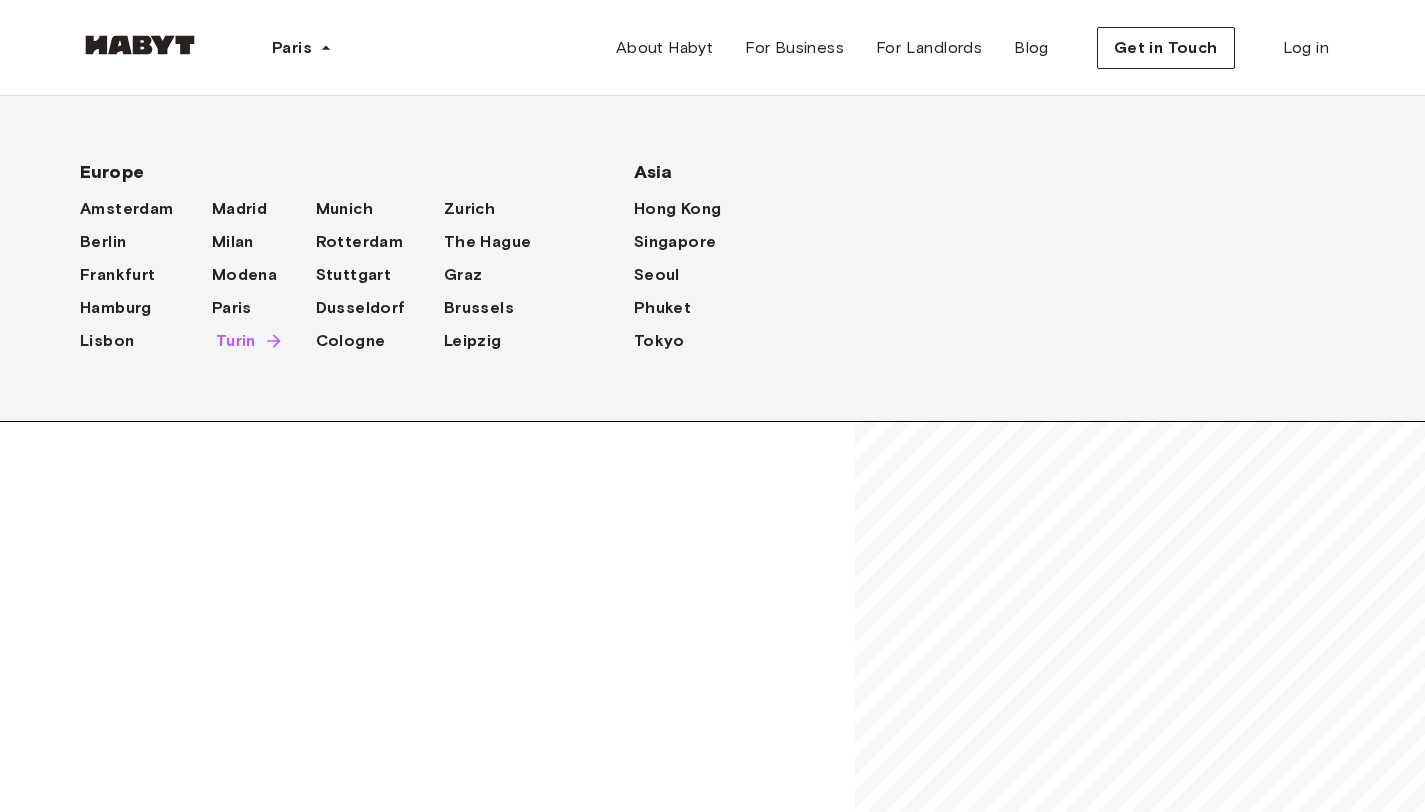 click on "Turin" at bounding box center (236, 341) 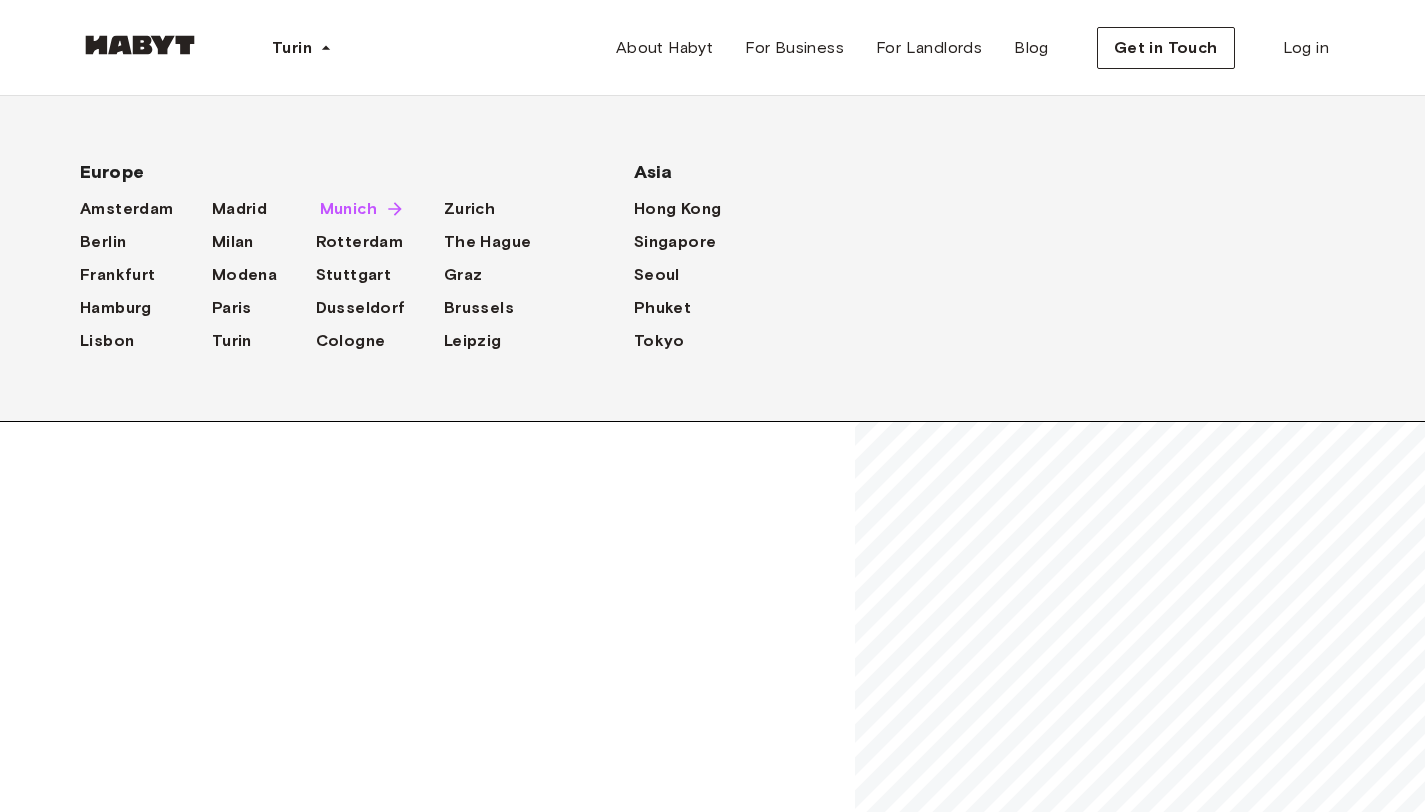click on "Munich" at bounding box center [348, 209] 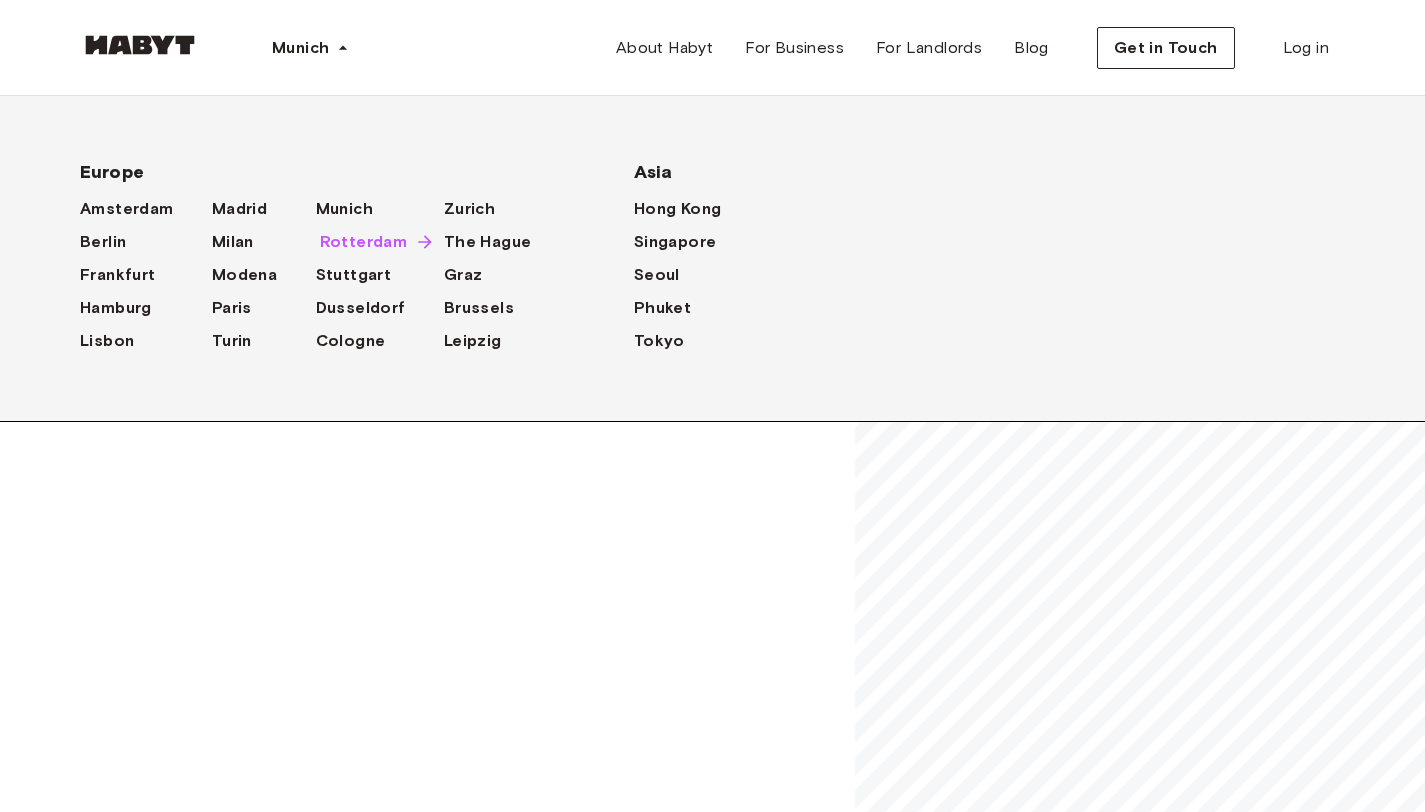 click on "Rotterdam" at bounding box center (364, 242) 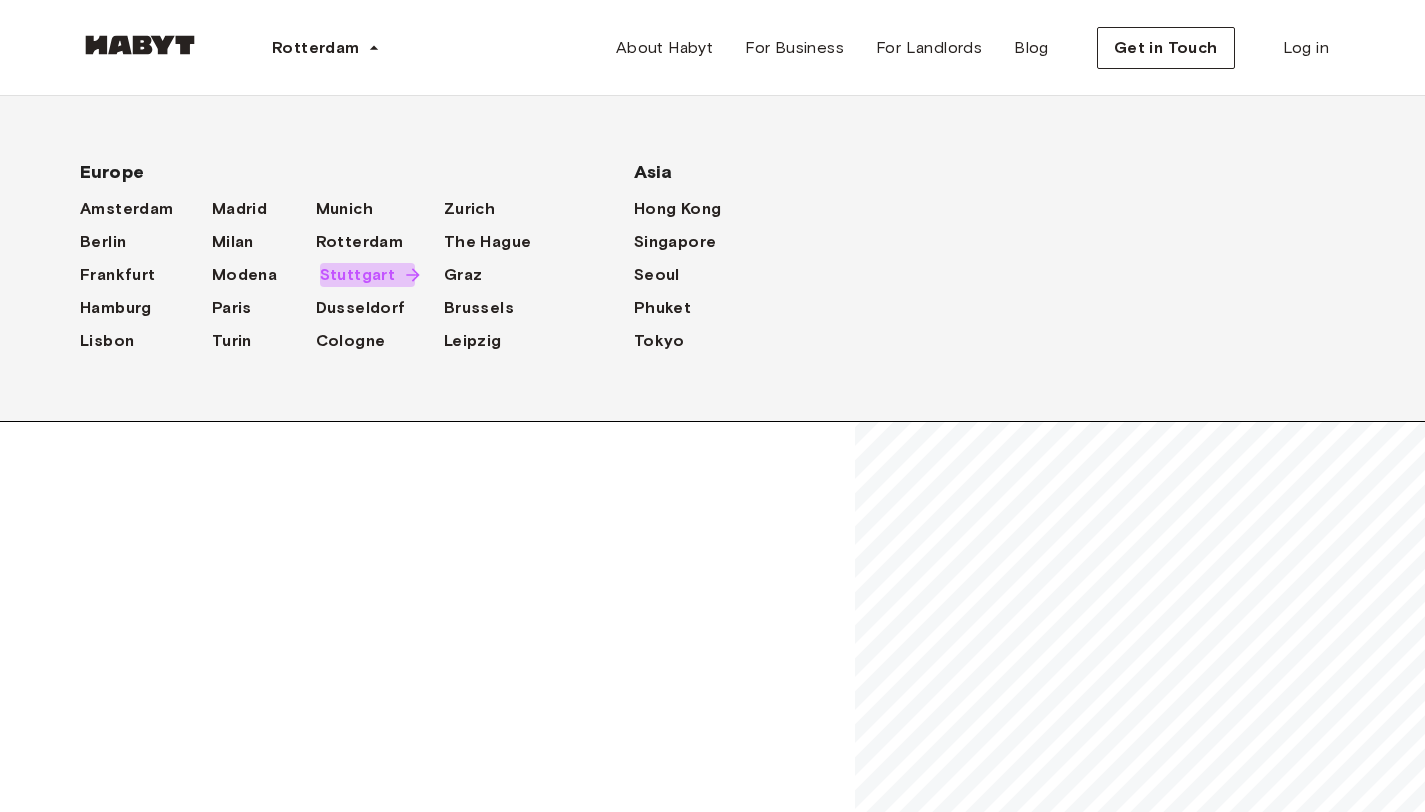 click on "Stuttgart" at bounding box center (358, 275) 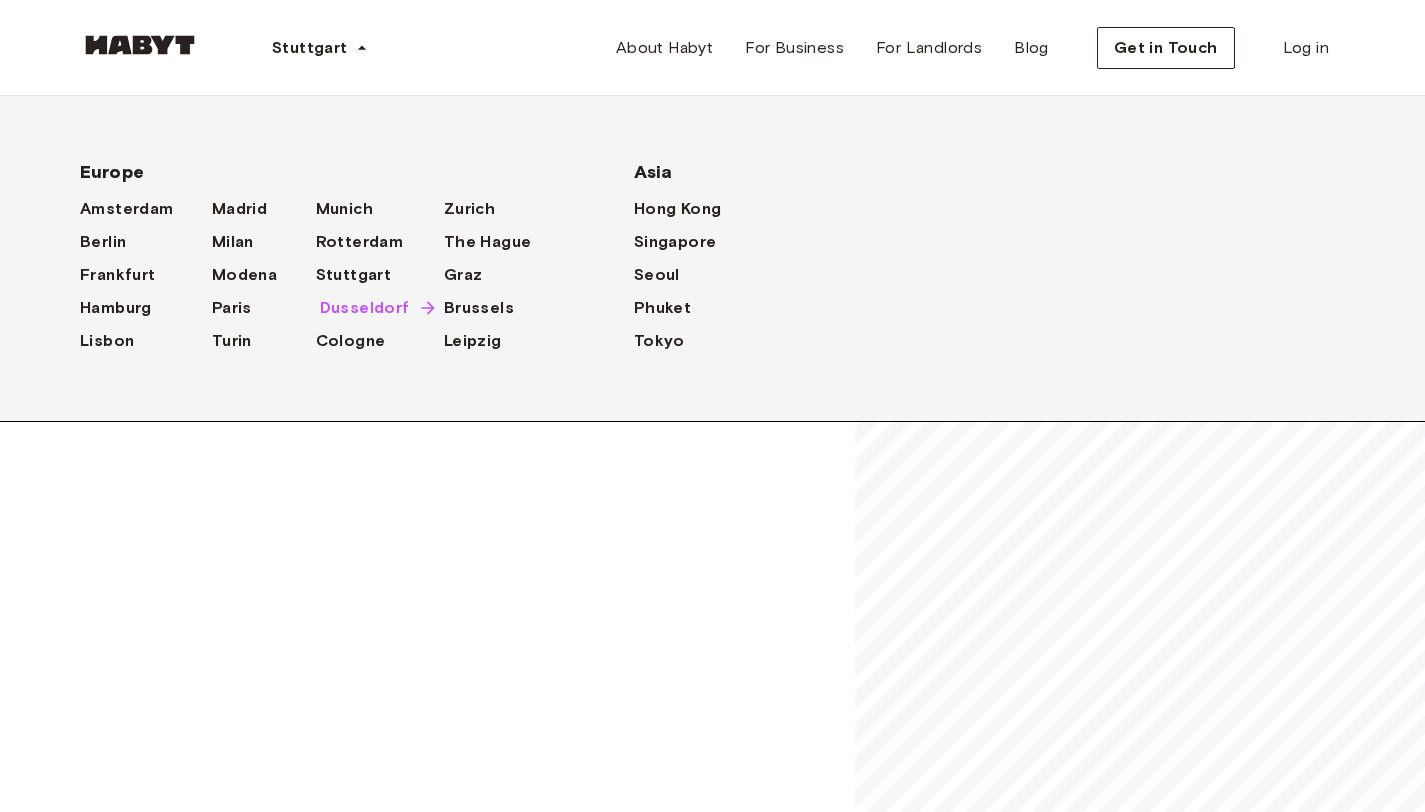 click on "Dusseldorf" at bounding box center (365, 308) 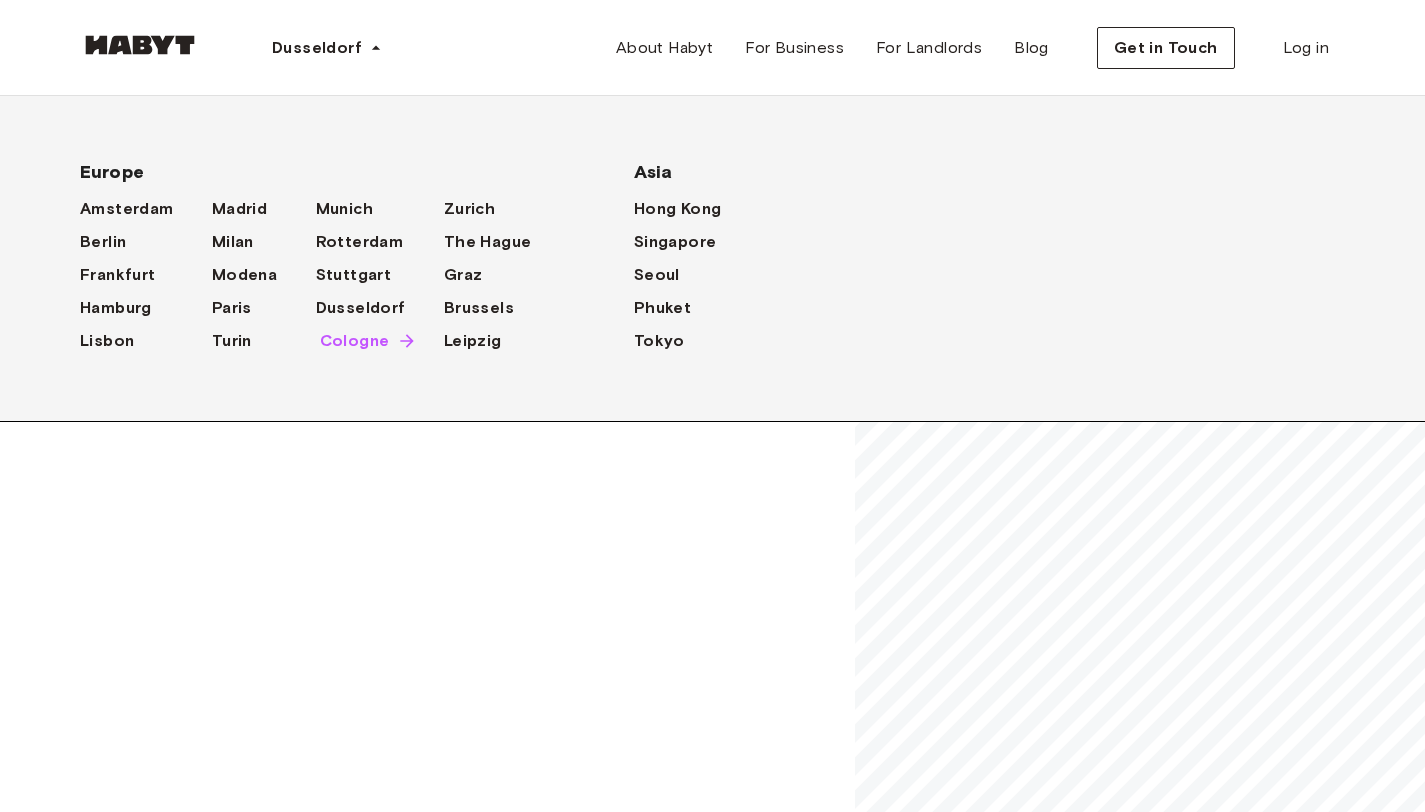 click on "Cologne" at bounding box center (355, 341) 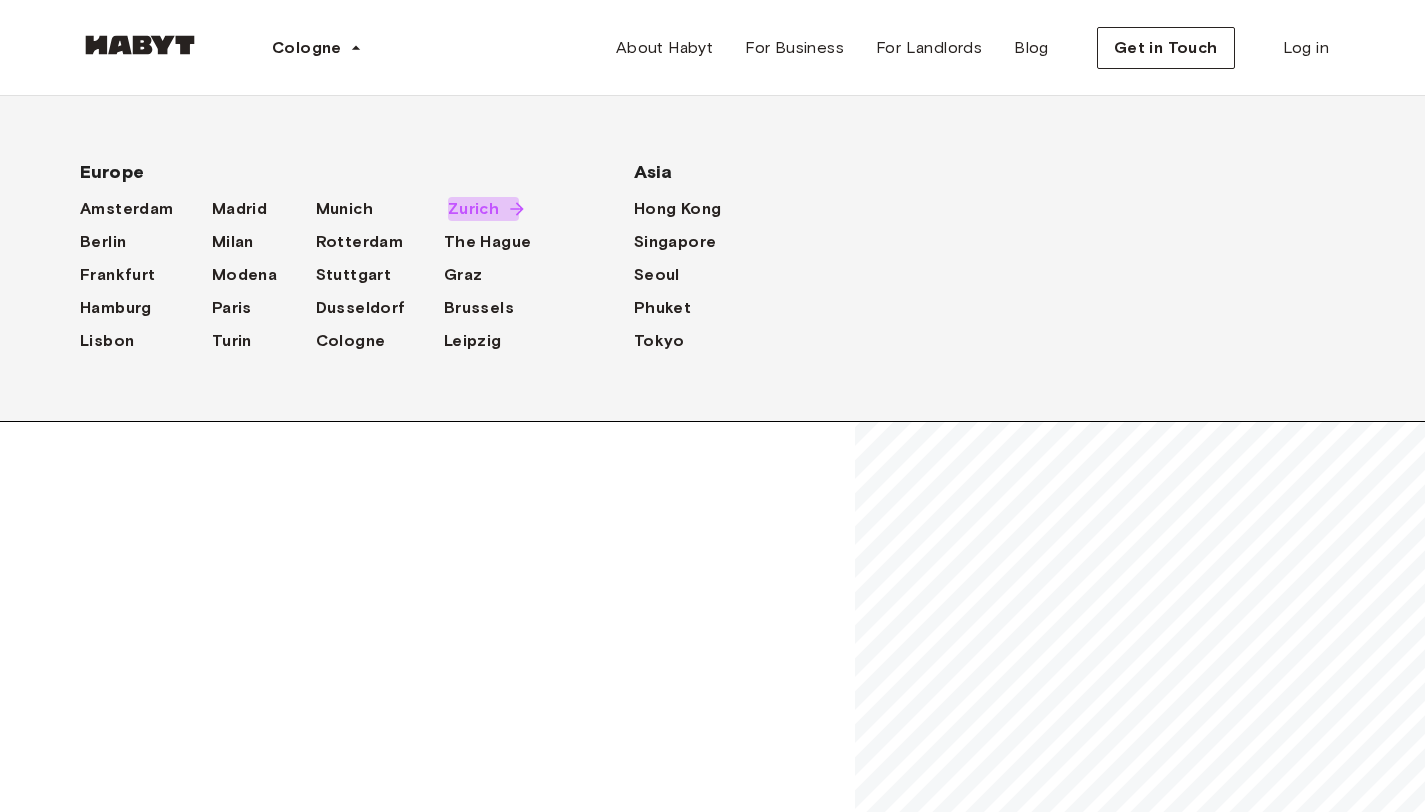 click on "Zurich" at bounding box center [473, 209] 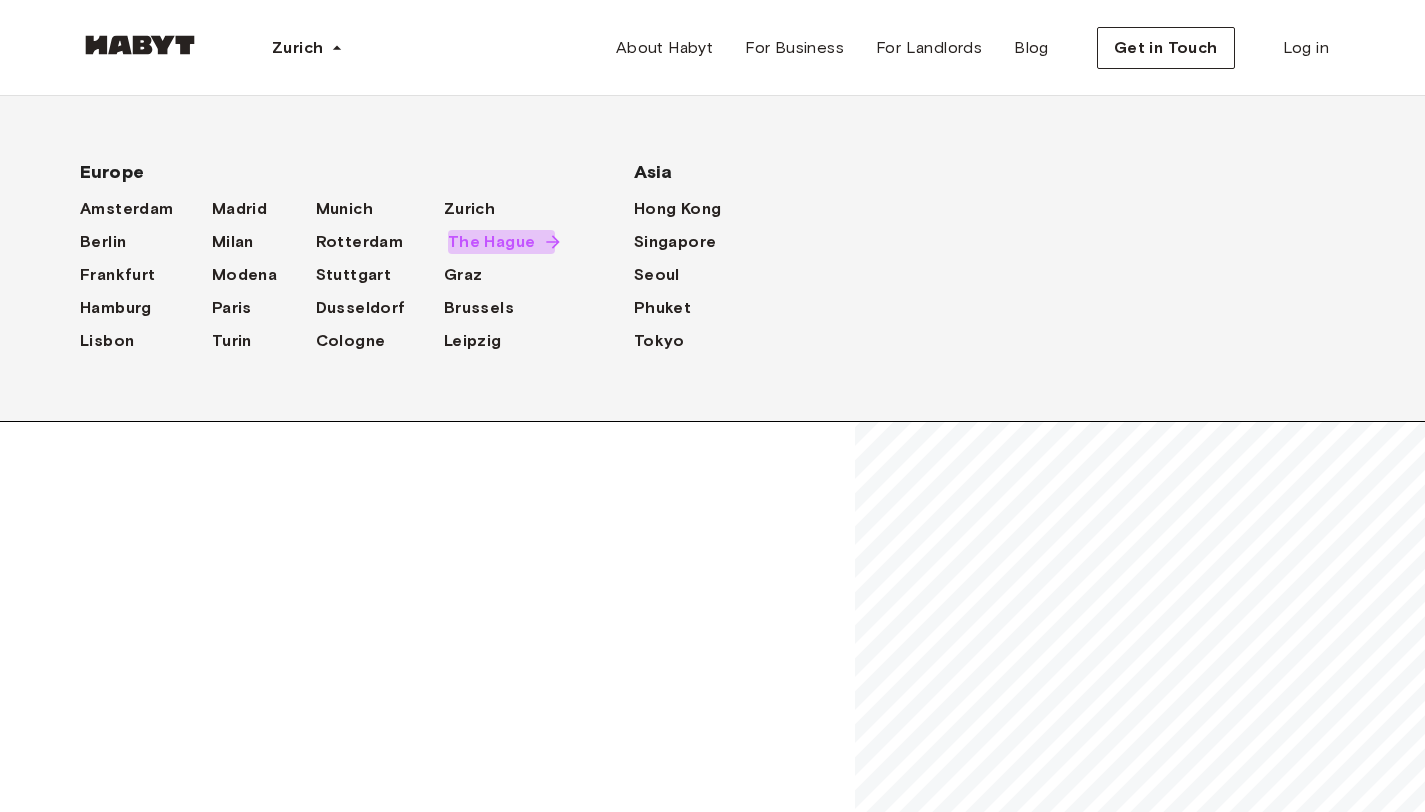 click on "The Hague" at bounding box center [492, 242] 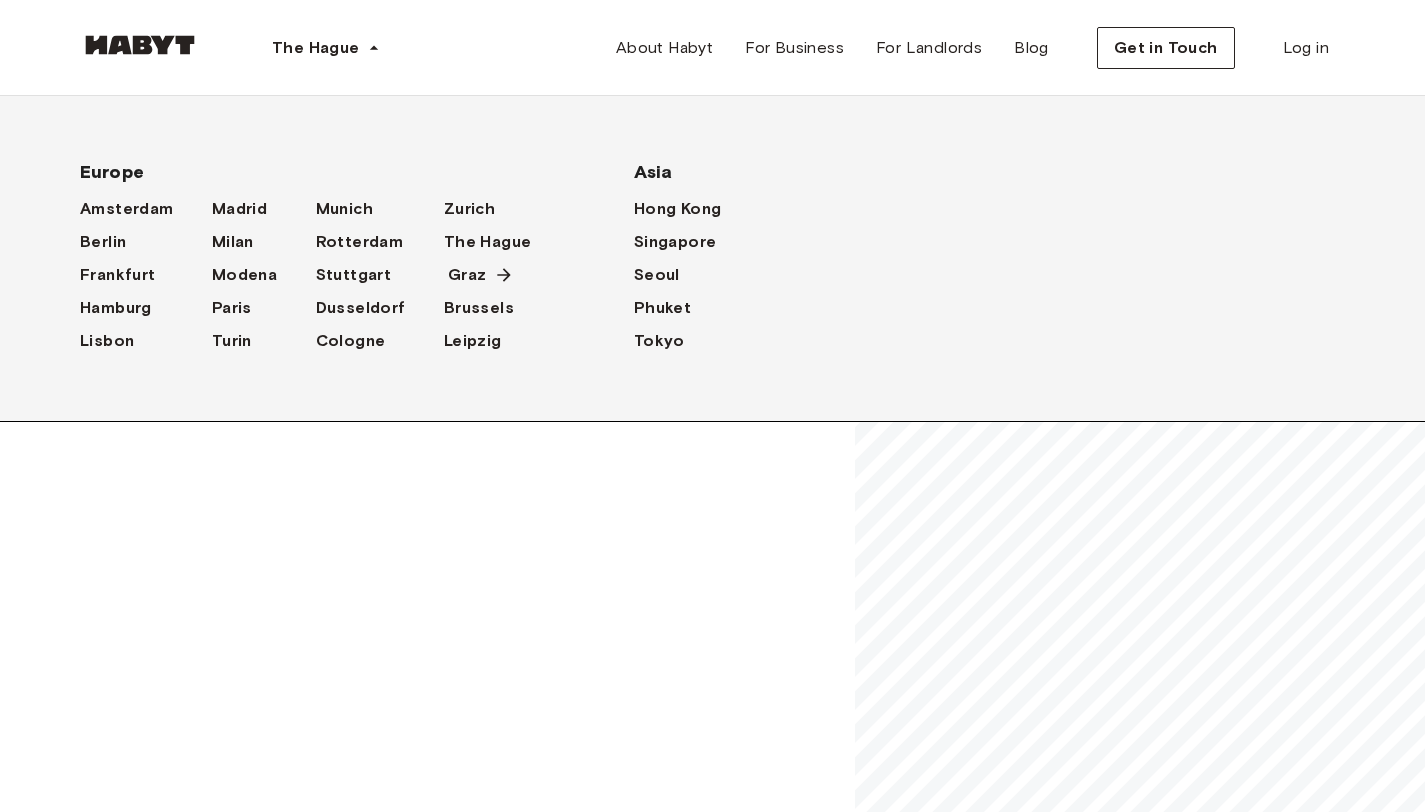 click on "Graz" at bounding box center [507, 274] 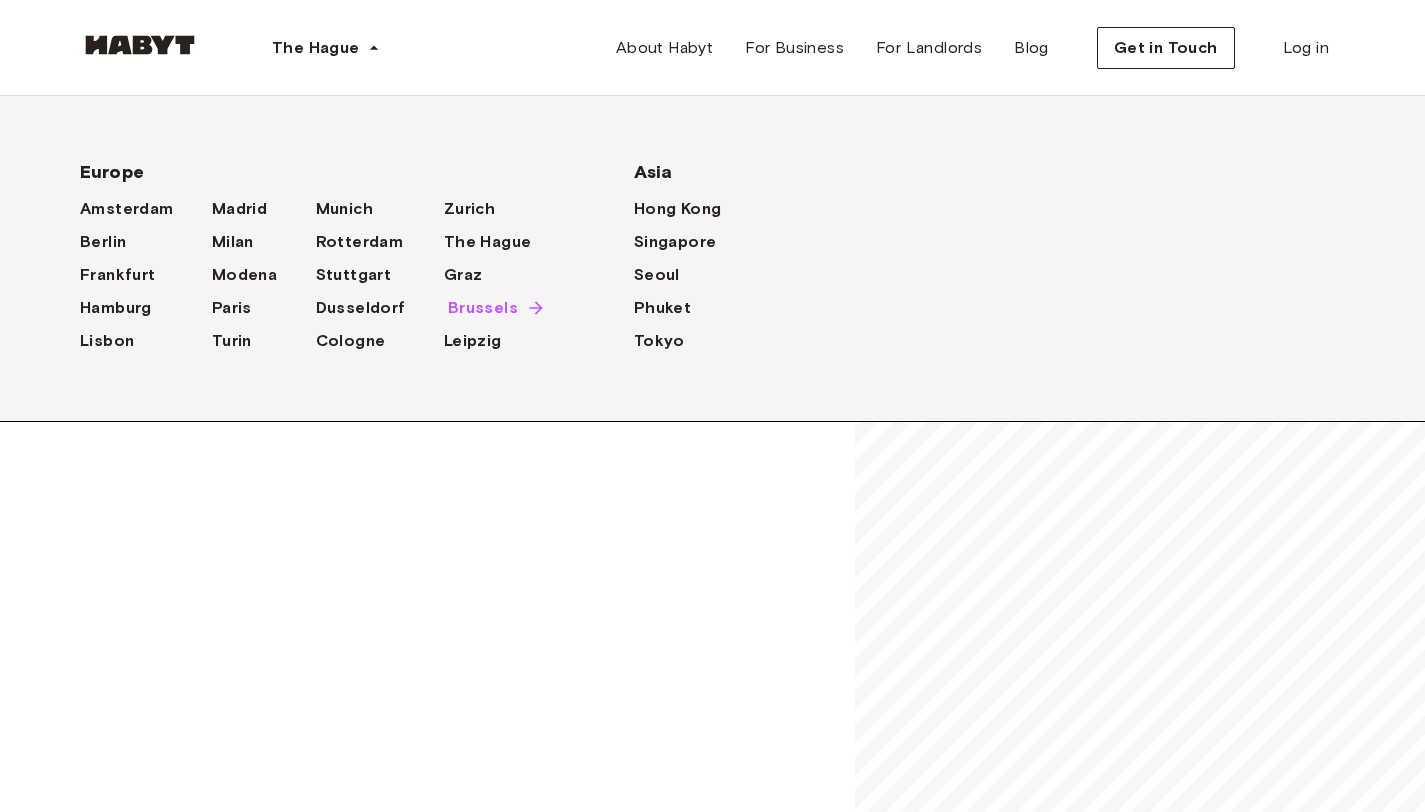 click on "Brussels" at bounding box center (483, 308) 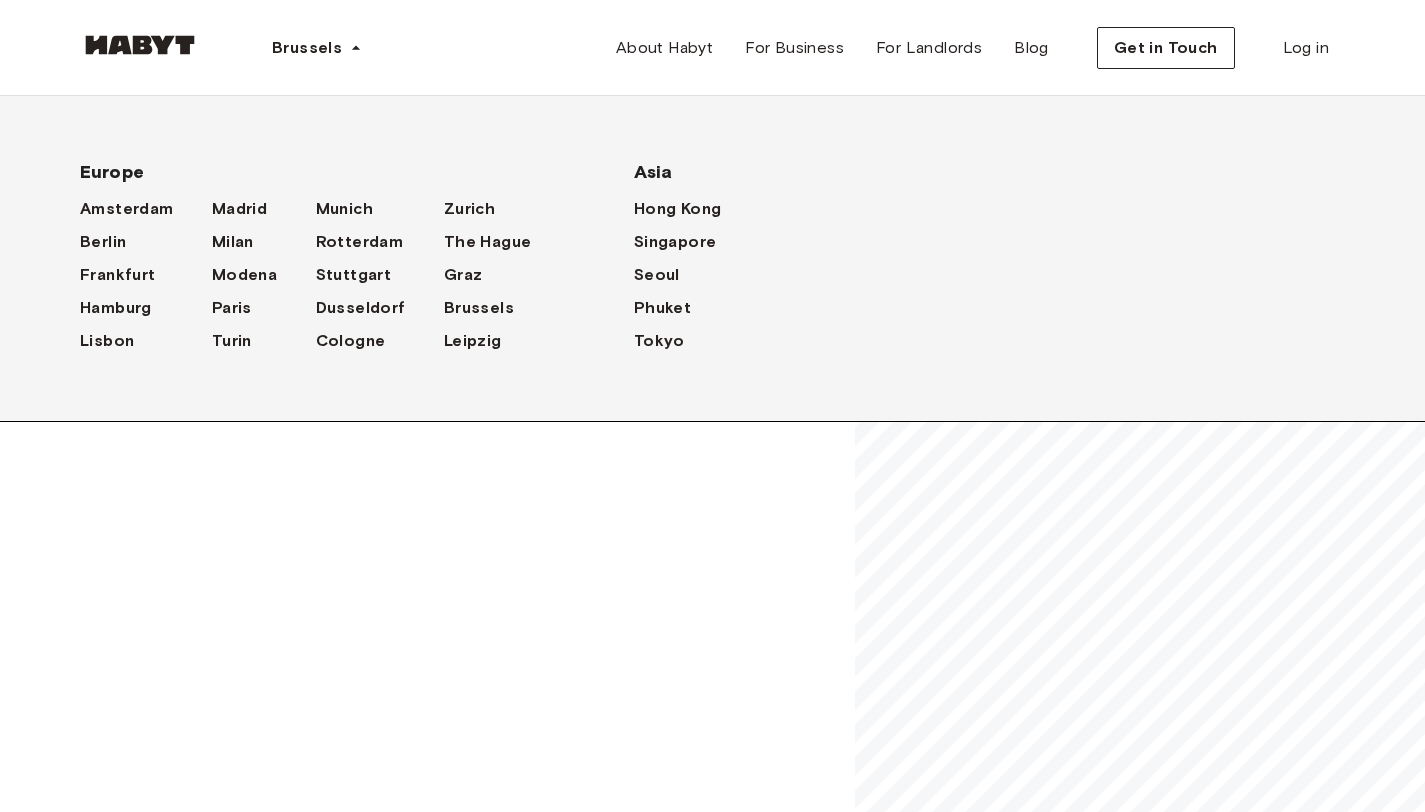 click on "Leipzig" at bounding box center (507, 340) 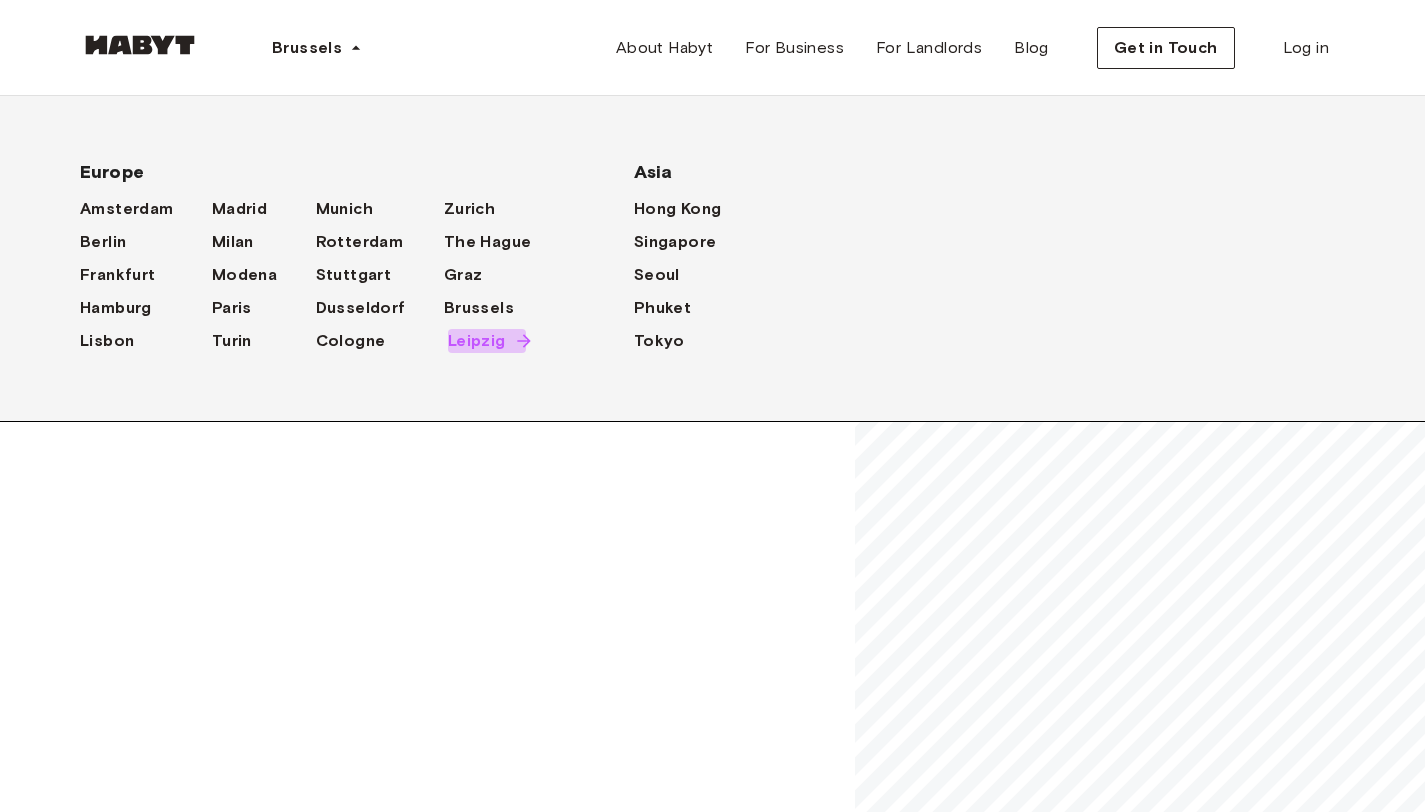 click on "Leipzig" at bounding box center (477, 341) 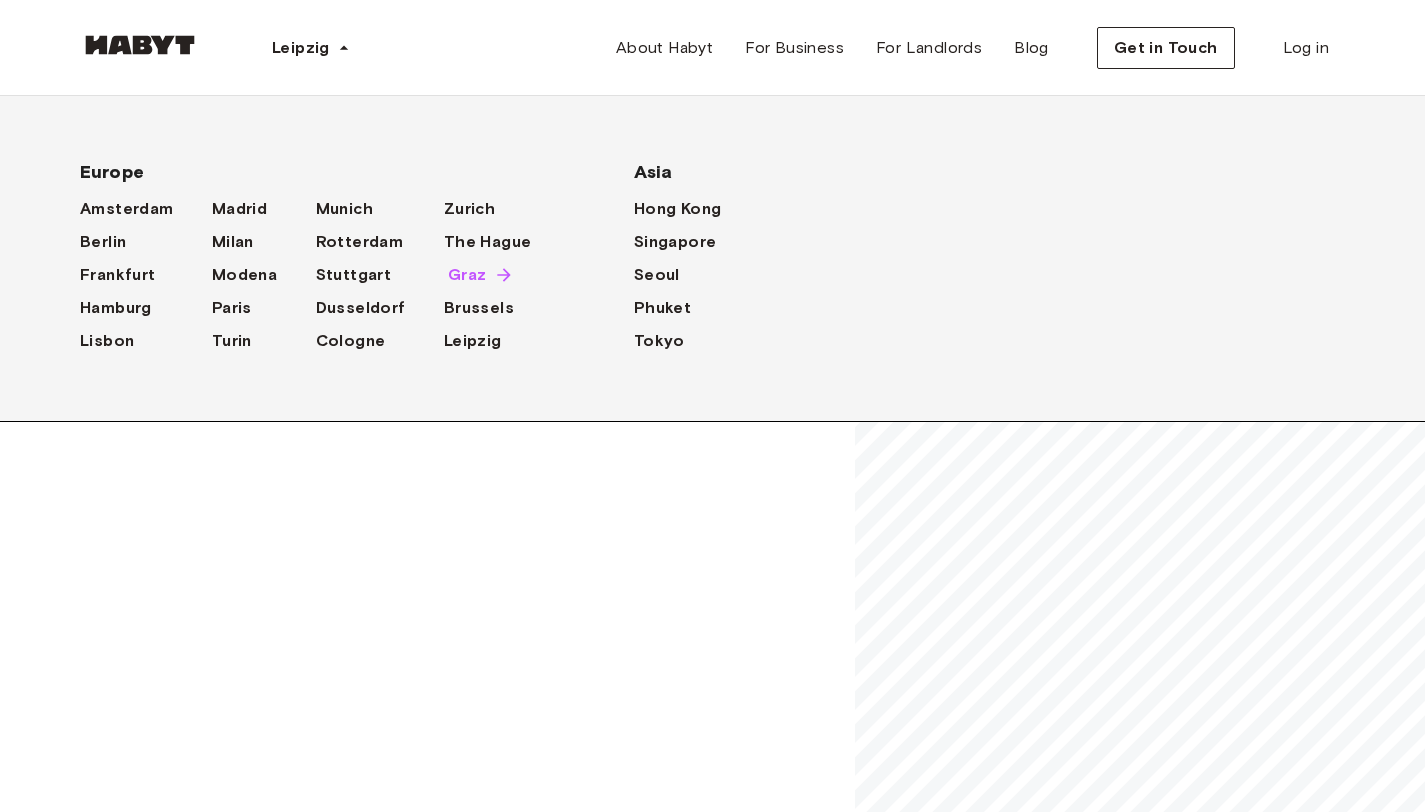 click on "Graz" at bounding box center [467, 275] 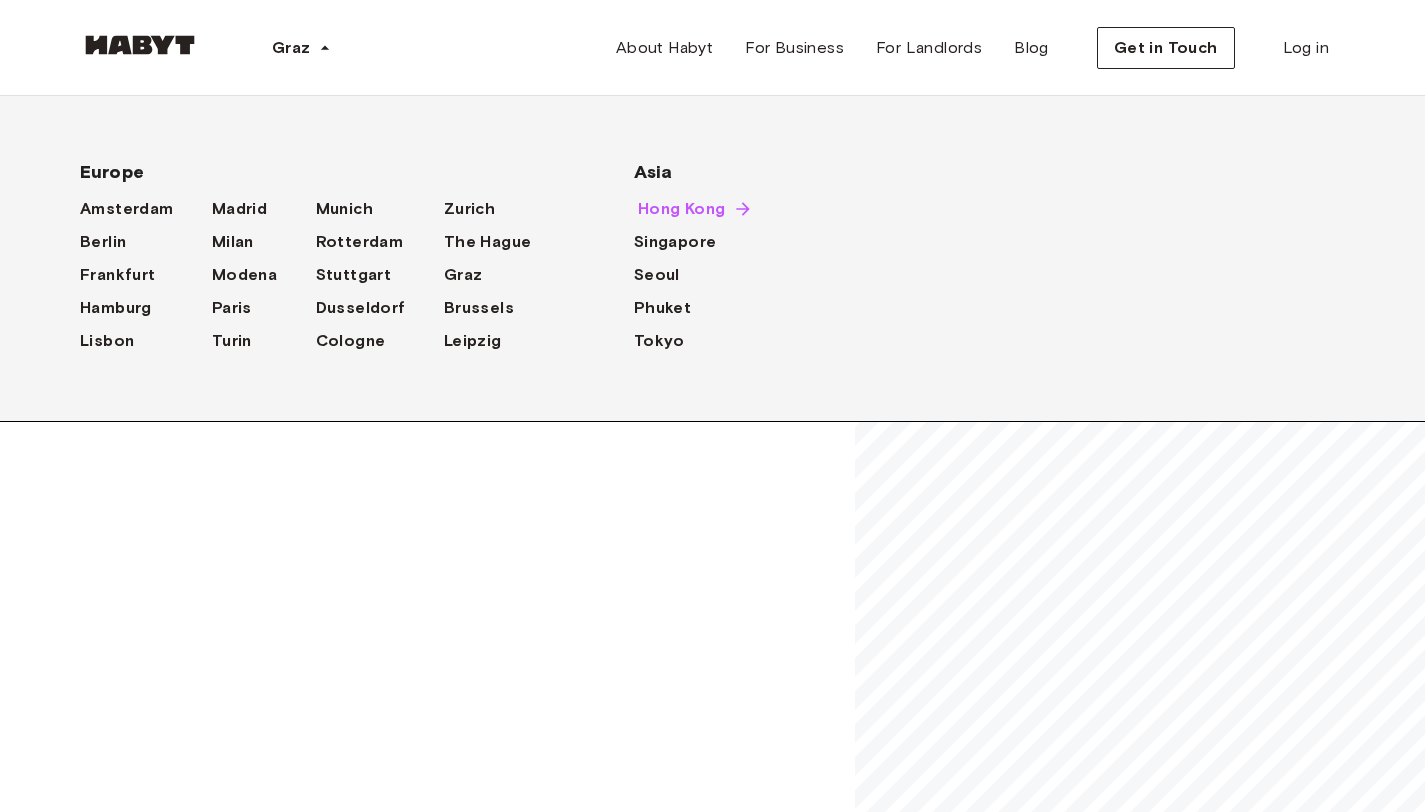click on "Hong Kong" at bounding box center (682, 209) 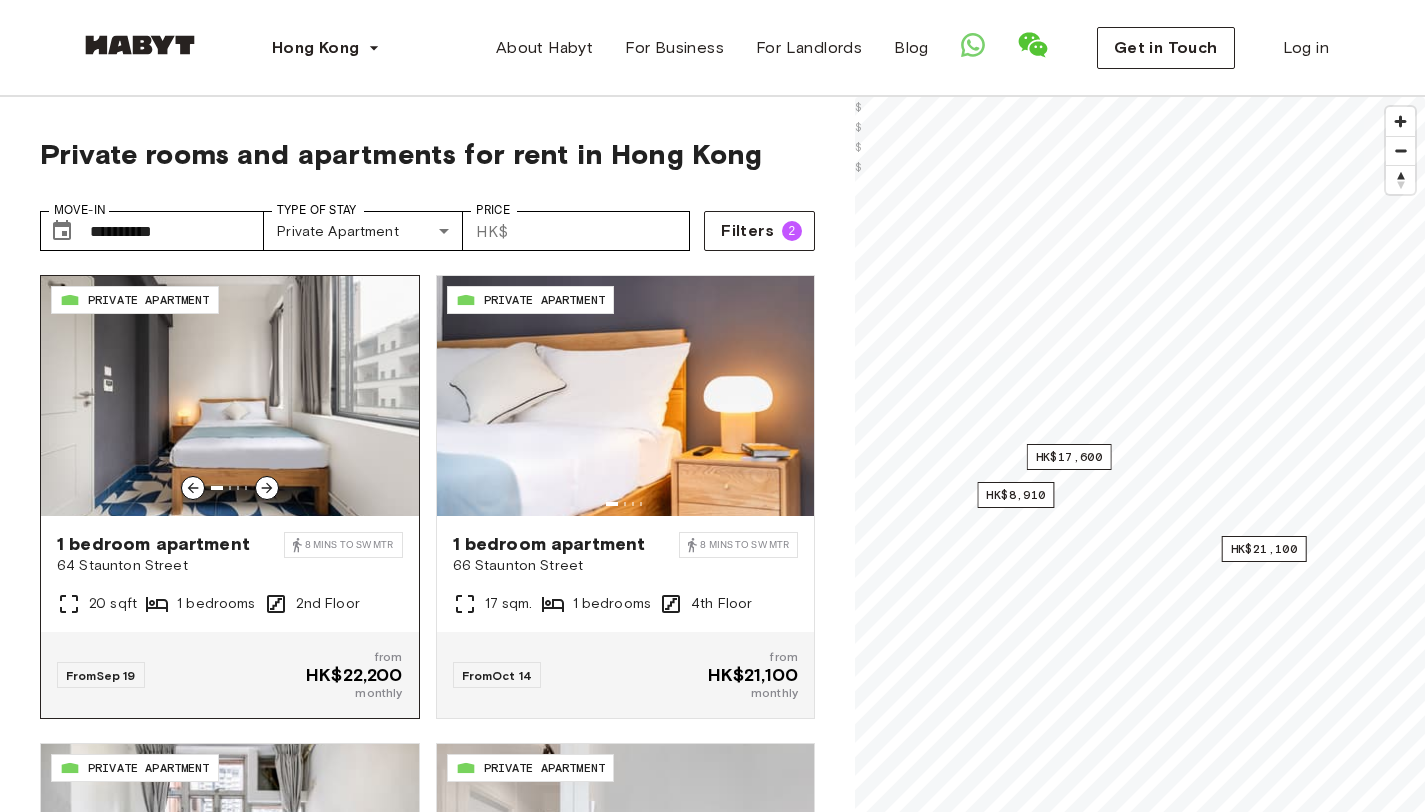 click 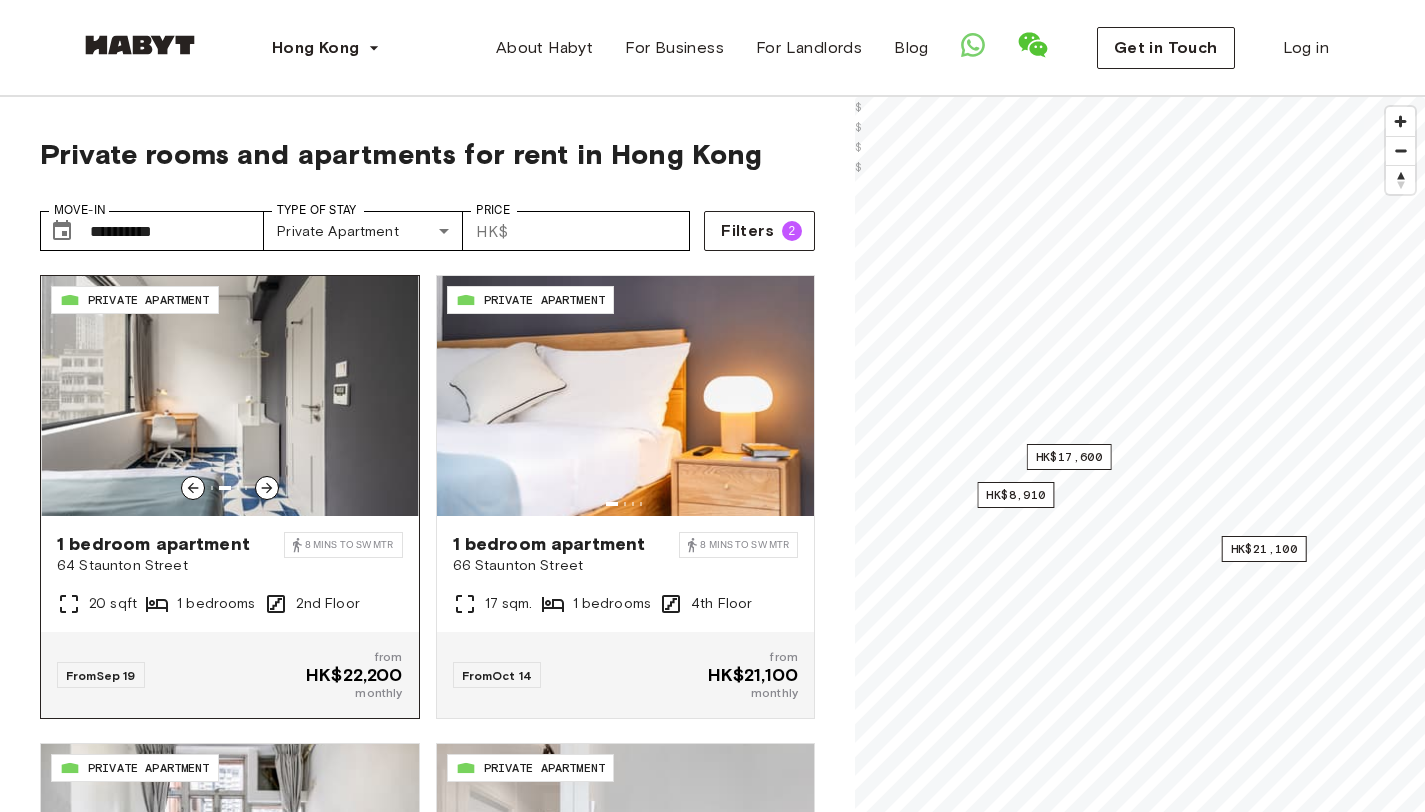 click 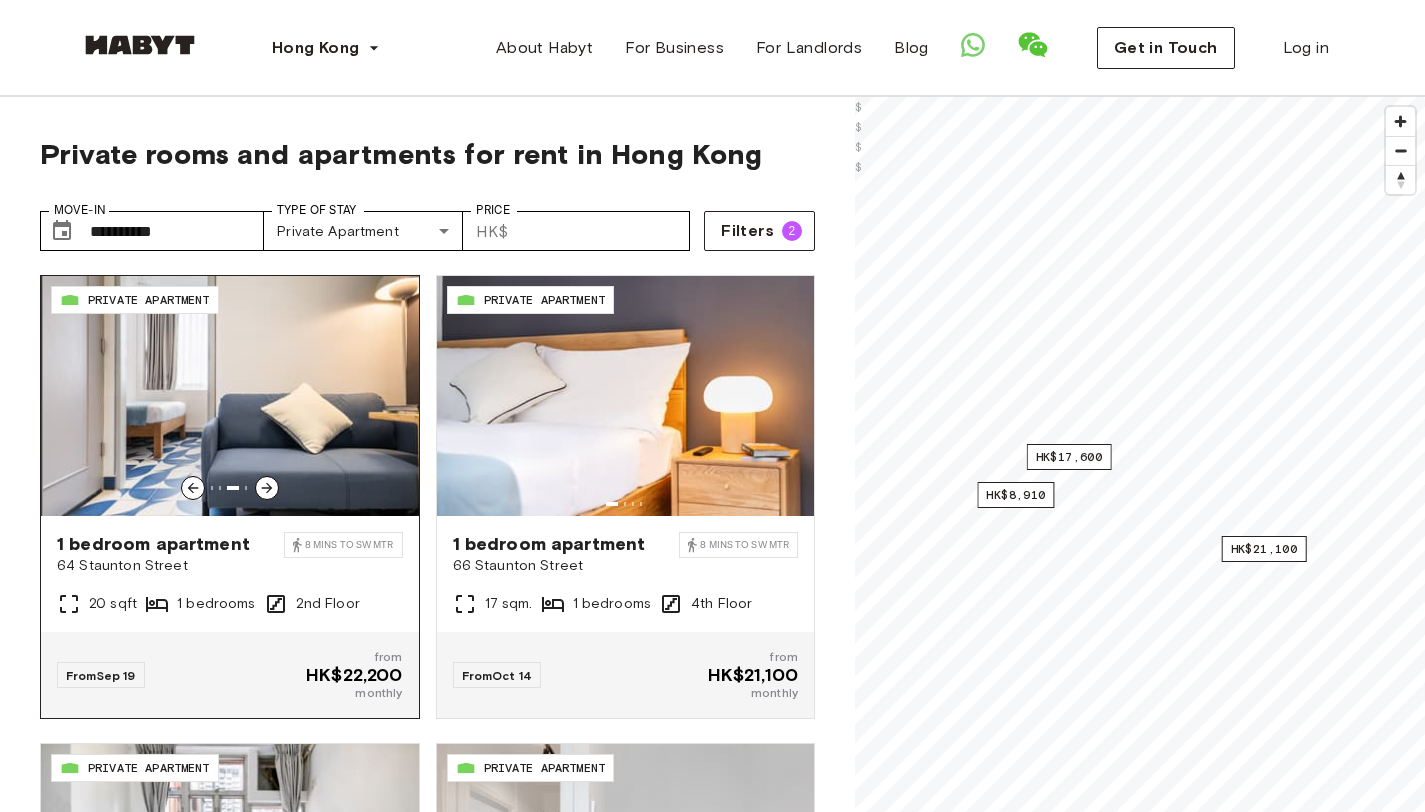 click 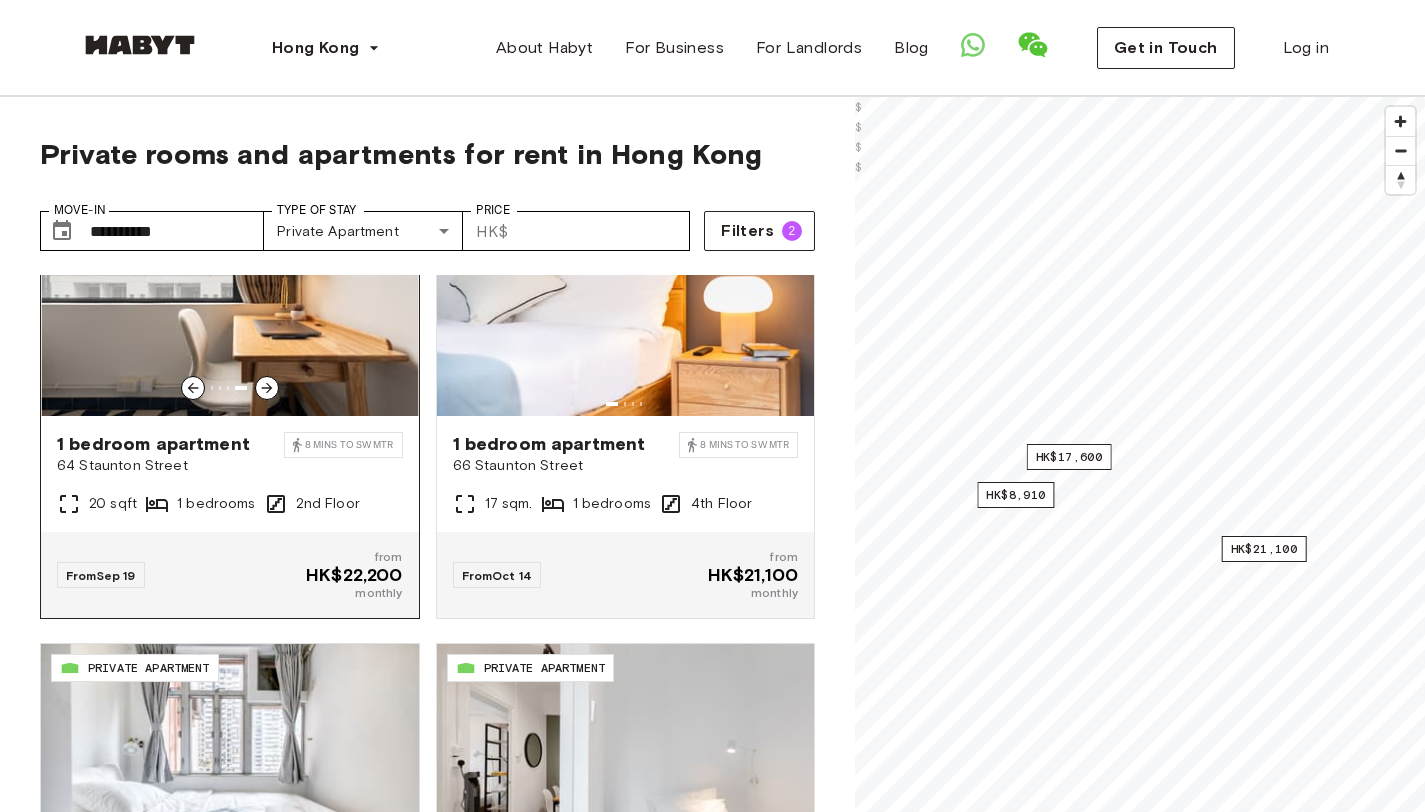 scroll, scrollTop: 155, scrollLeft: 0, axis: vertical 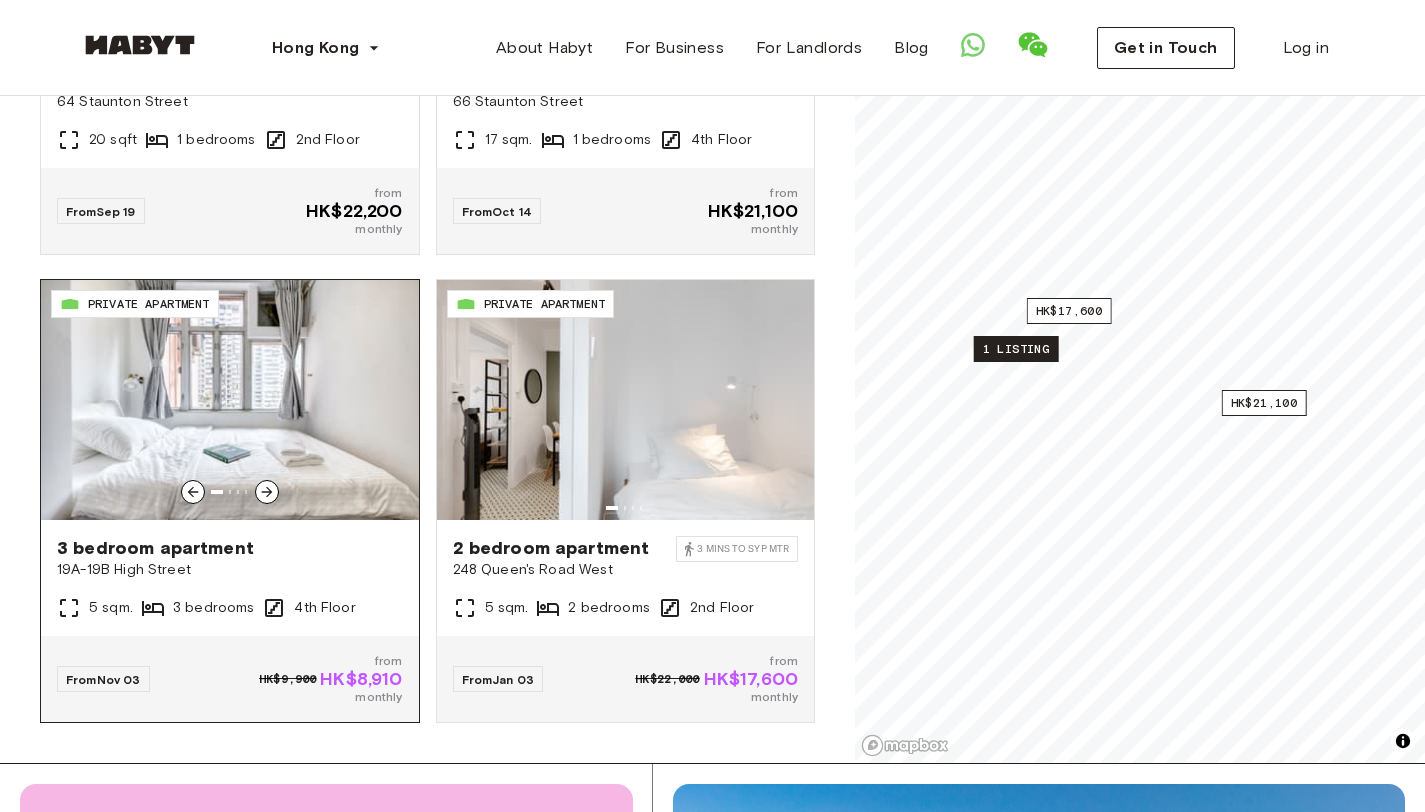 click 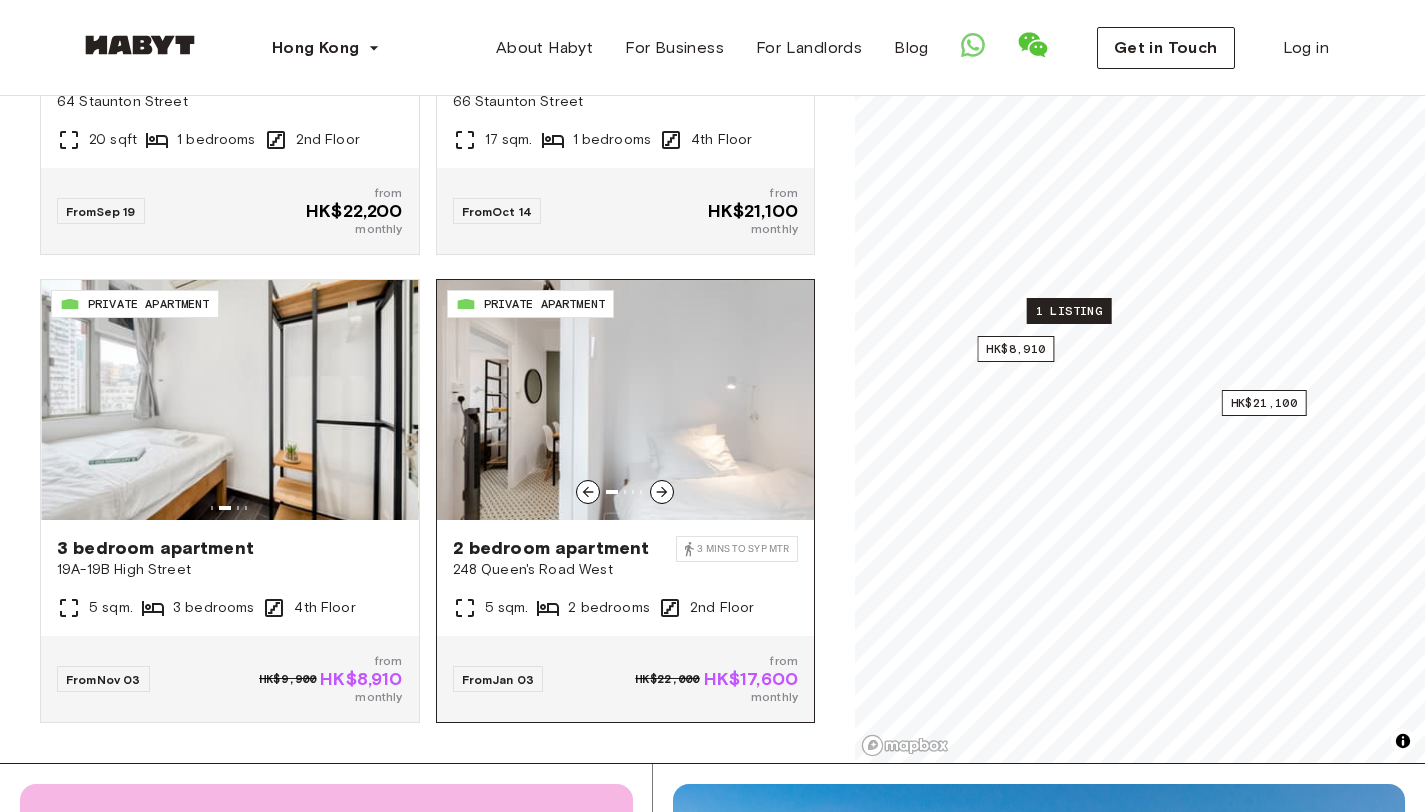 click 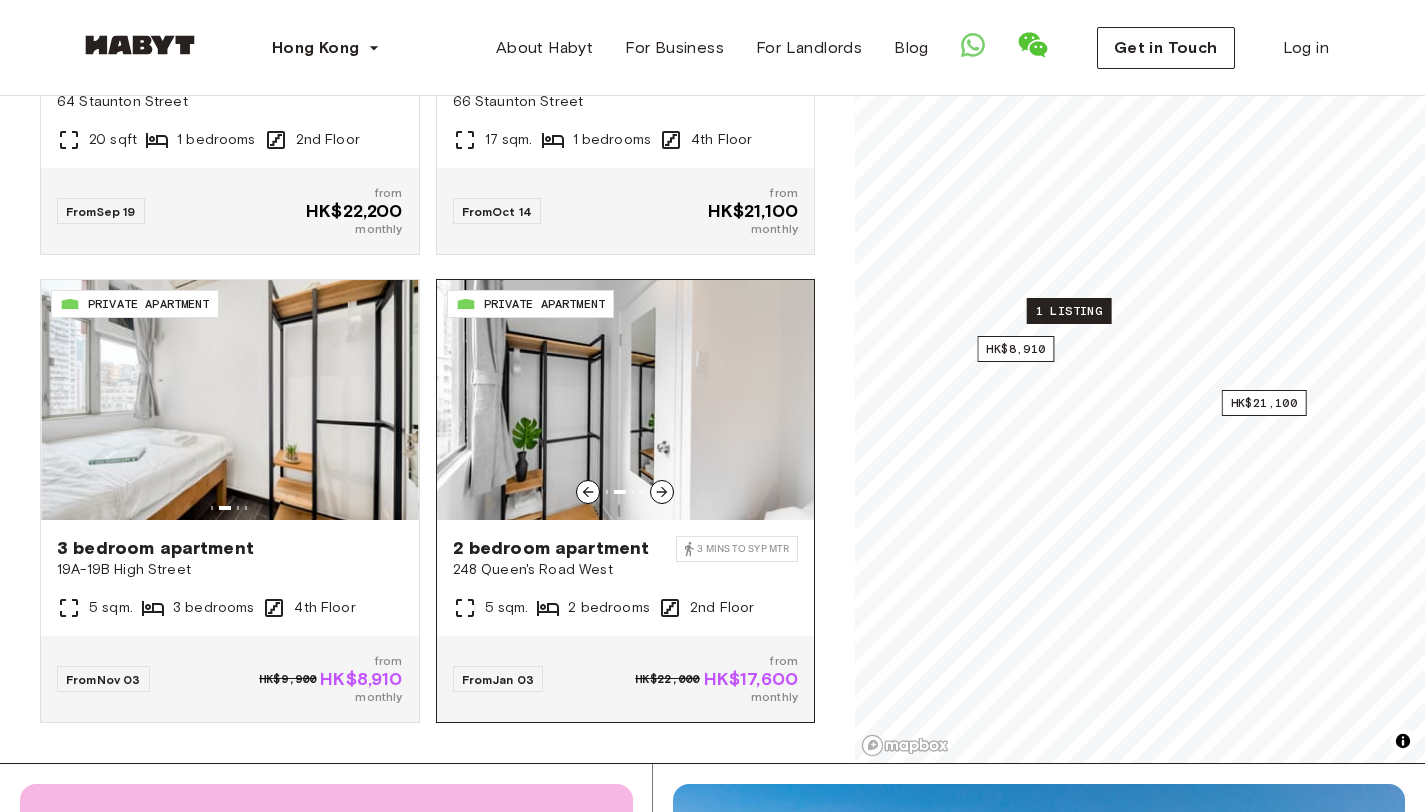 click 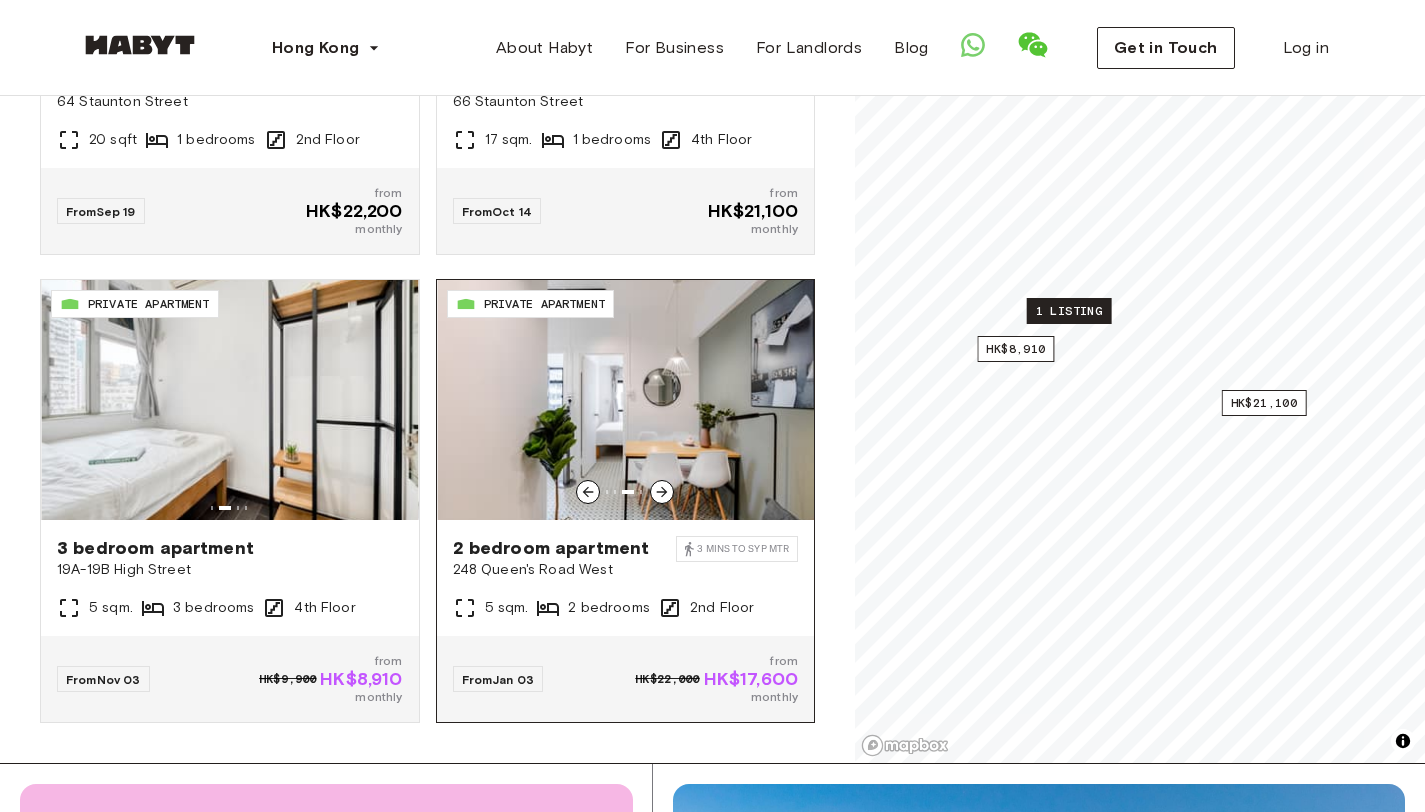 click 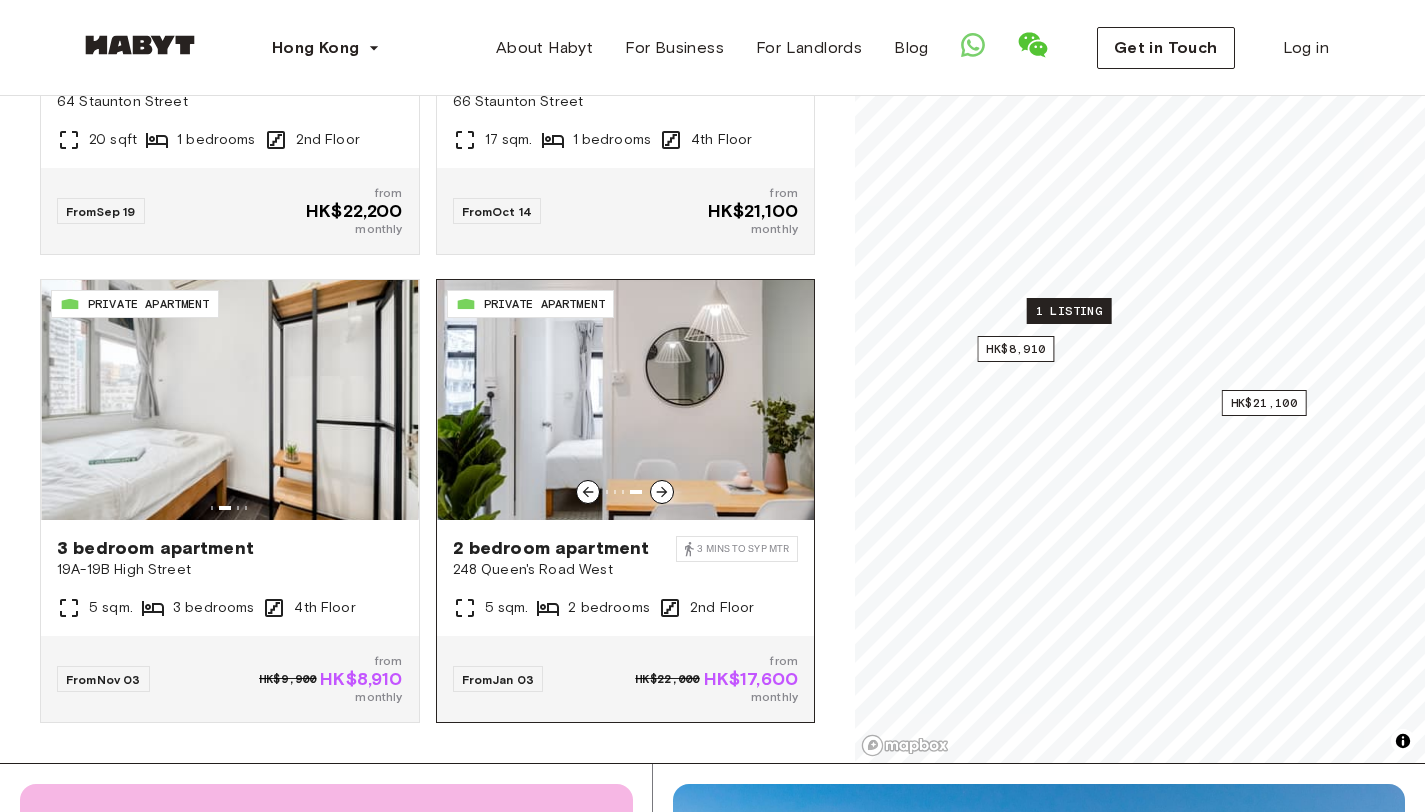 click 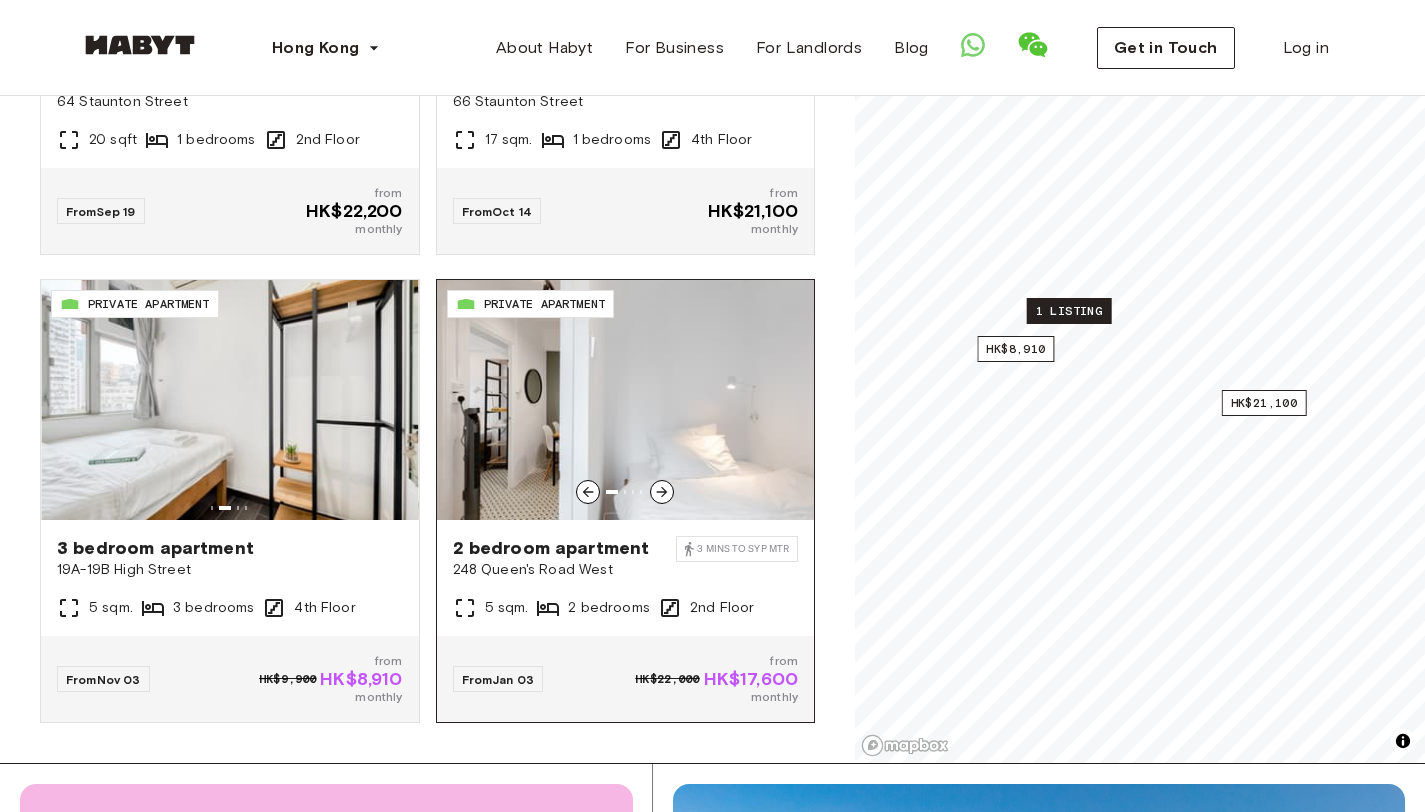 click 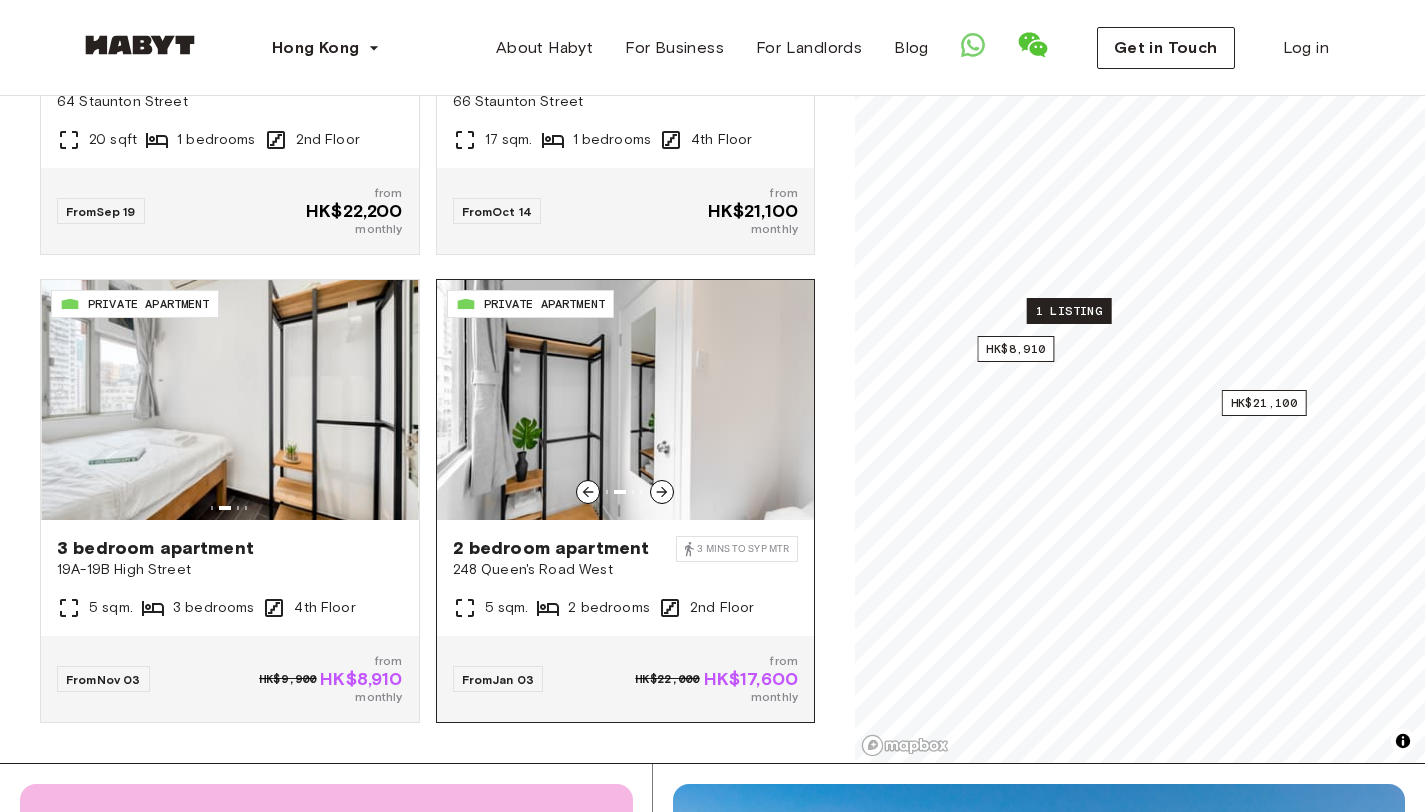 click 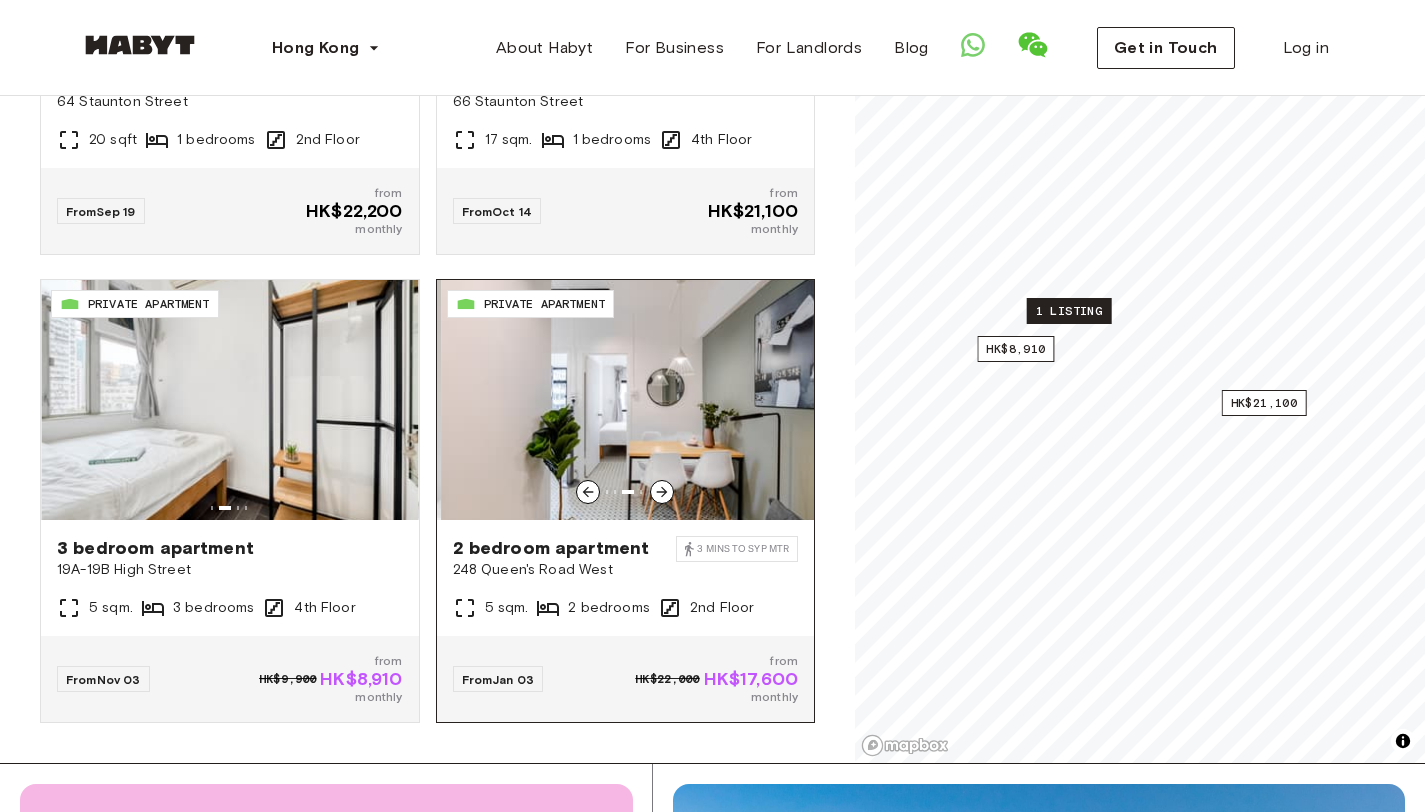 click 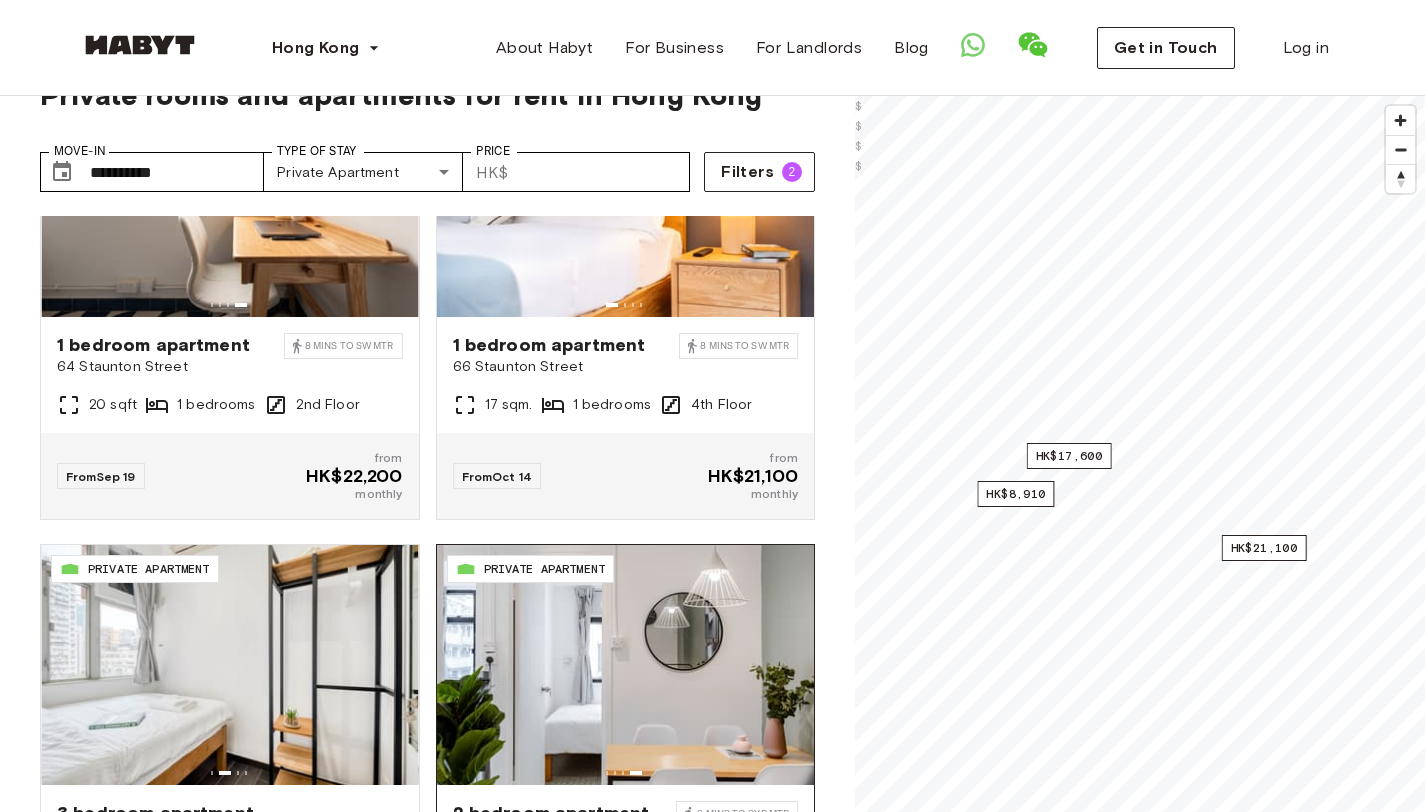 scroll, scrollTop: 0, scrollLeft: 0, axis: both 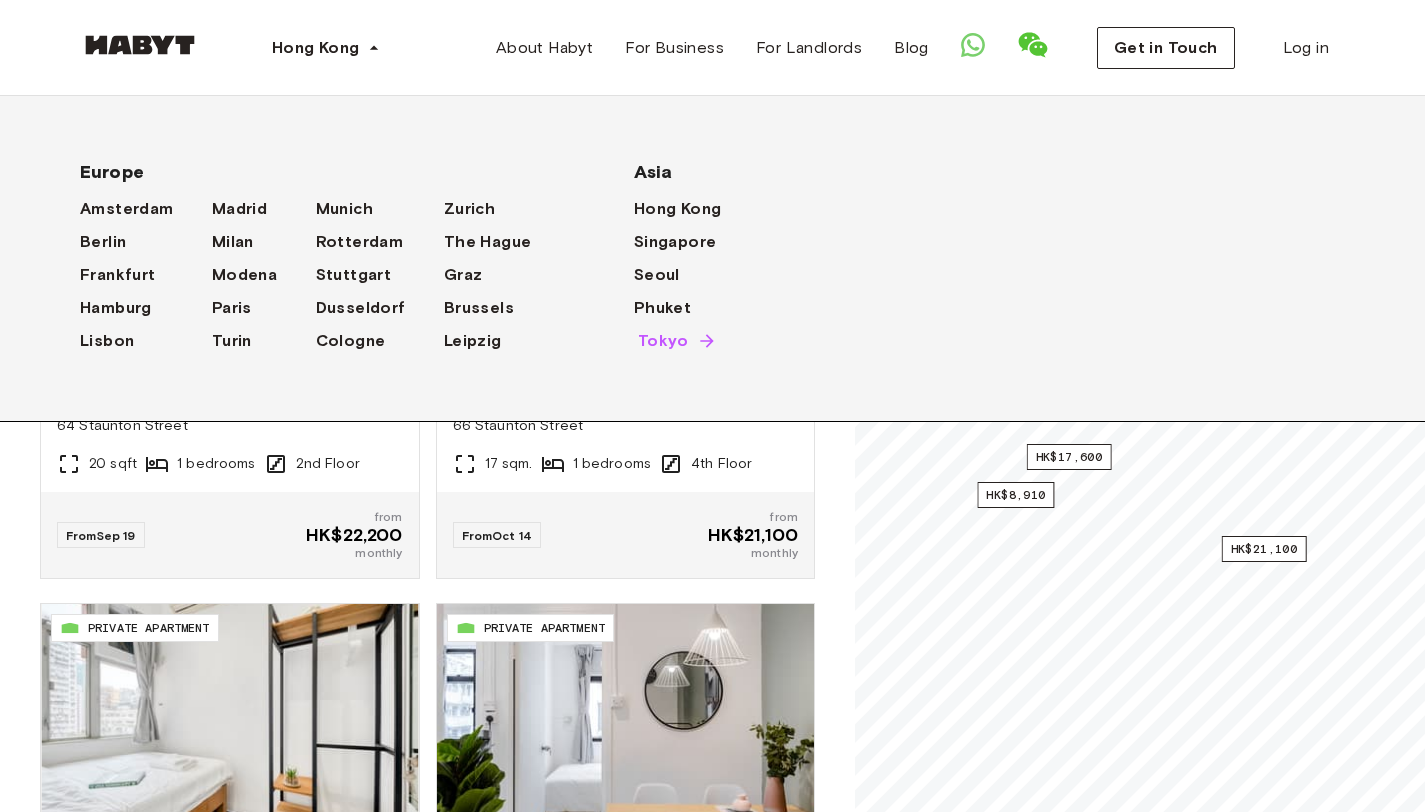 click on "Tokyo" at bounding box center (663, 341) 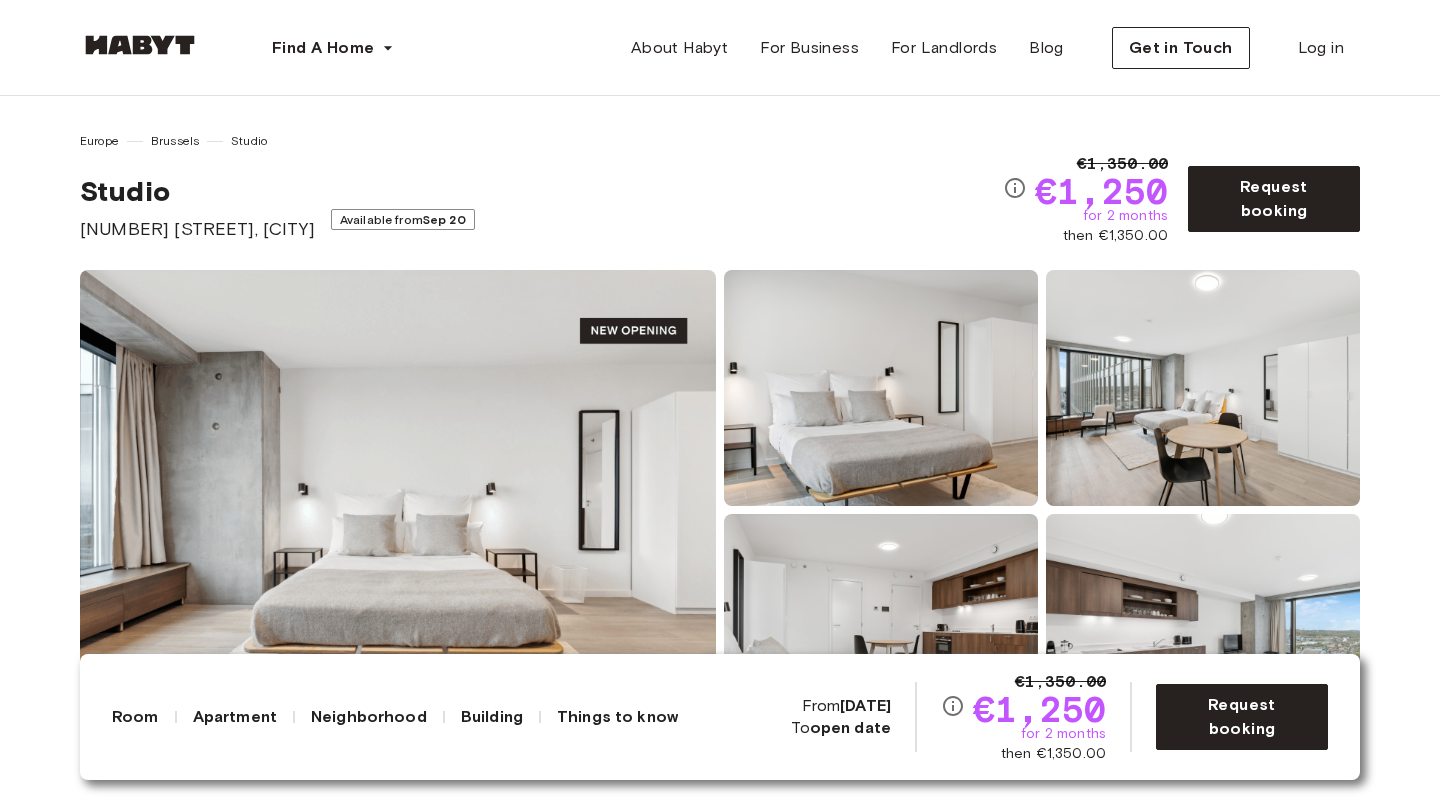scroll, scrollTop: 232, scrollLeft: 0, axis: vertical 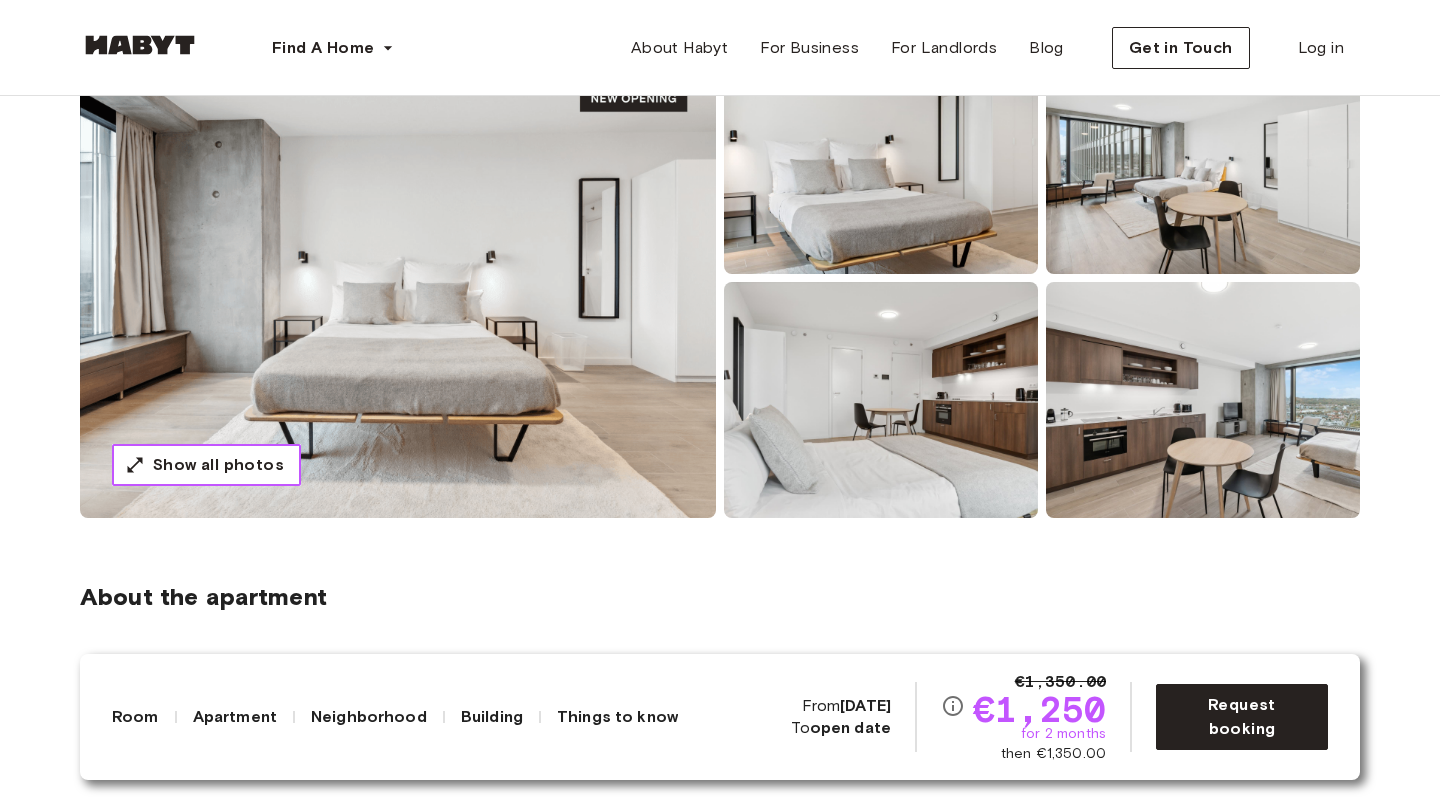 click on "Show all photos" at bounding box center [218, 465] 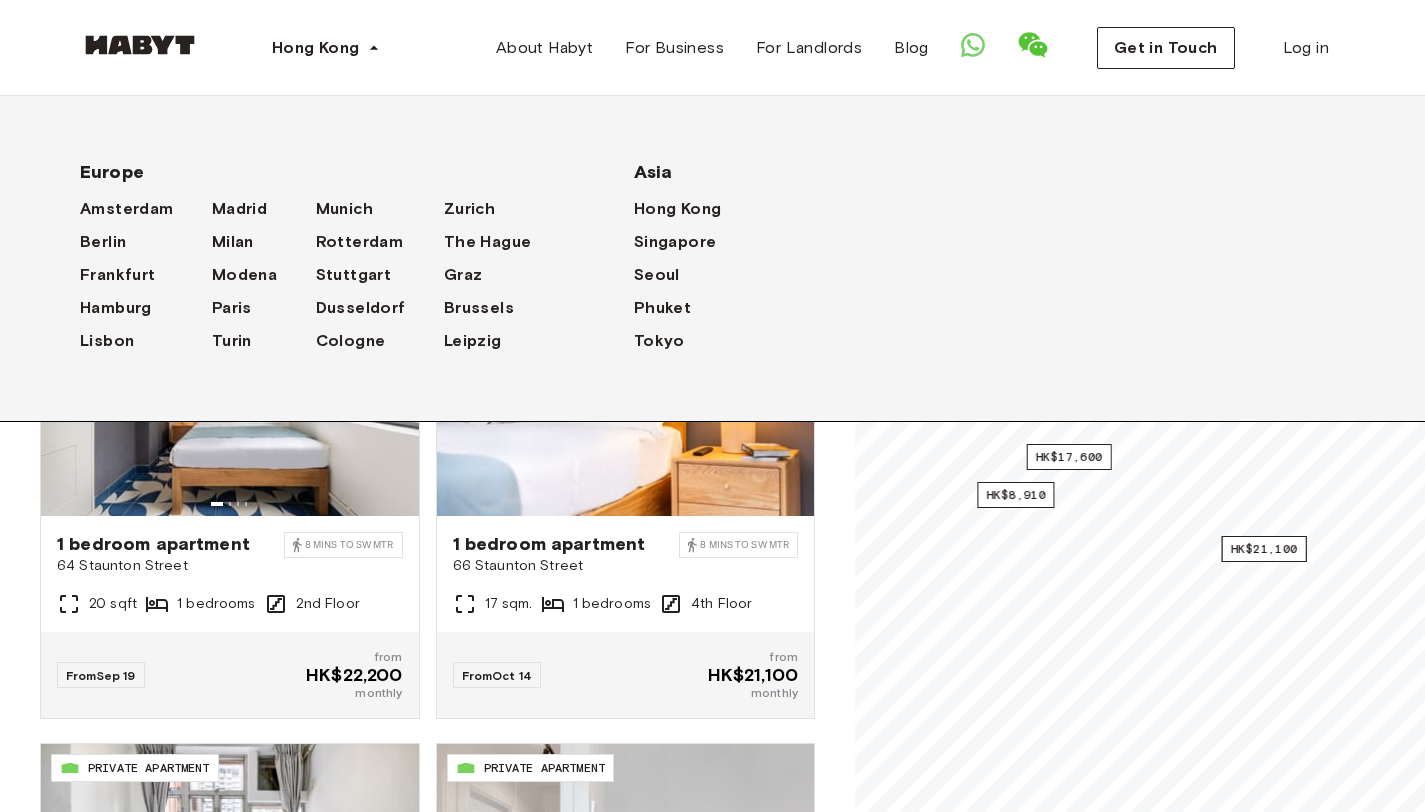 scroll, scrollTop: 0, scrollLeft: 0, axis: both 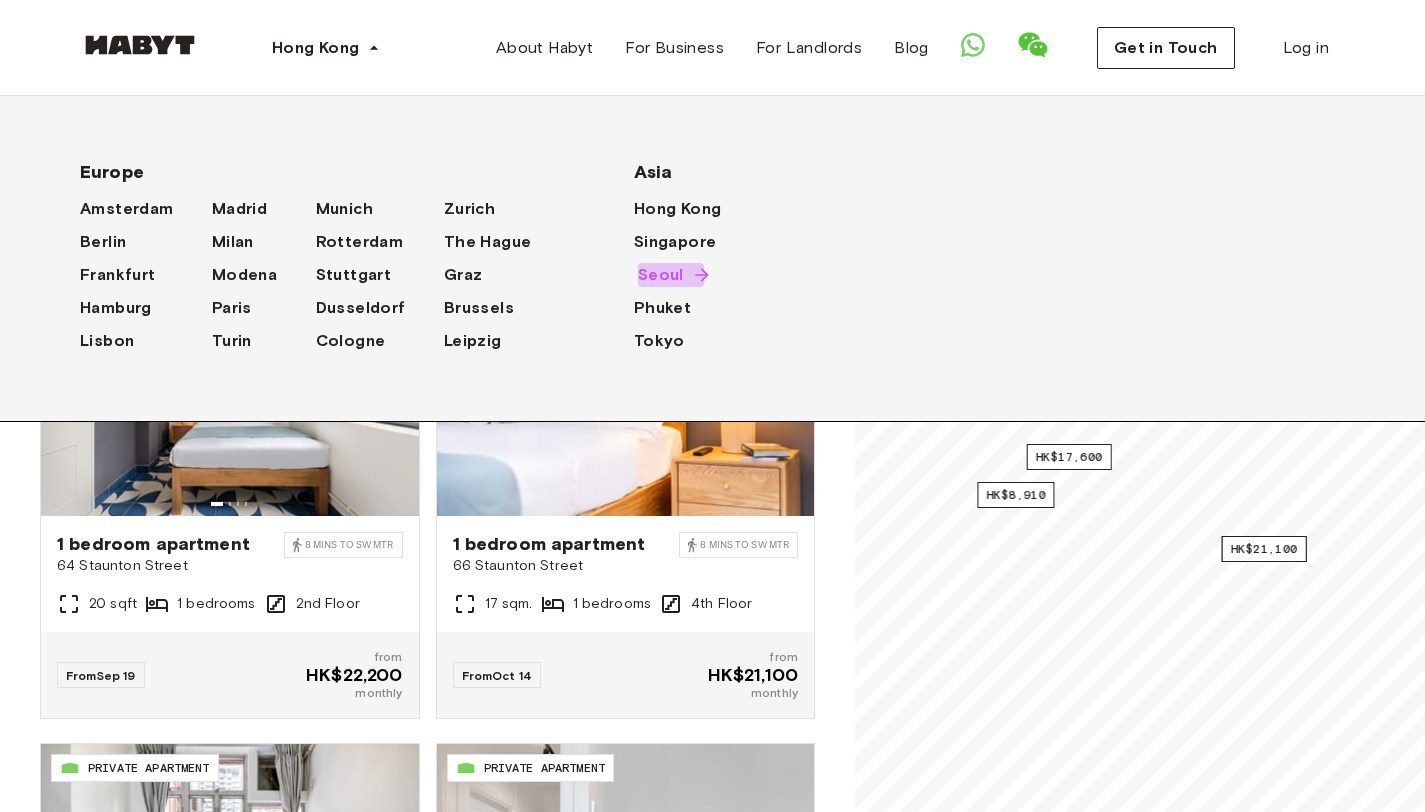 click on "Seoul" at bounding box center (661, 275) 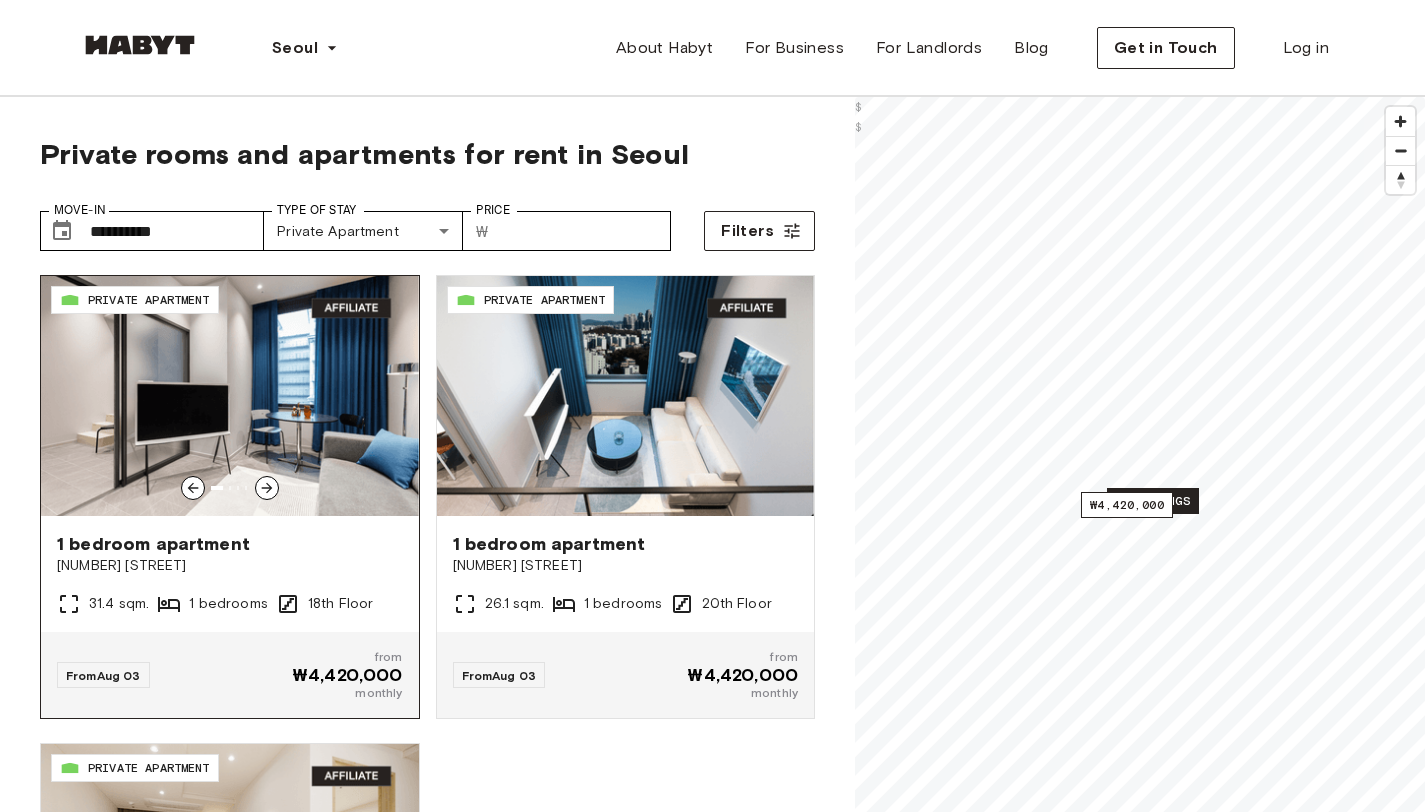 click 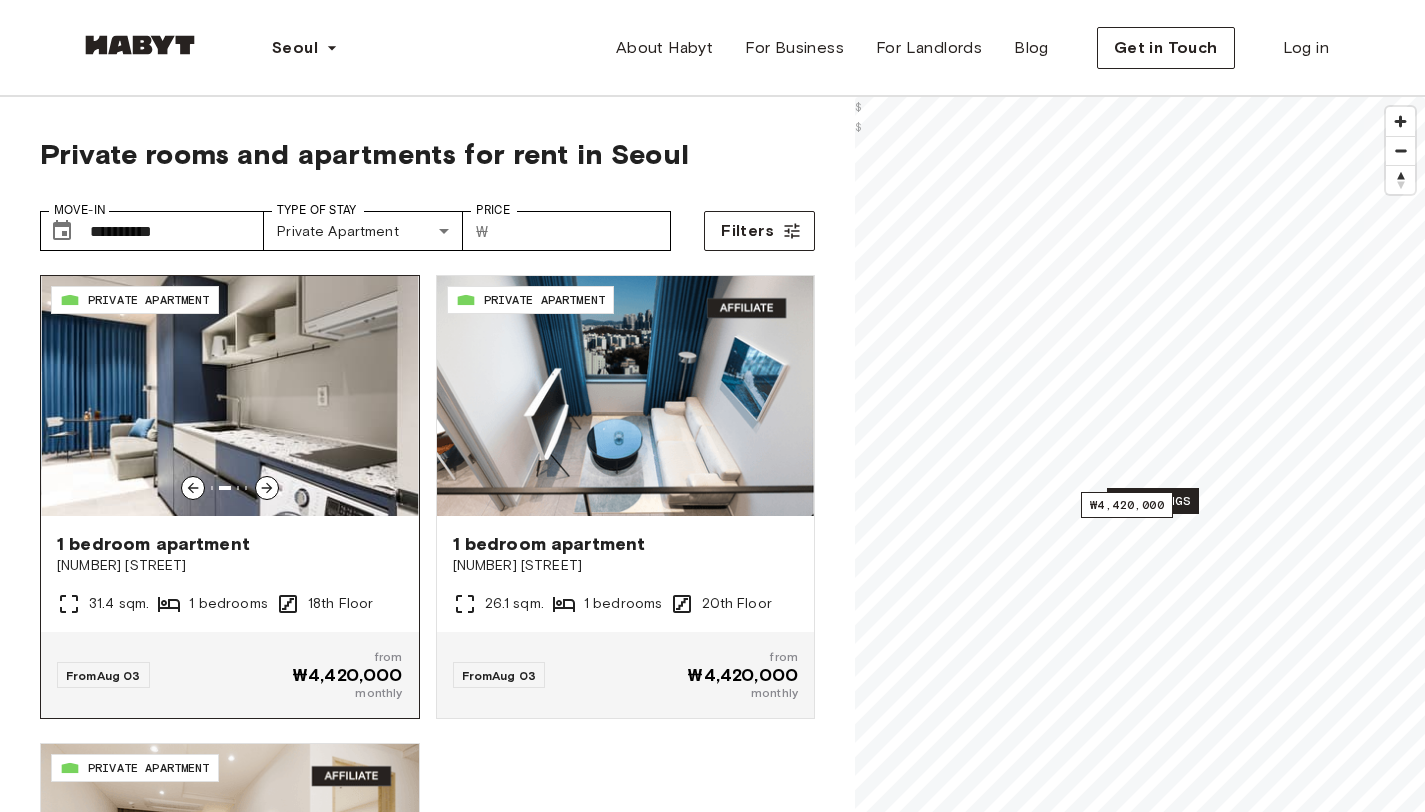 click 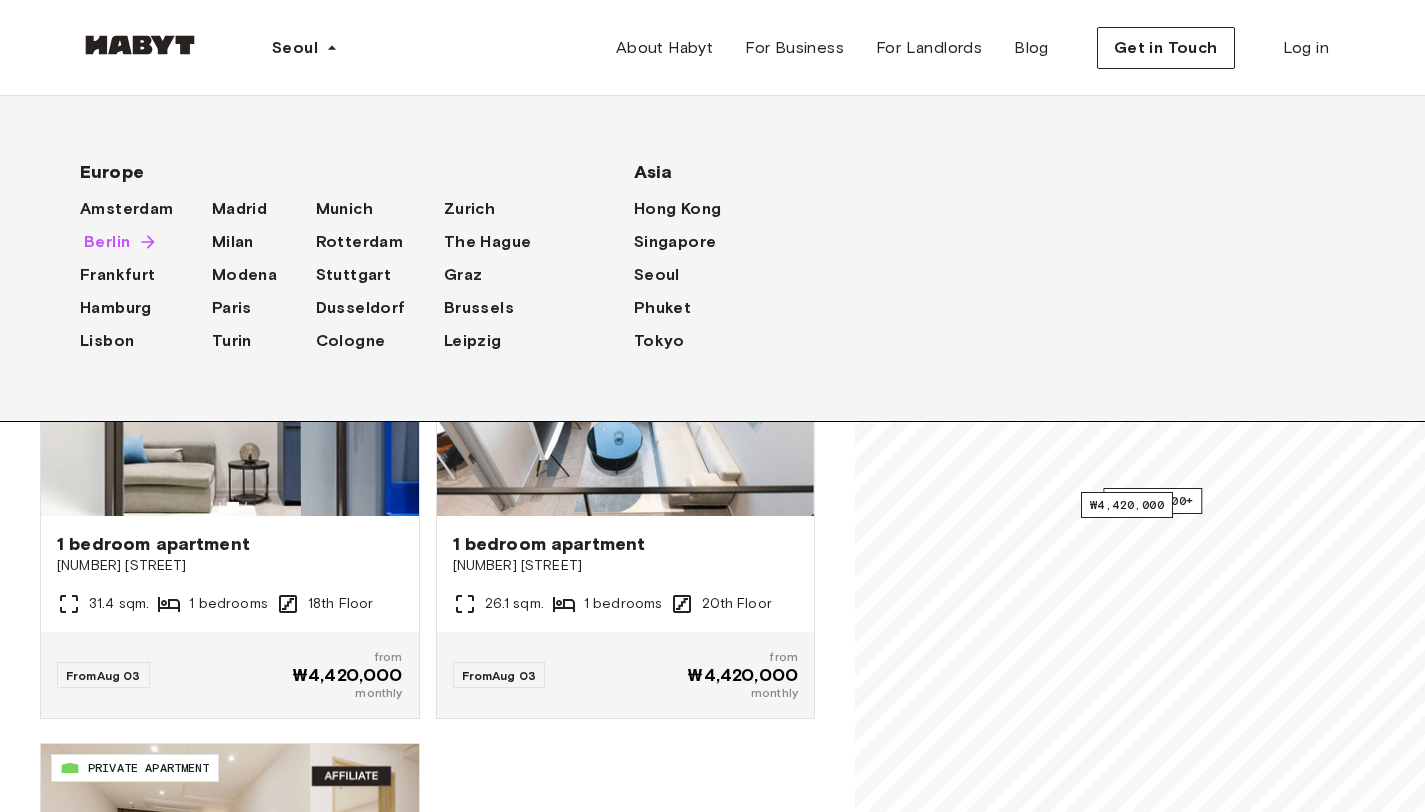click on "Berlin" at bounding box center [107, 242] 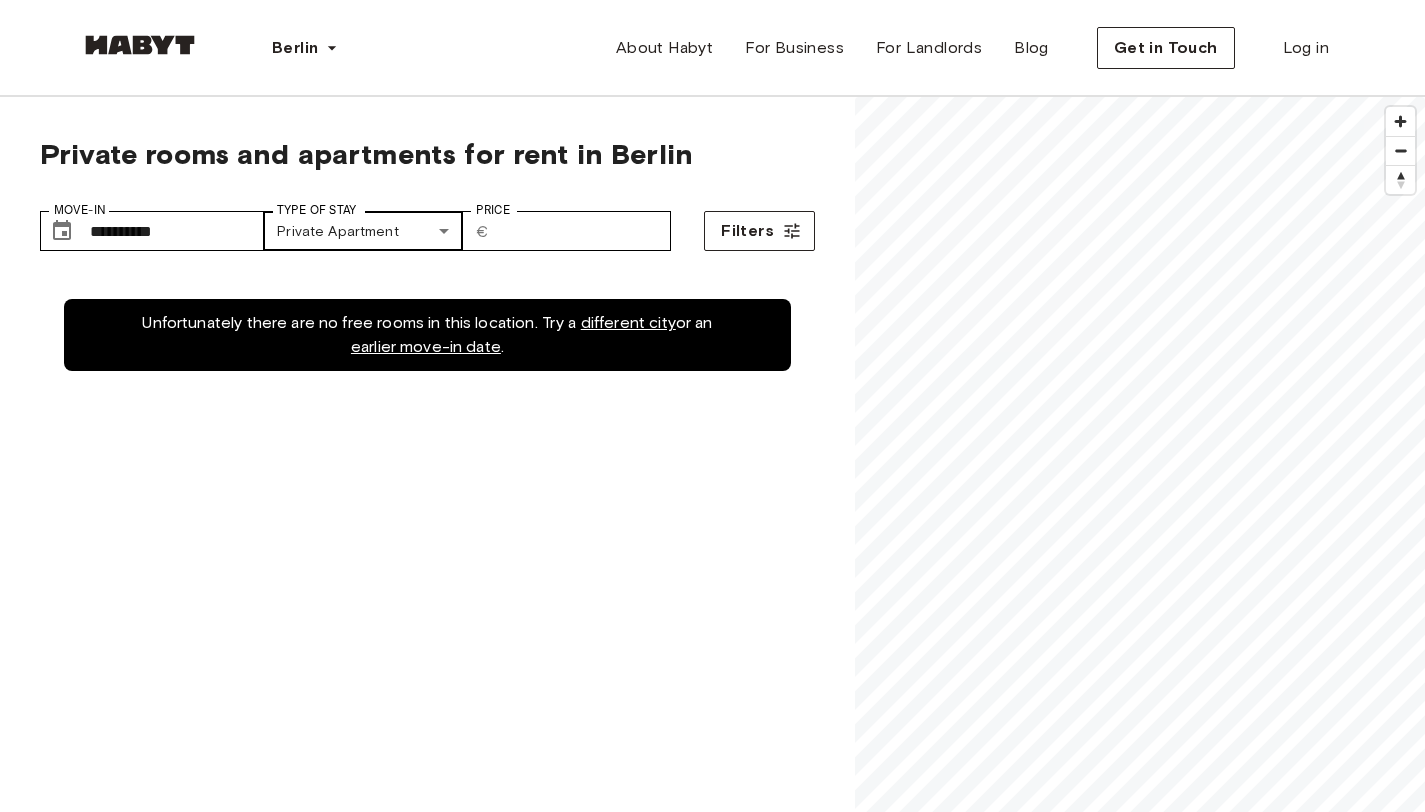 click on "**********" at bounding box center [712, 2437] 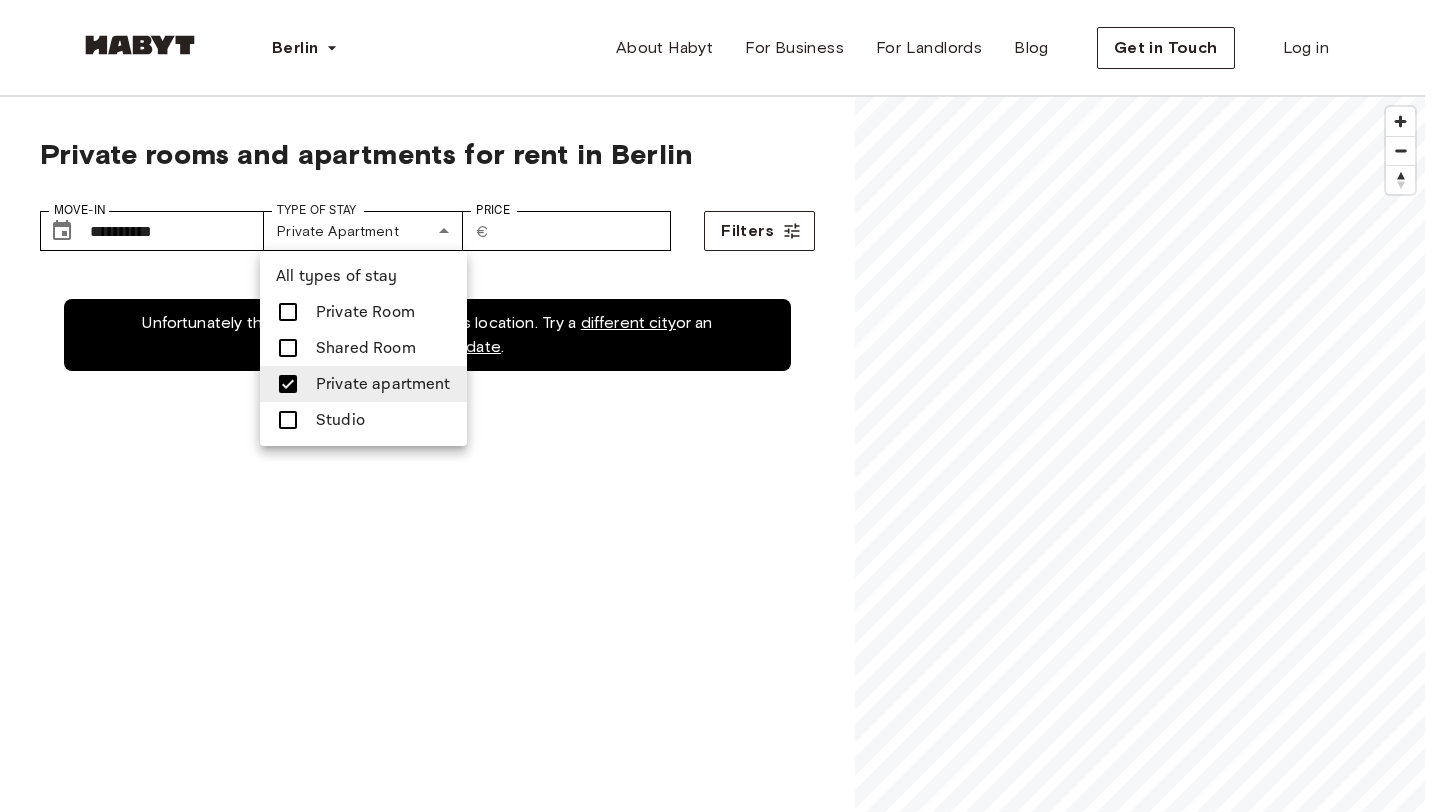 click on "Studio" at bounding box center [340, 420] 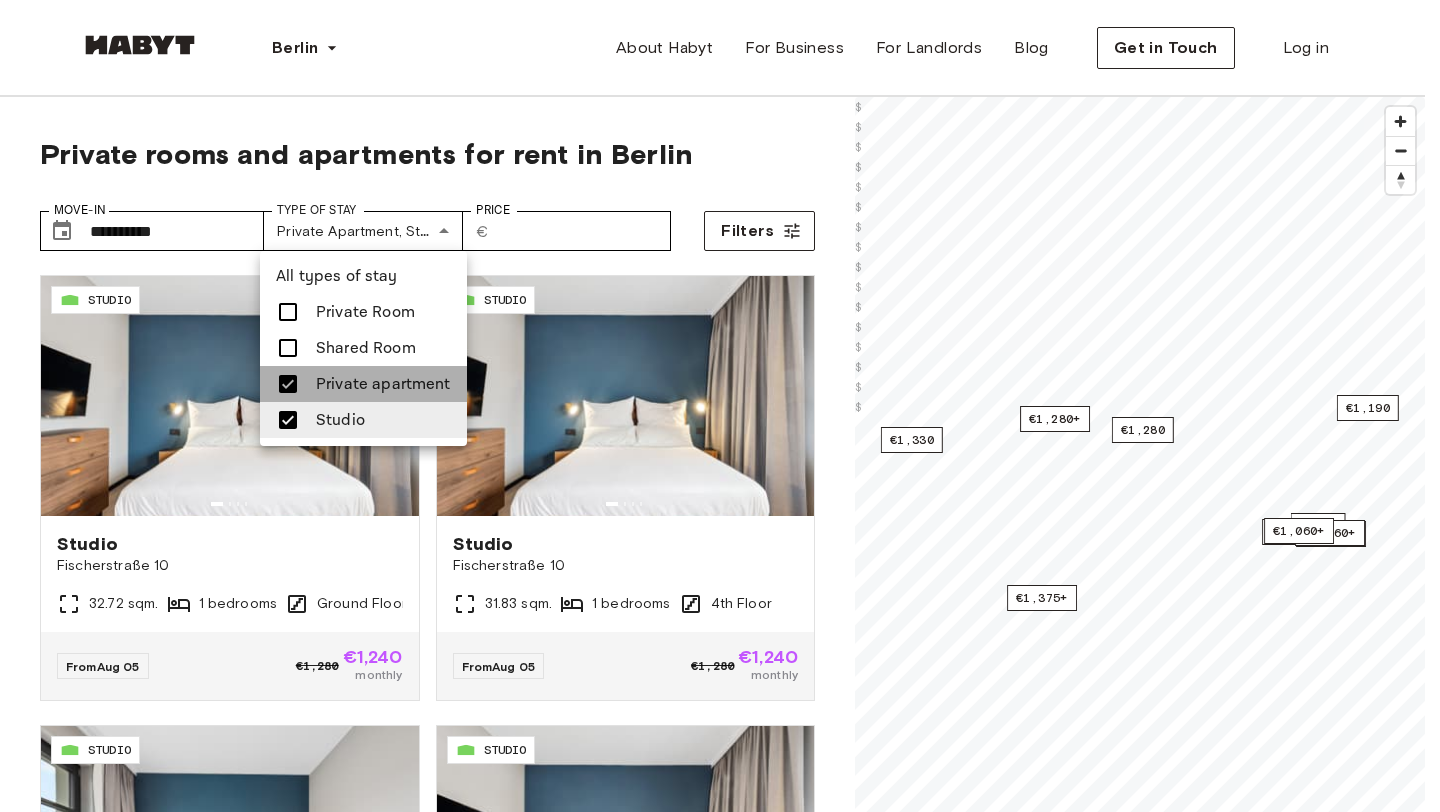 click on "Private apartment" at bounding box center (383, 384) 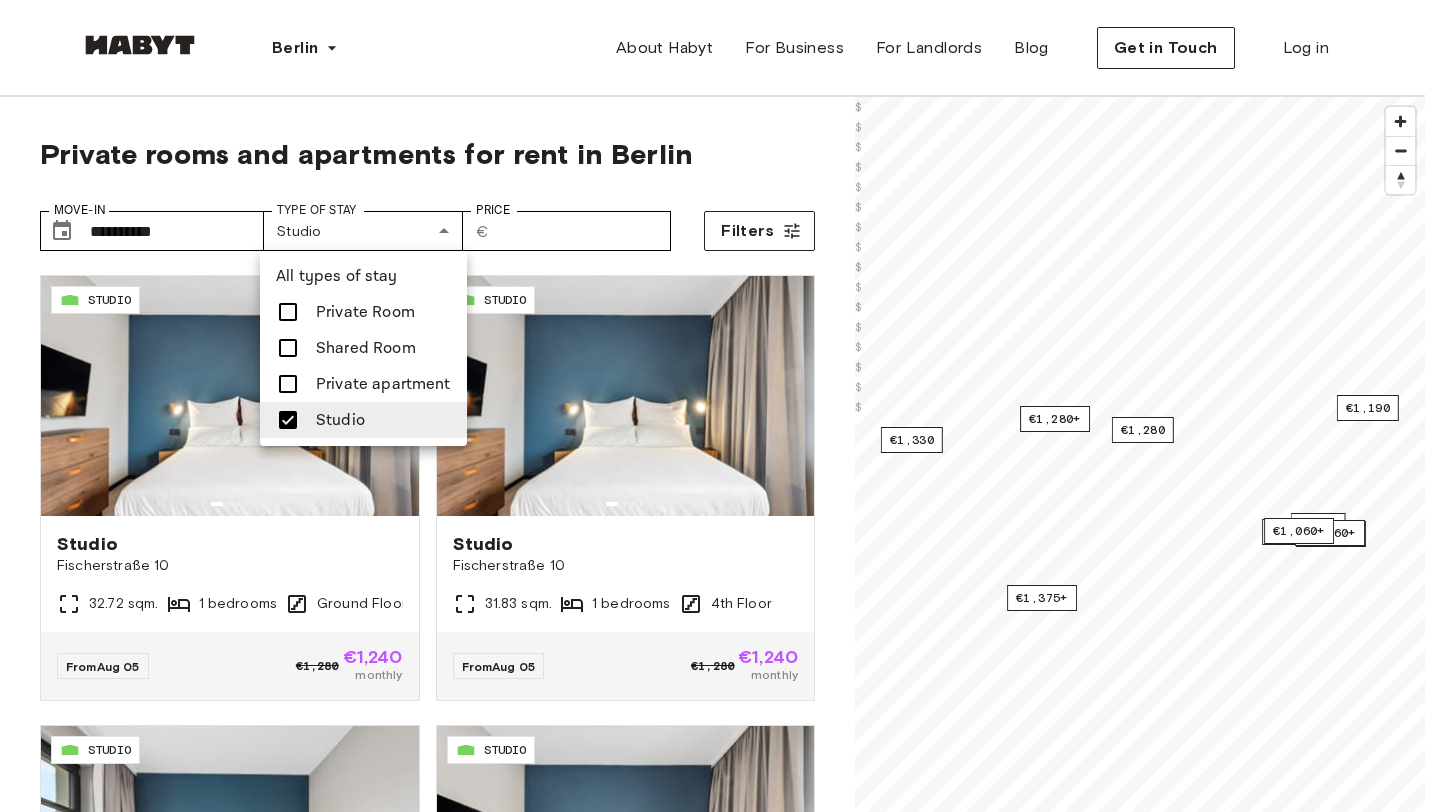click at bounding box center (720, 406) 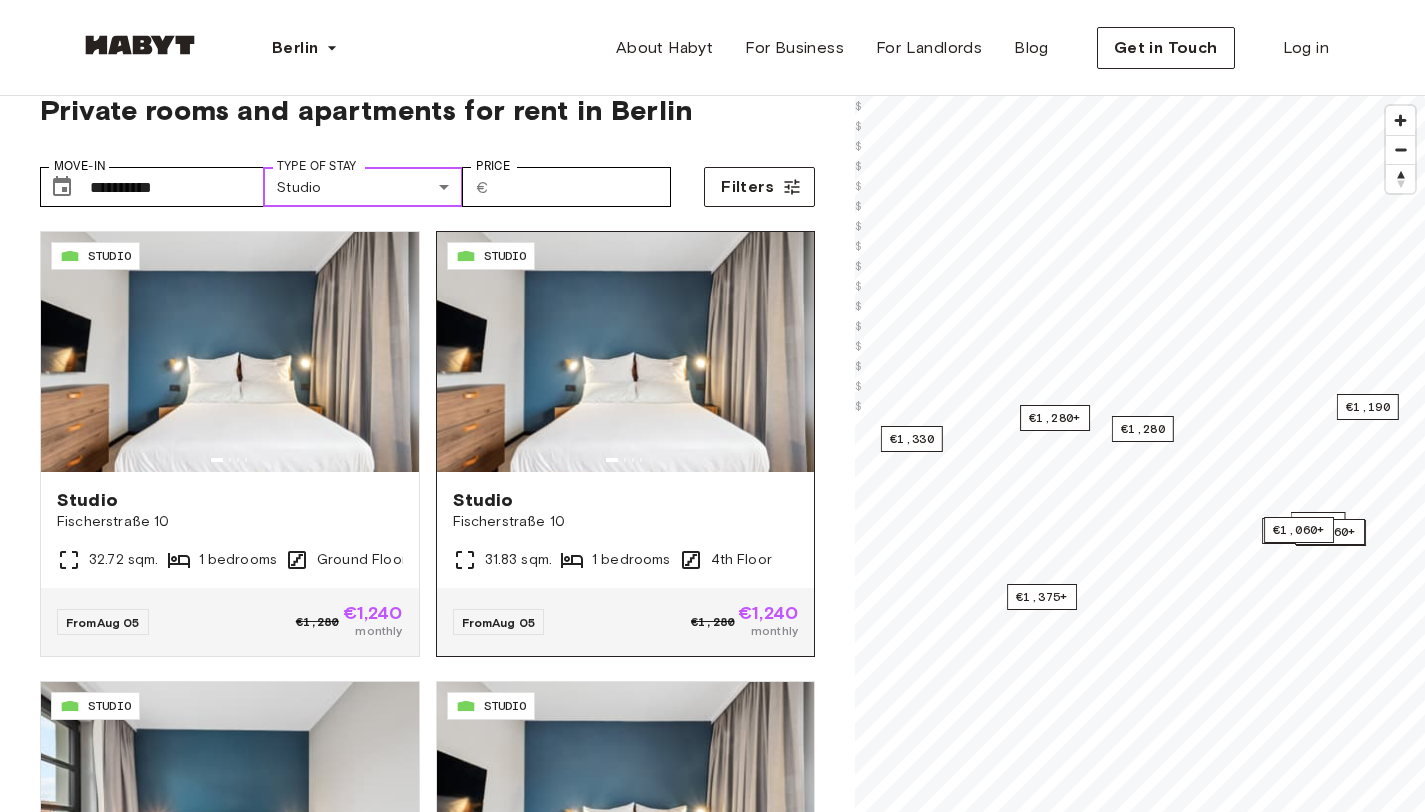 scroll, scrollTop: 0, scrollLeft: 0, axis: both 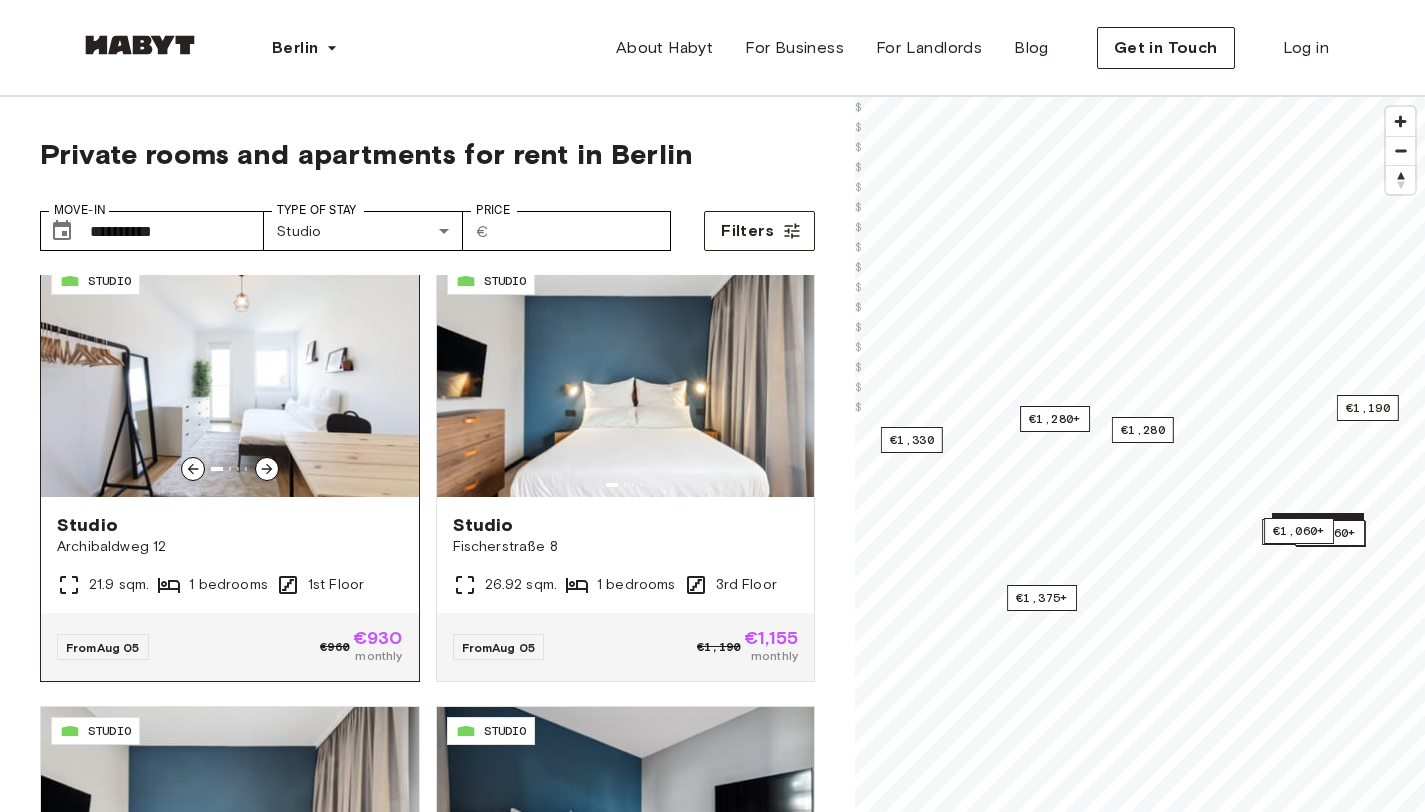 click 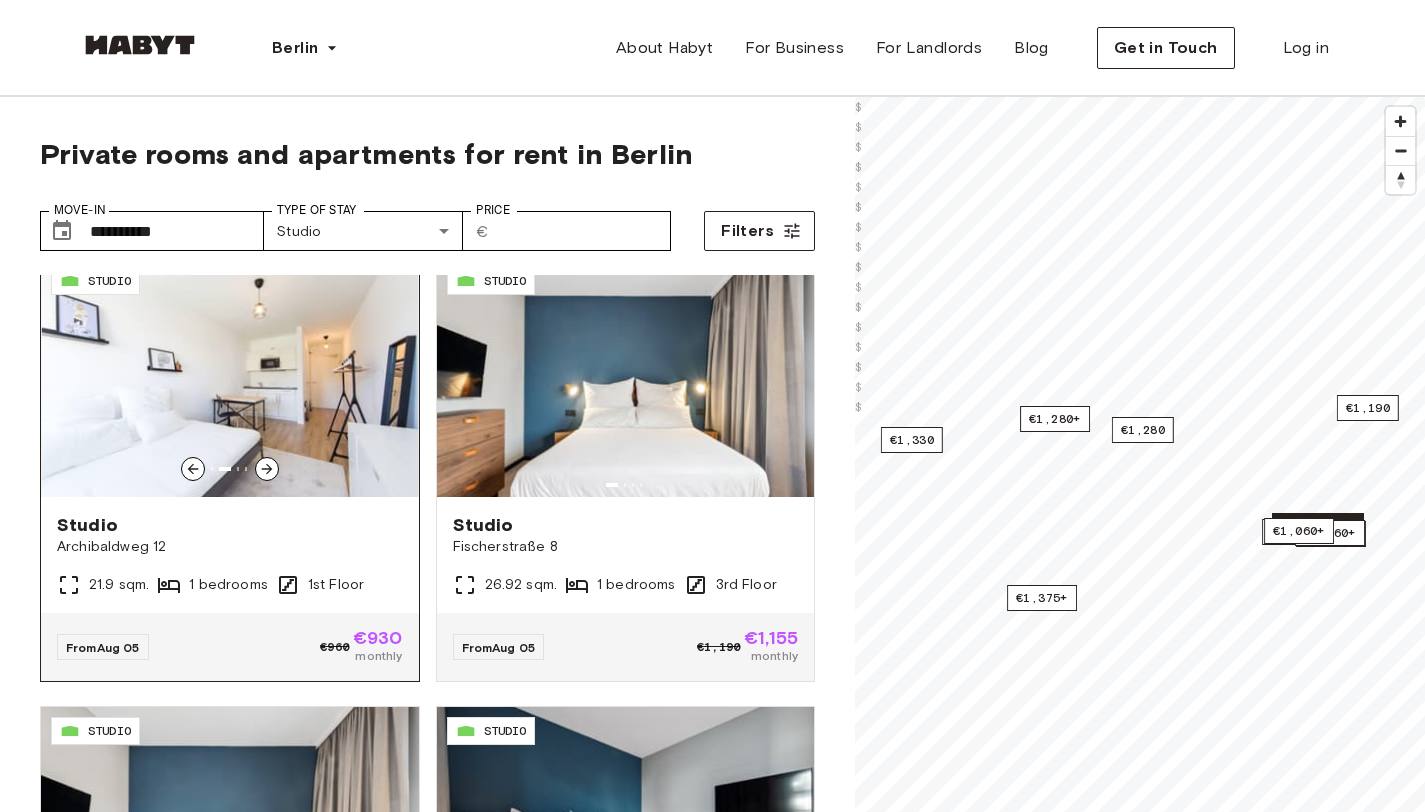 click 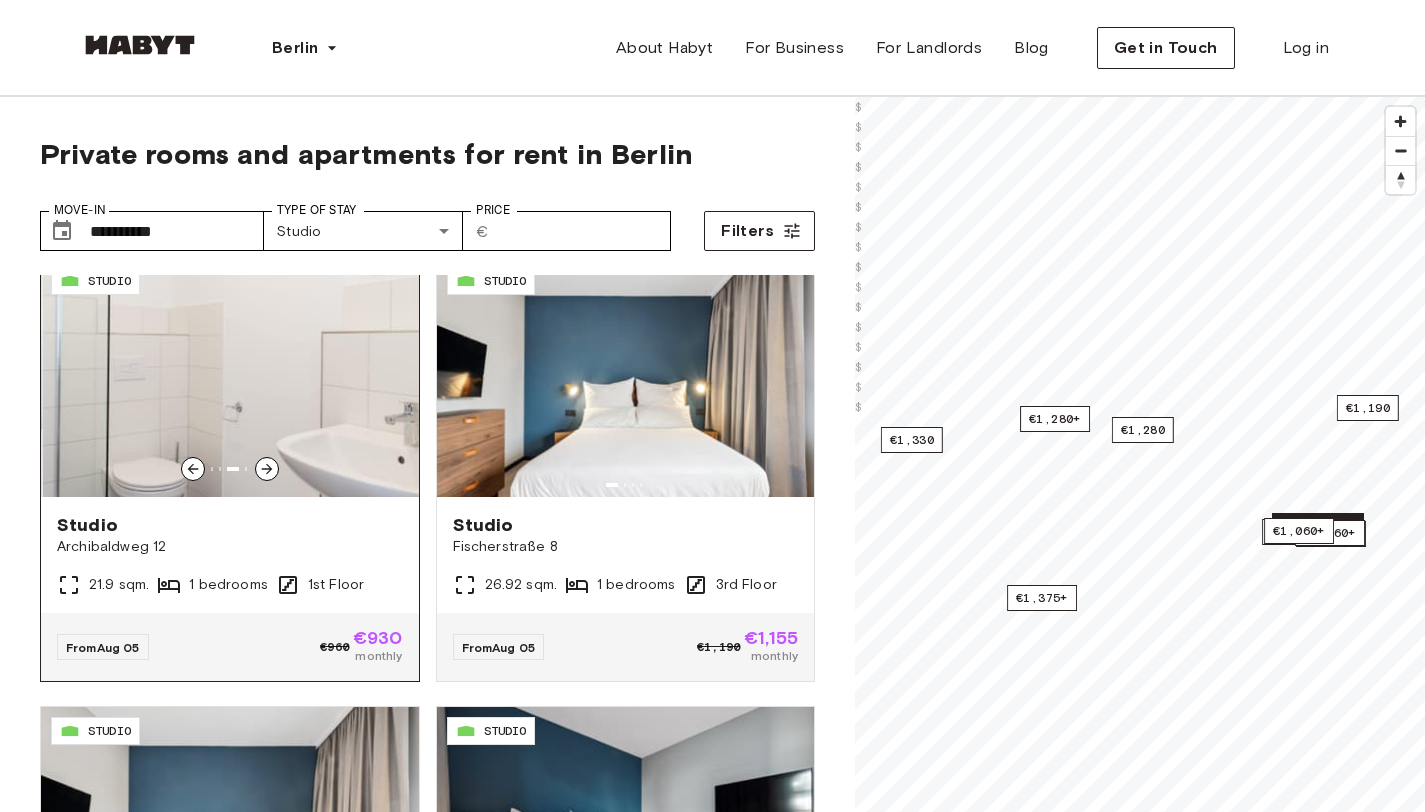 click 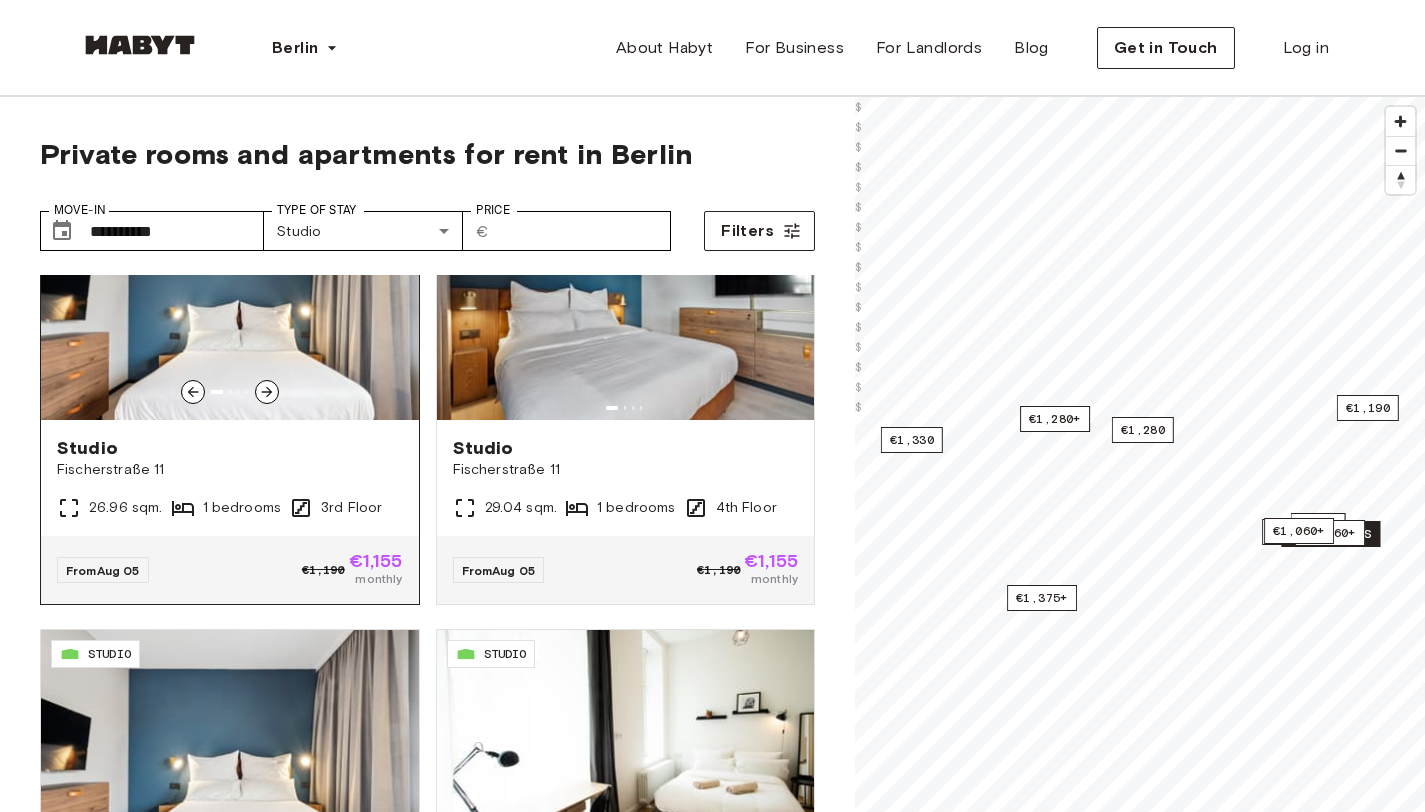 scroll, scrollTop: 1426, scrollLeft: 0, axis: vertical 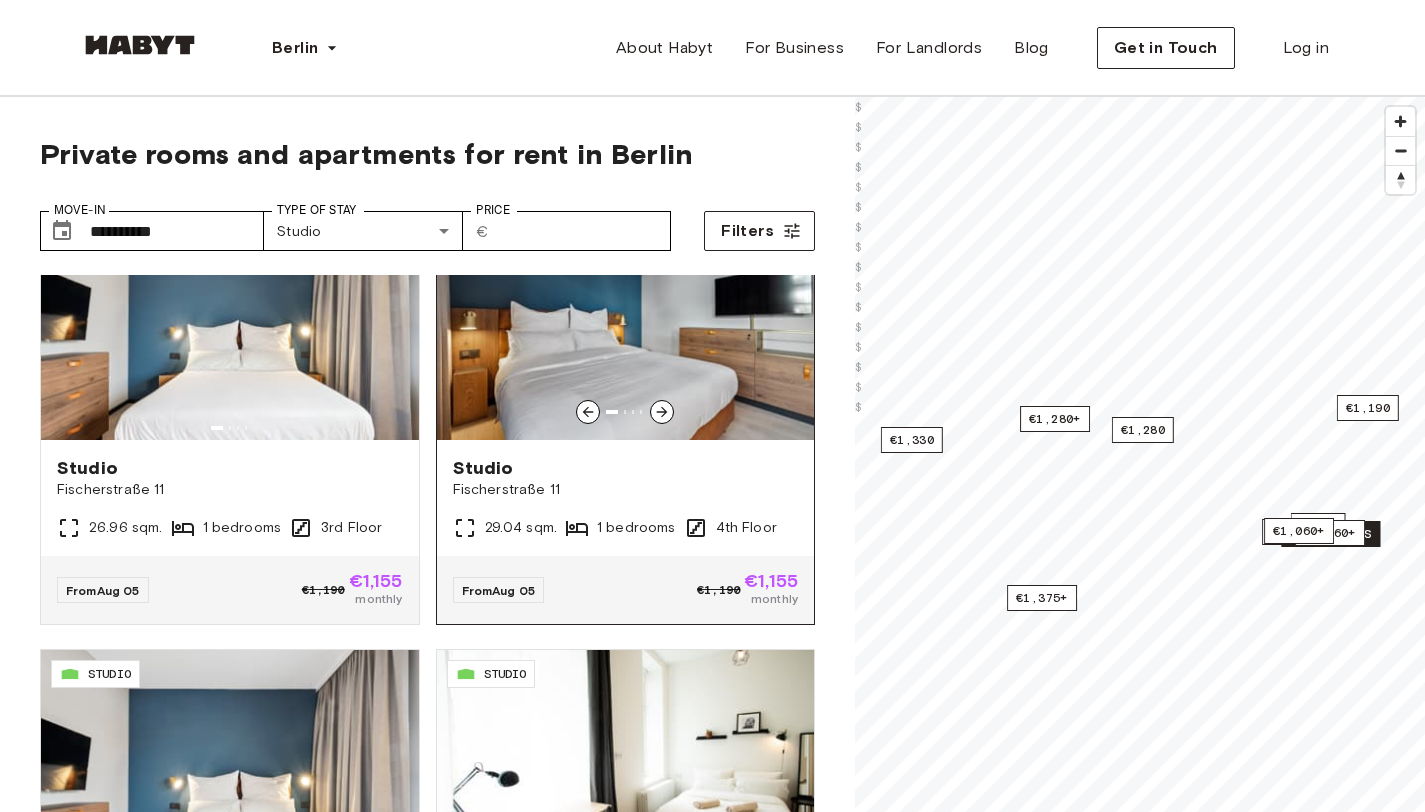click 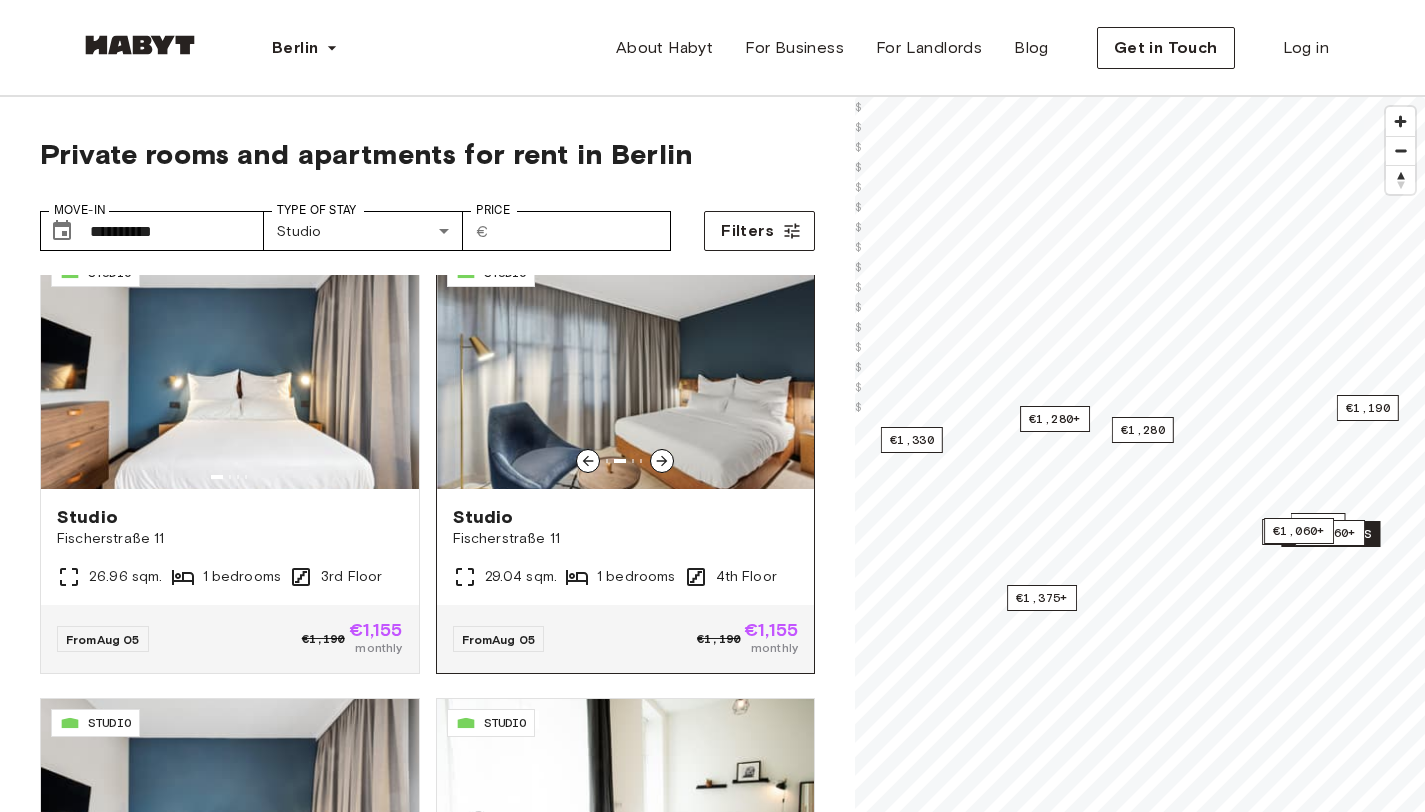 scroll, scrollTop: 1361, scrollLeft: 0, axis: vertical 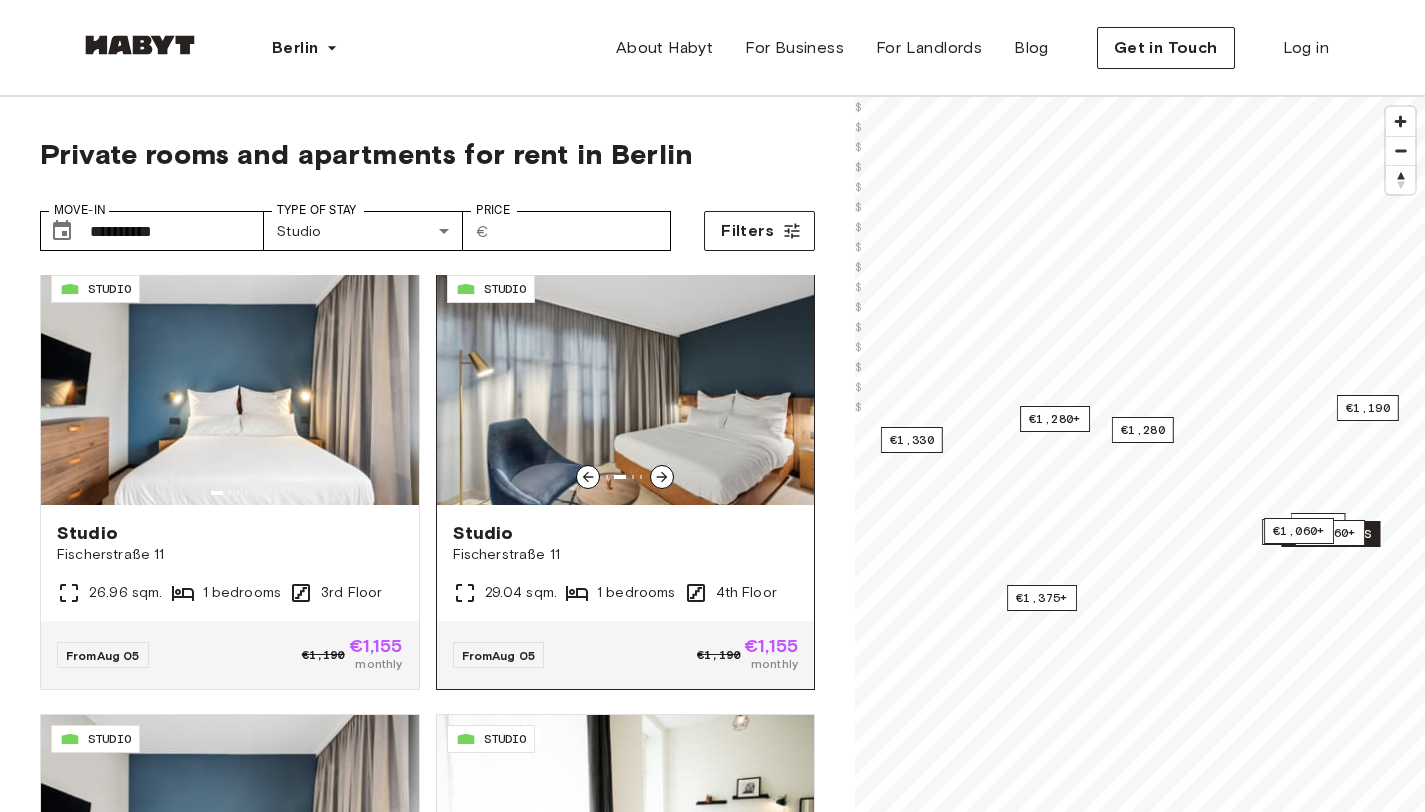 click 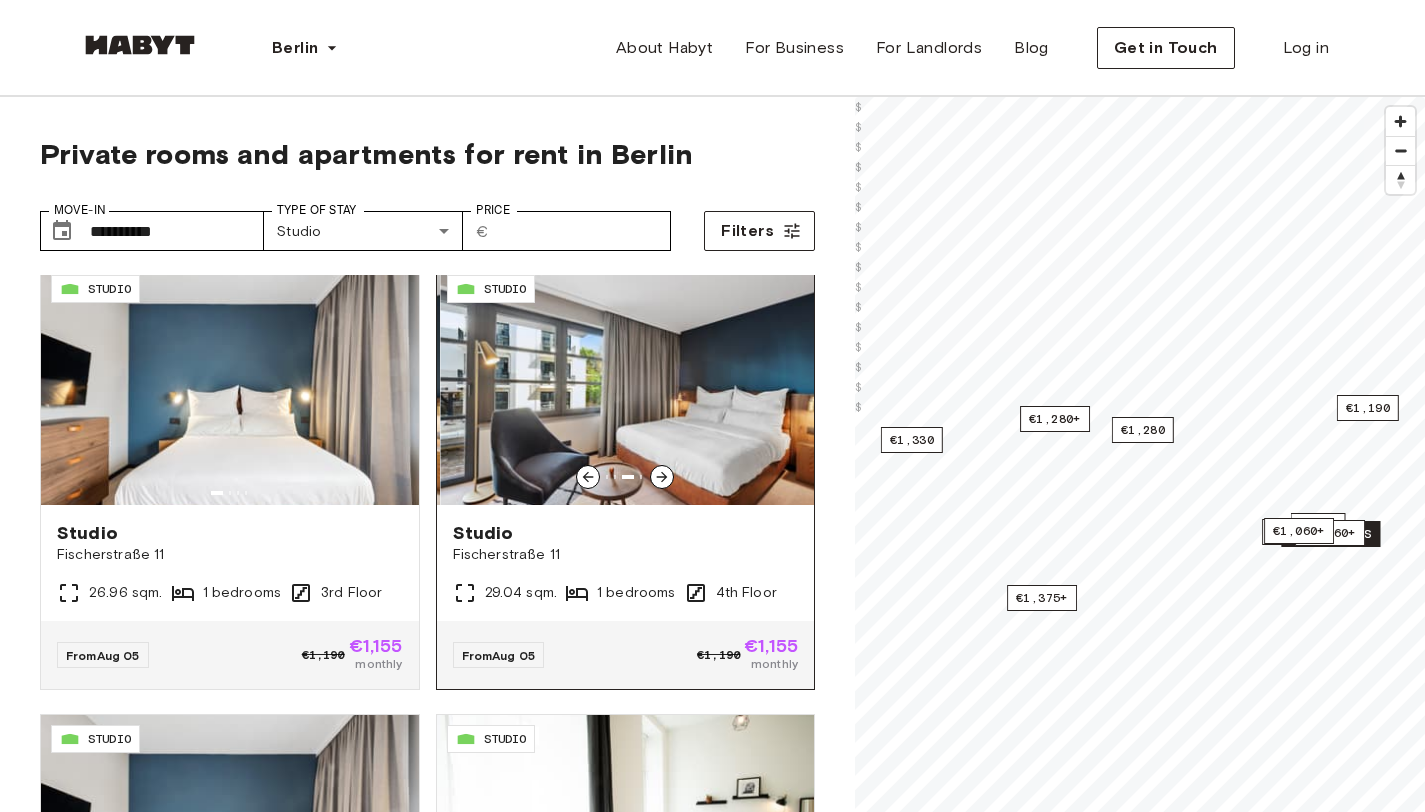 click 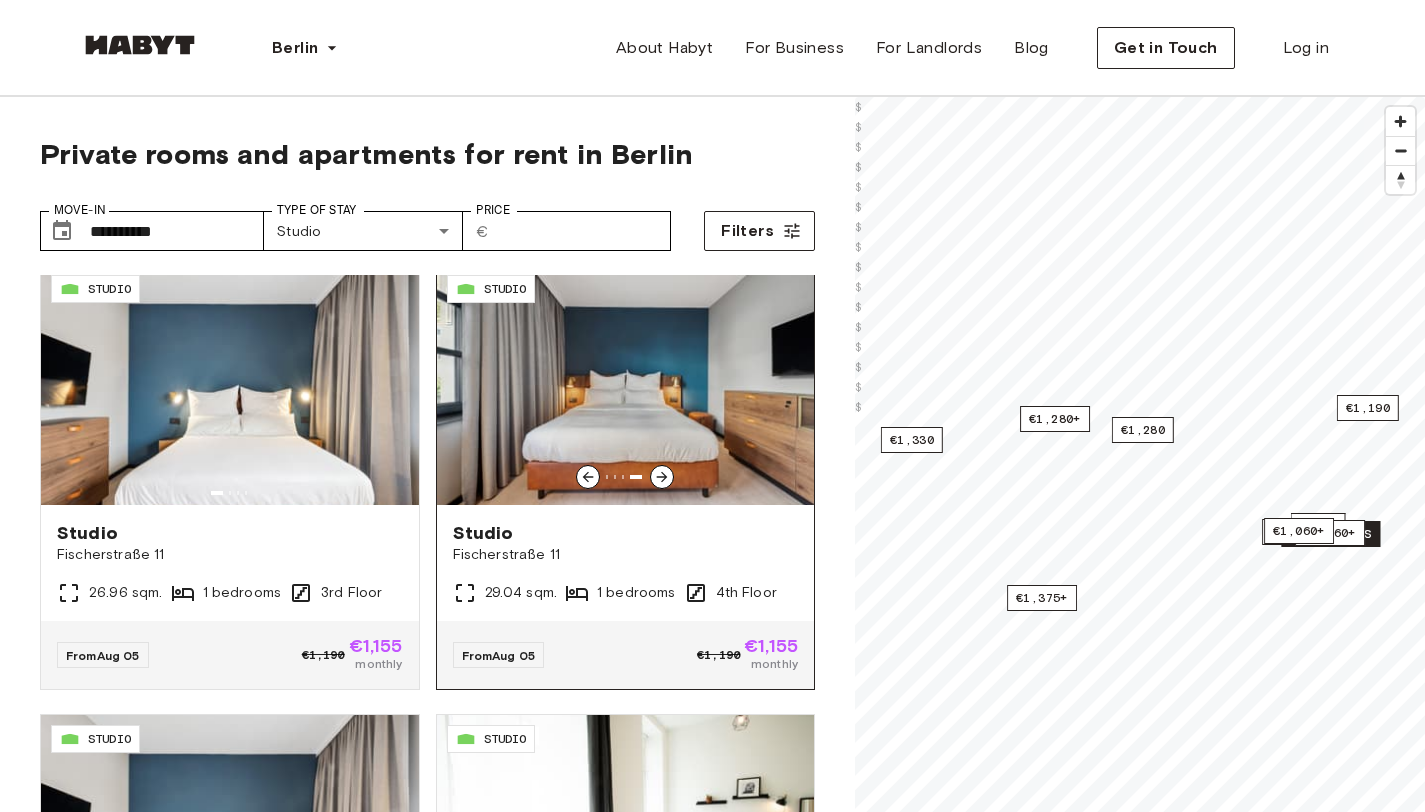 click 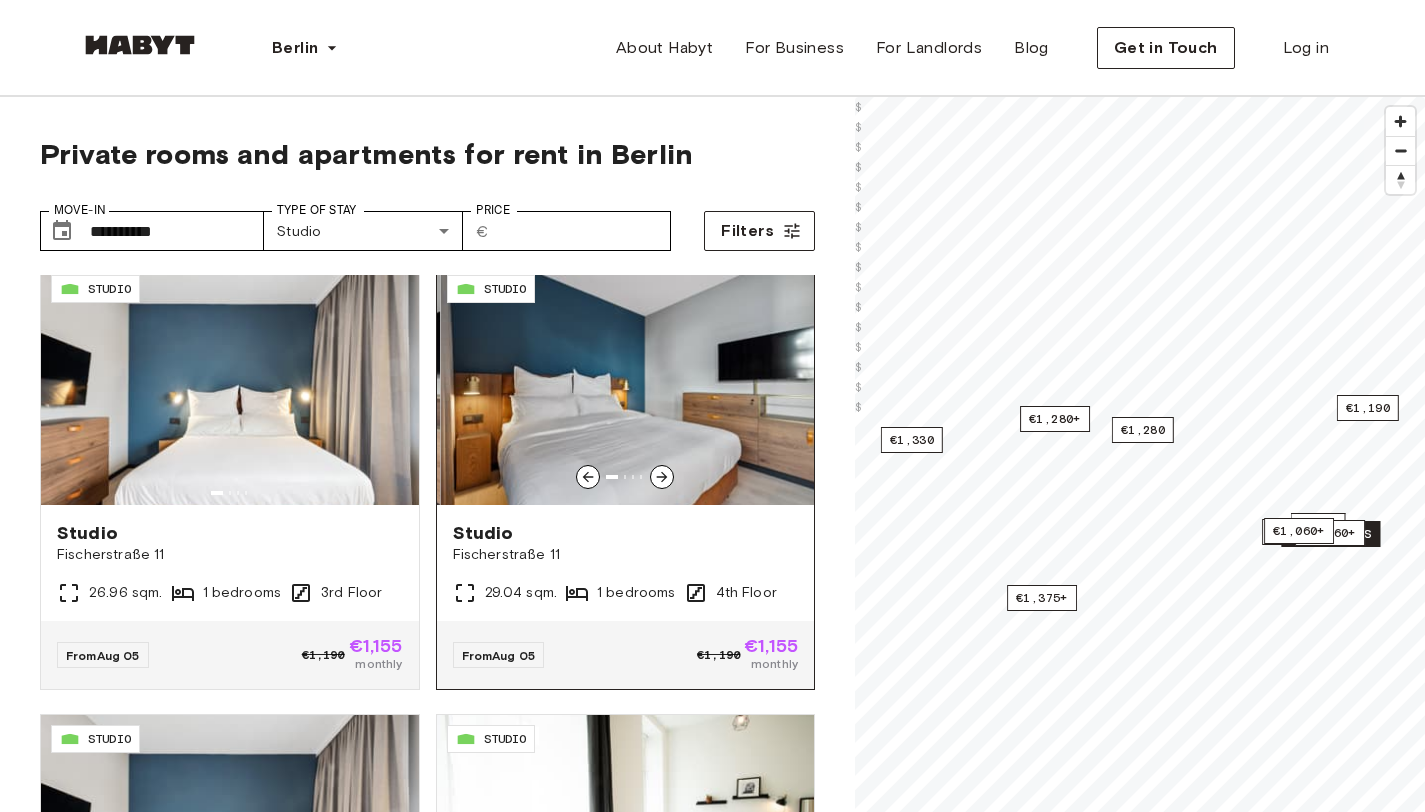 click 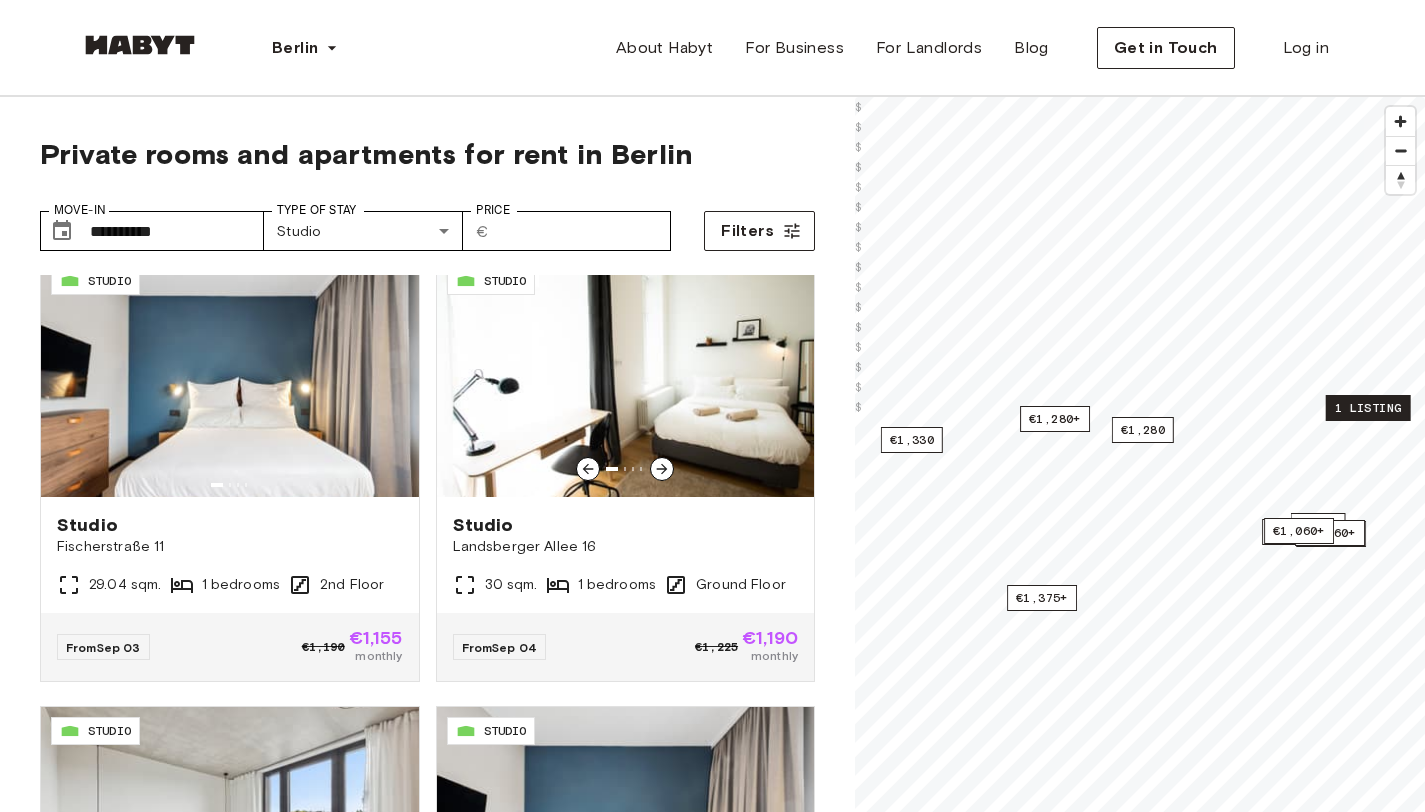 scroll, scrollTop: 1817, scrollLeft: 0, axis: vertical 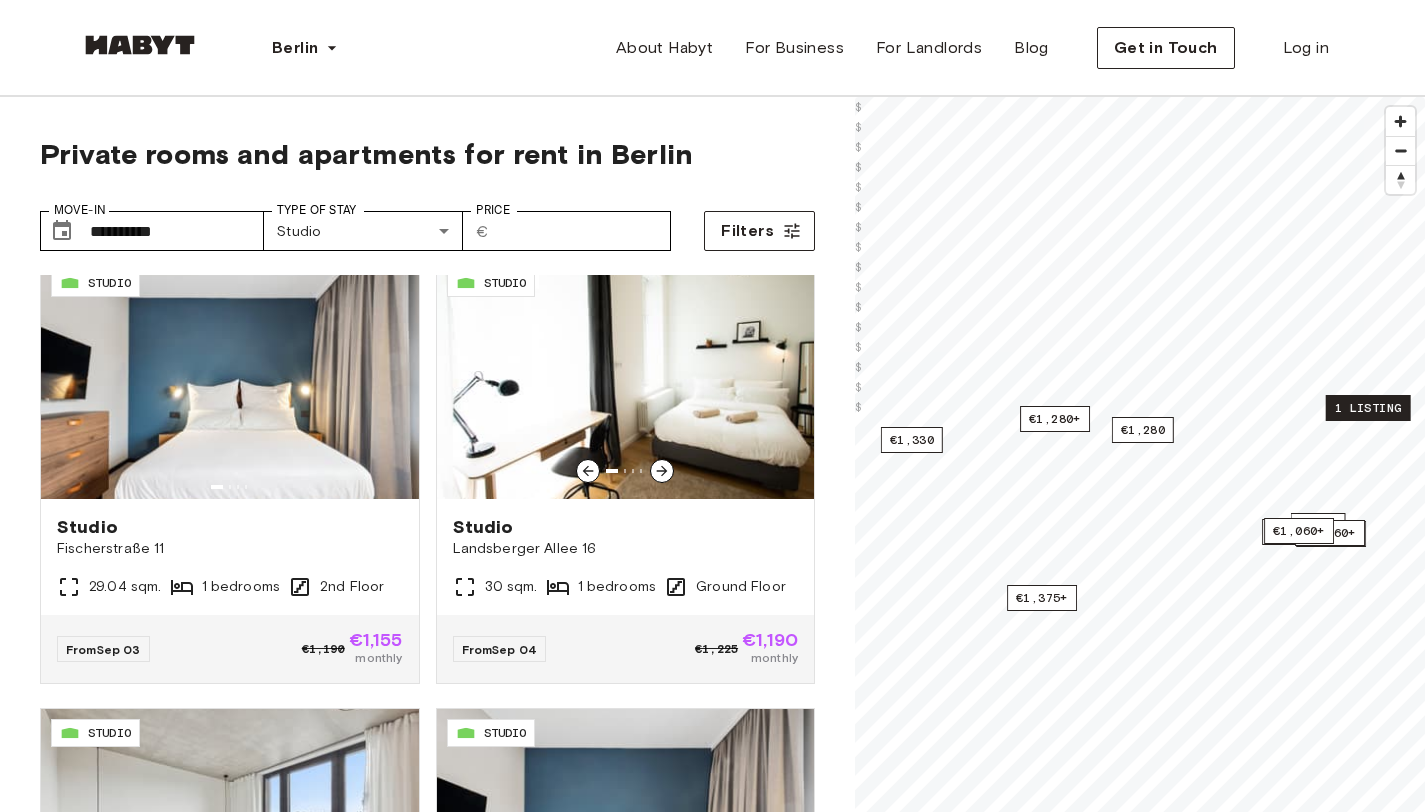 click 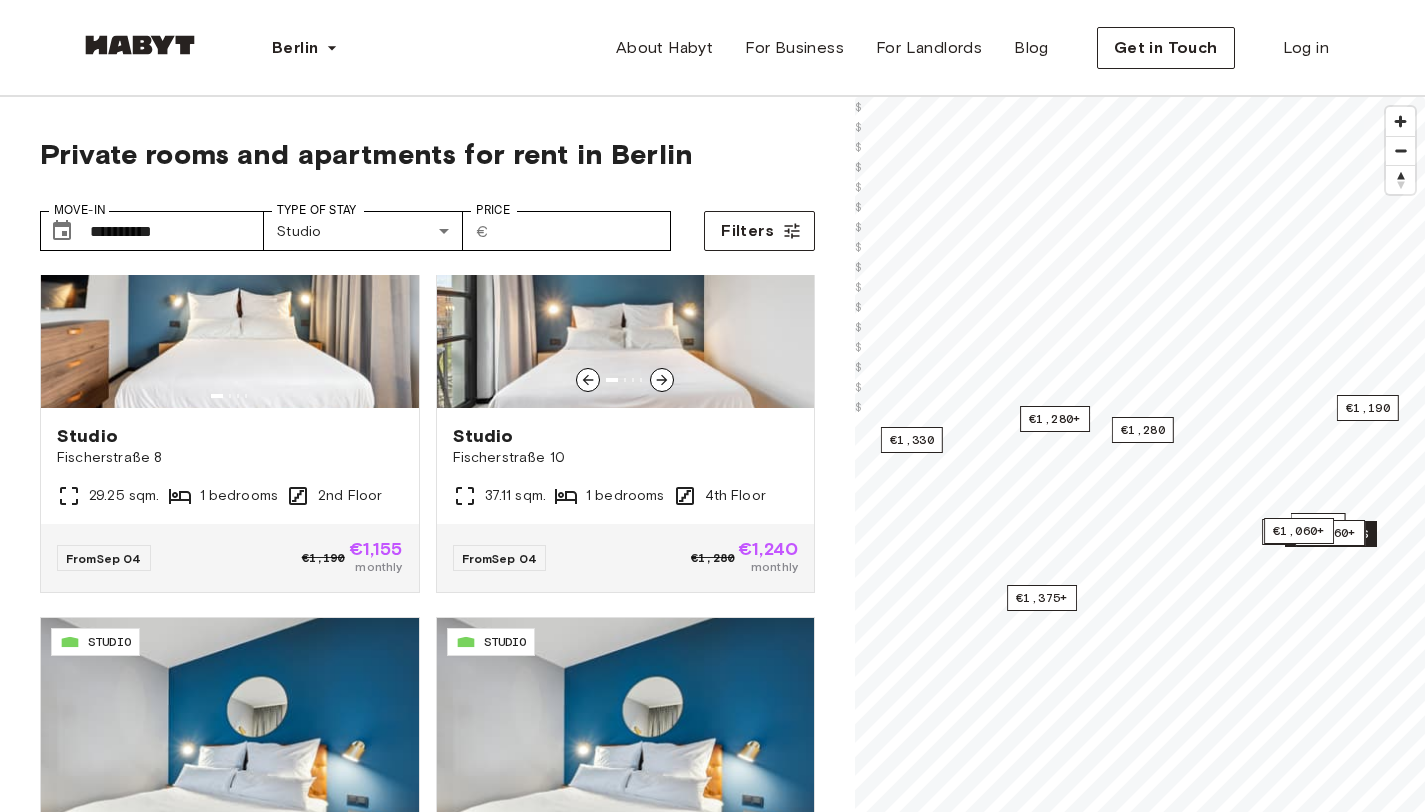 scroll, scrollTop: 3793, scrollLeft: 0, axis: vertical 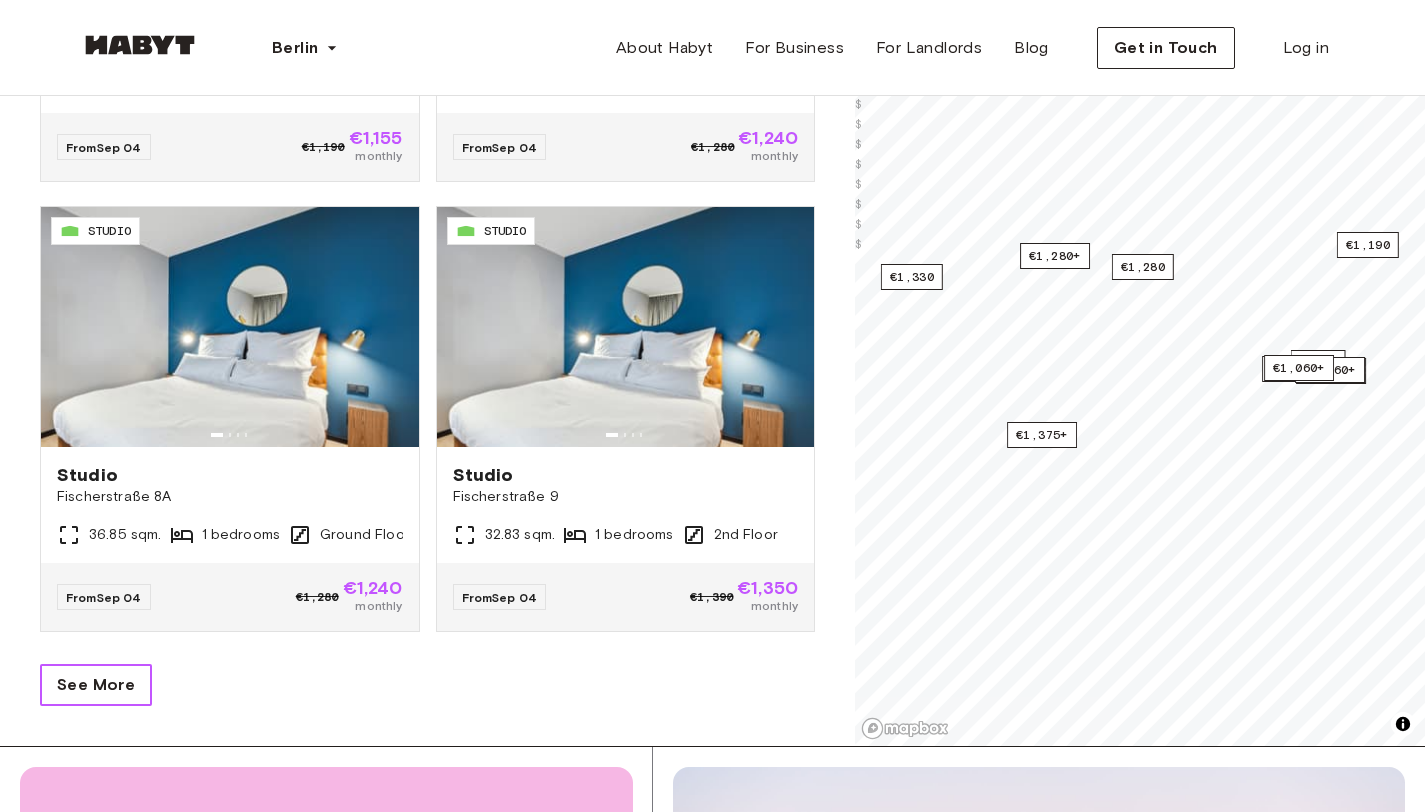 click on "See More" at bounding box center [96, 685] 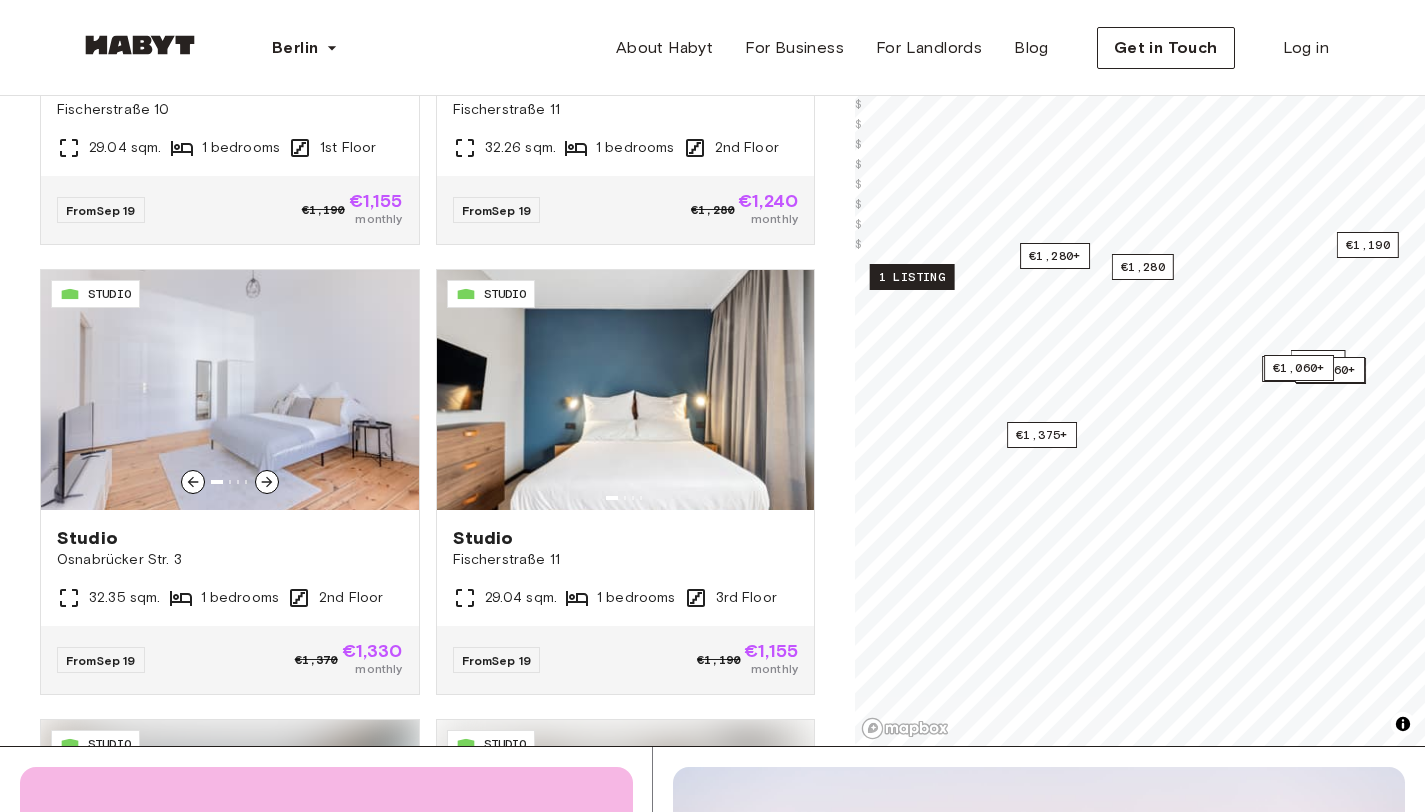 scroll, scrollTop: 5067, scrollLeft: 0, axis: vertical 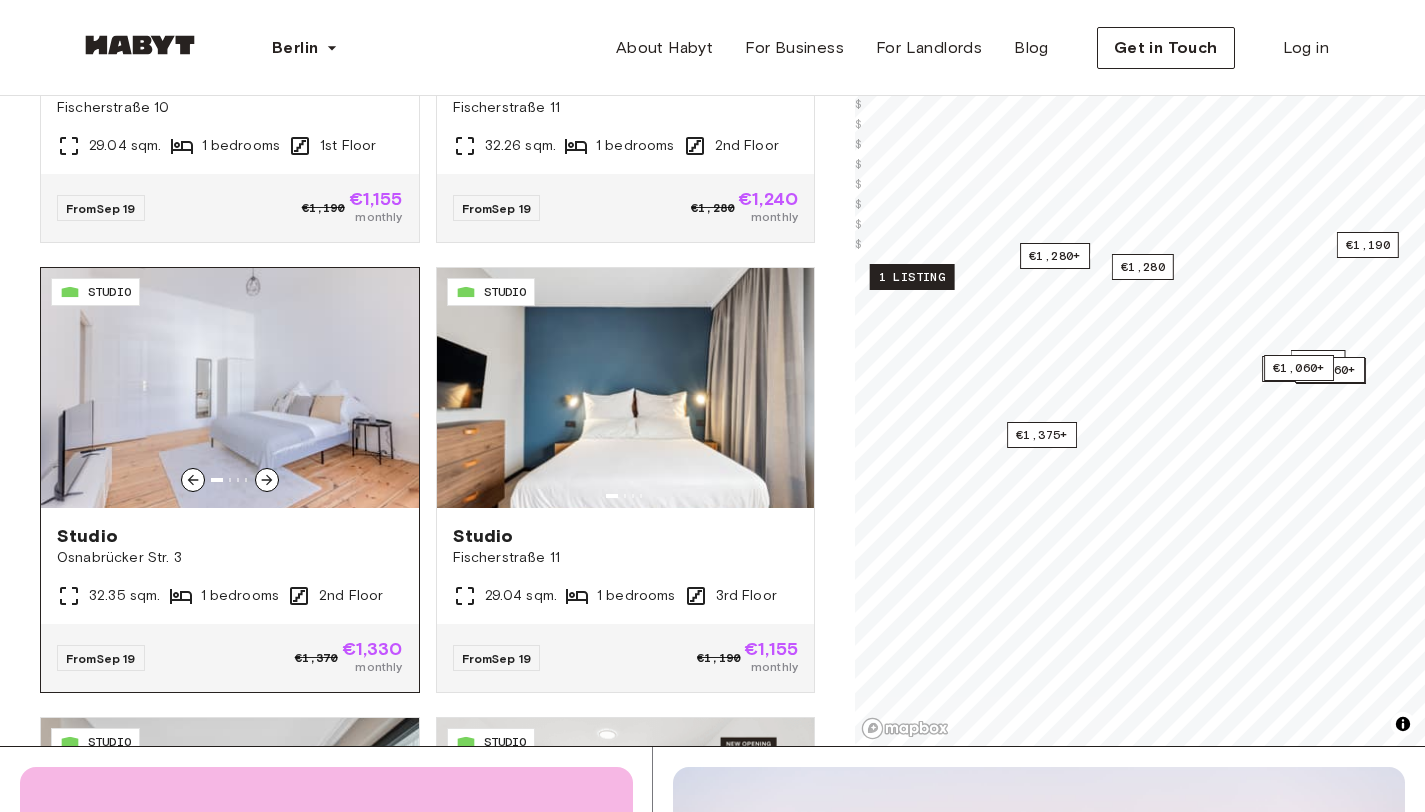 click 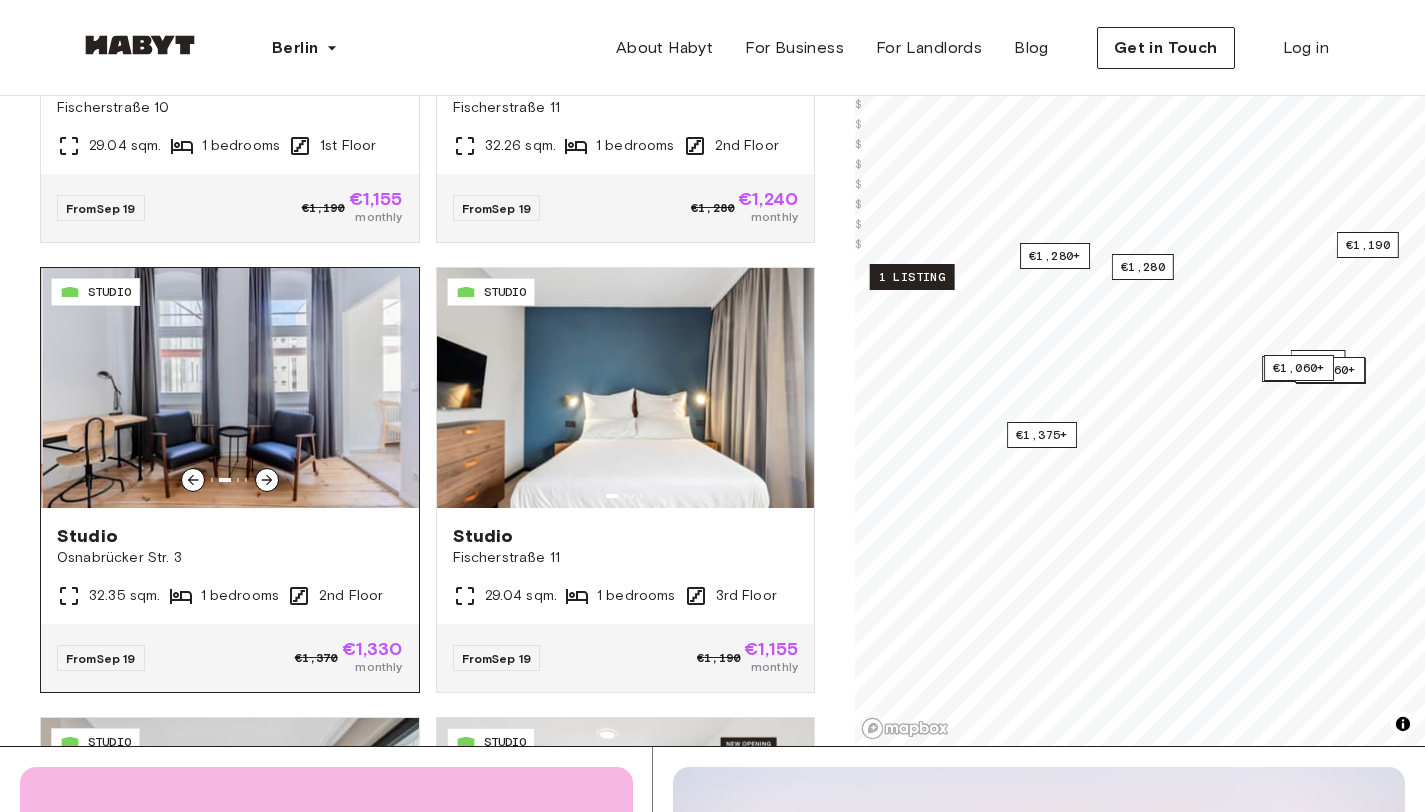 click 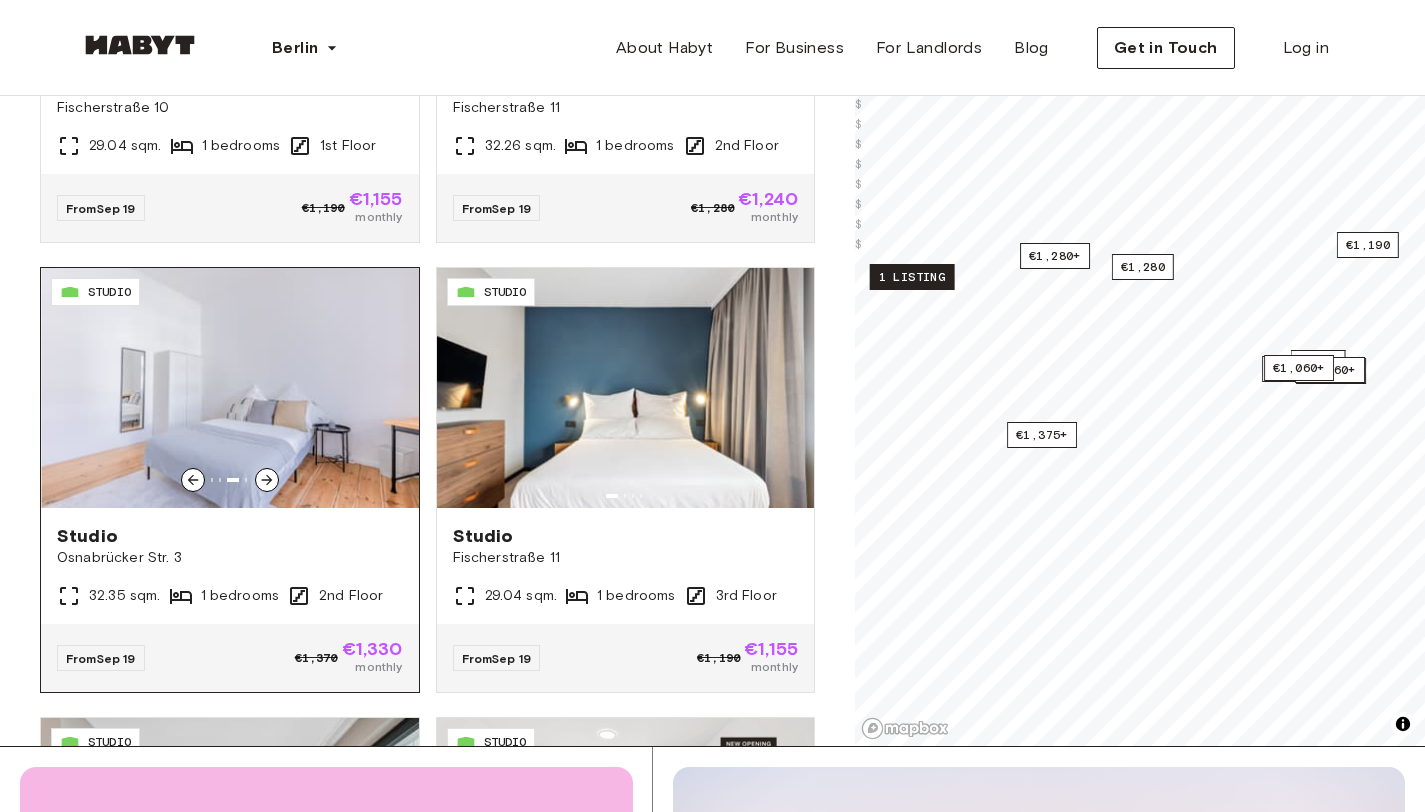click 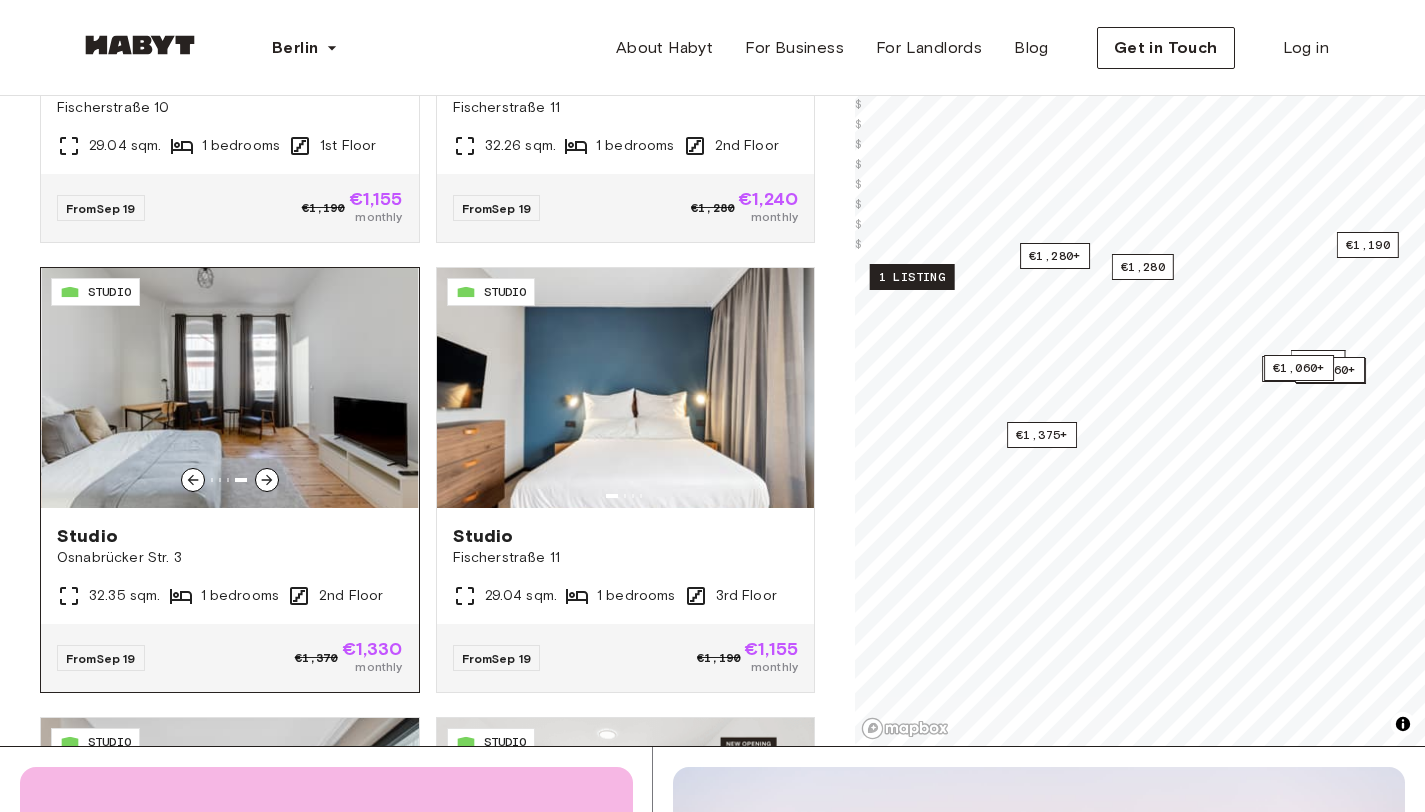 click 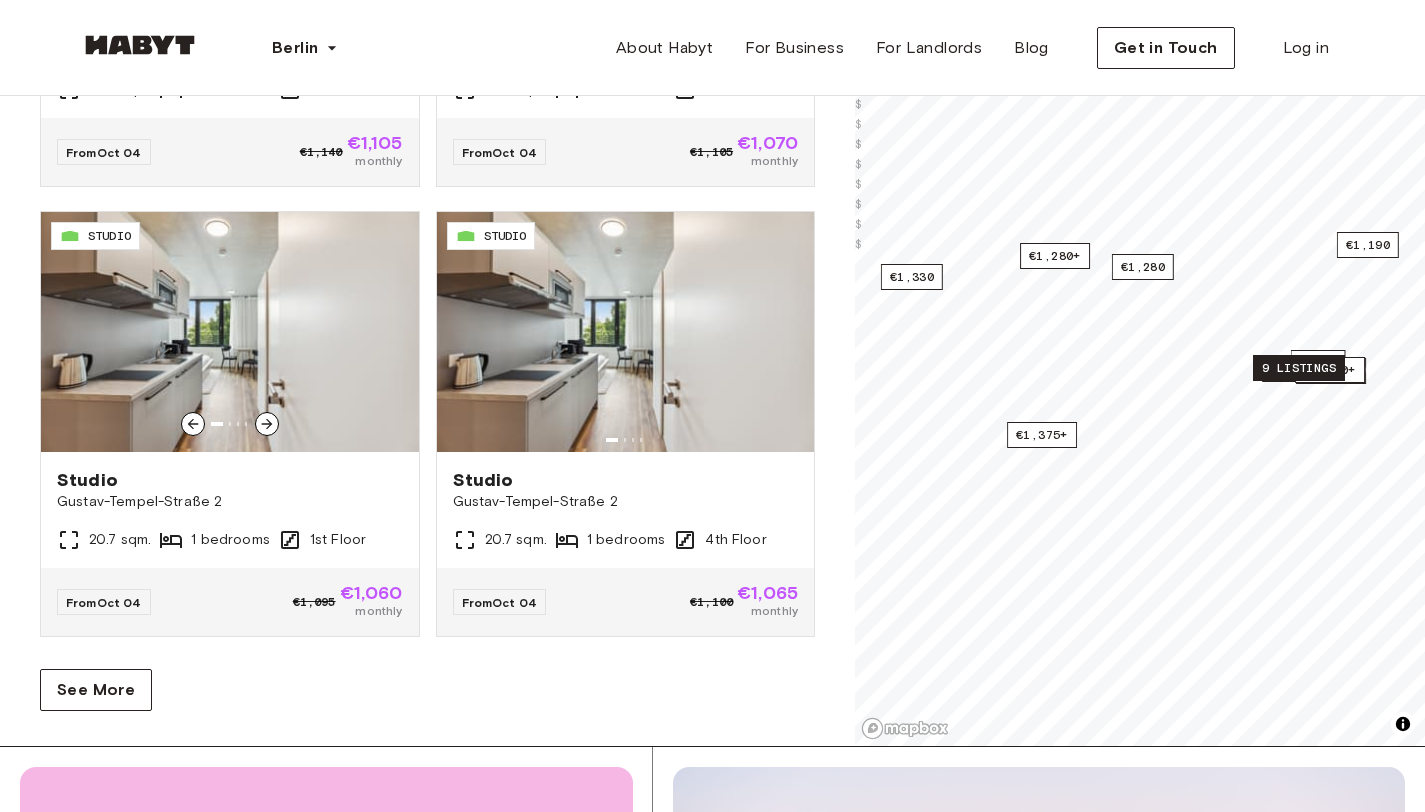 scroll, scrollTop: 8293, scrollLeft: 0, axis: vertical 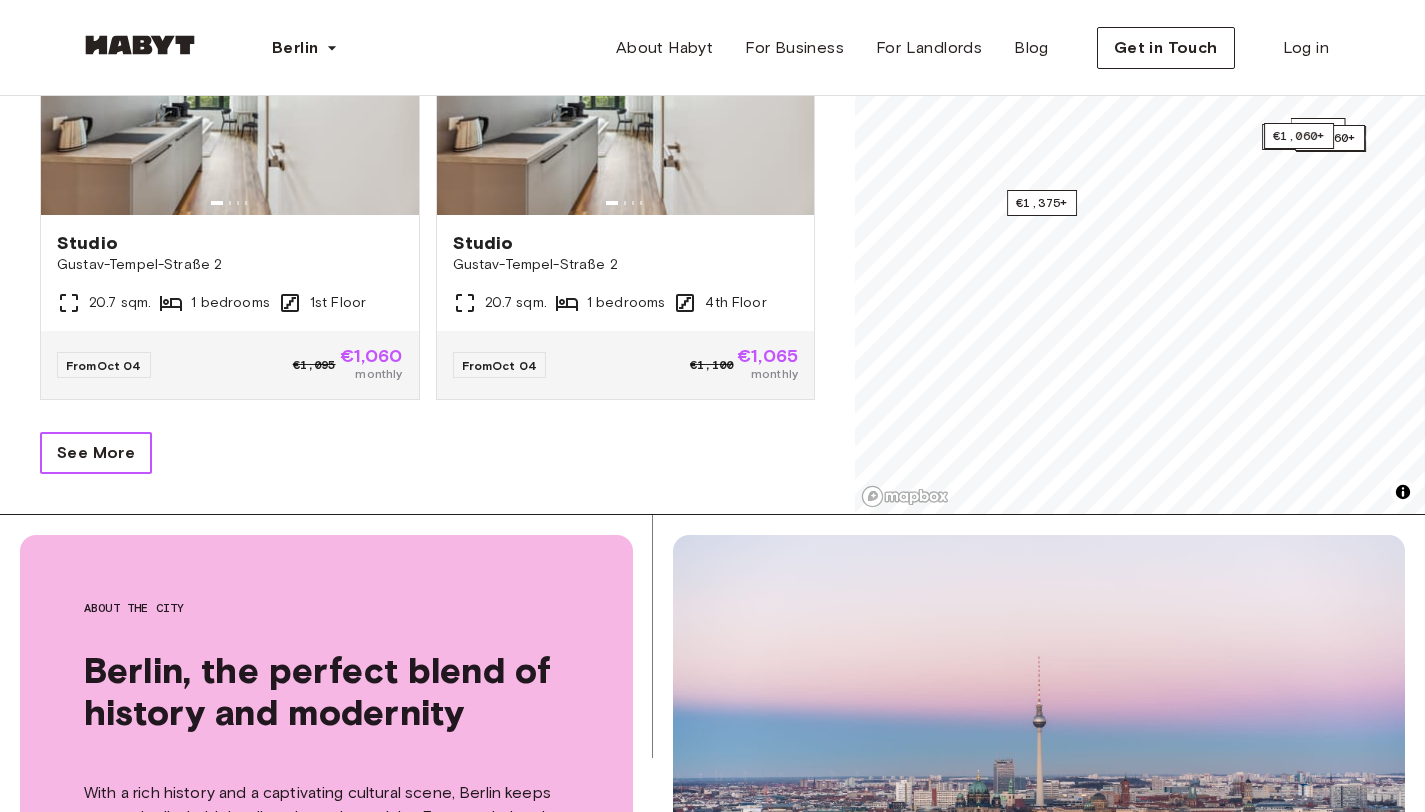 click on "See More" at bounding box center [96, 453] 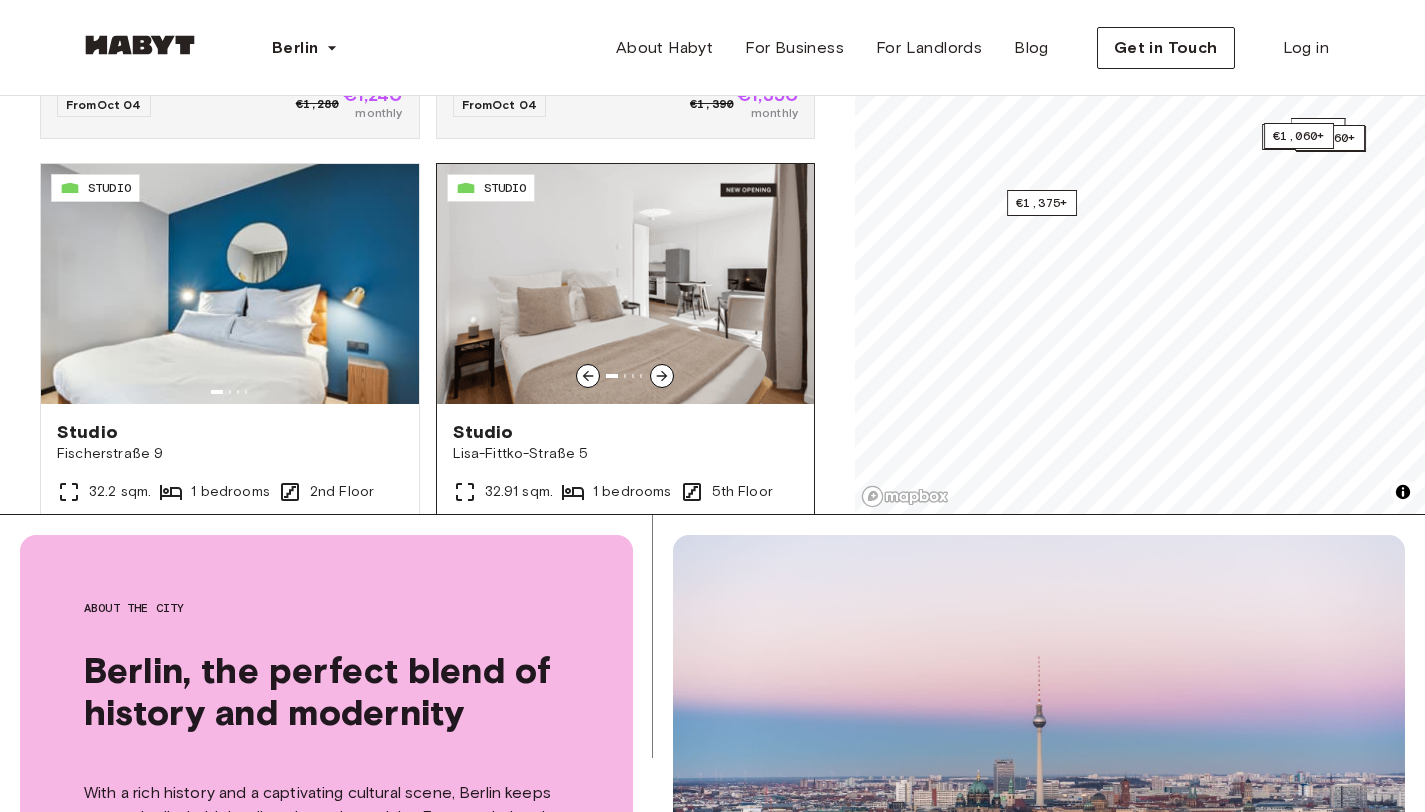 scroll, scrollTop: 10767, scrollLeft: 0, axis: vertical 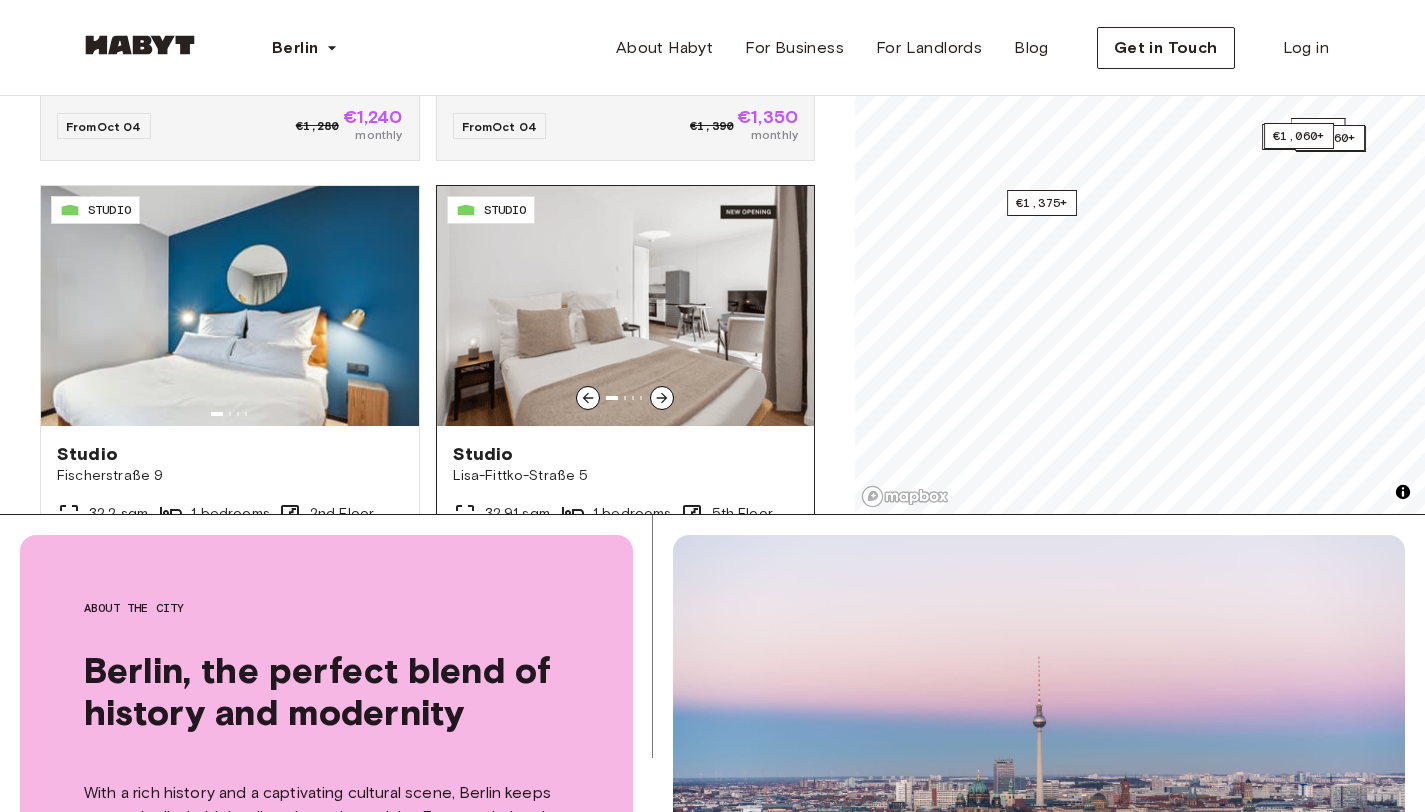 click 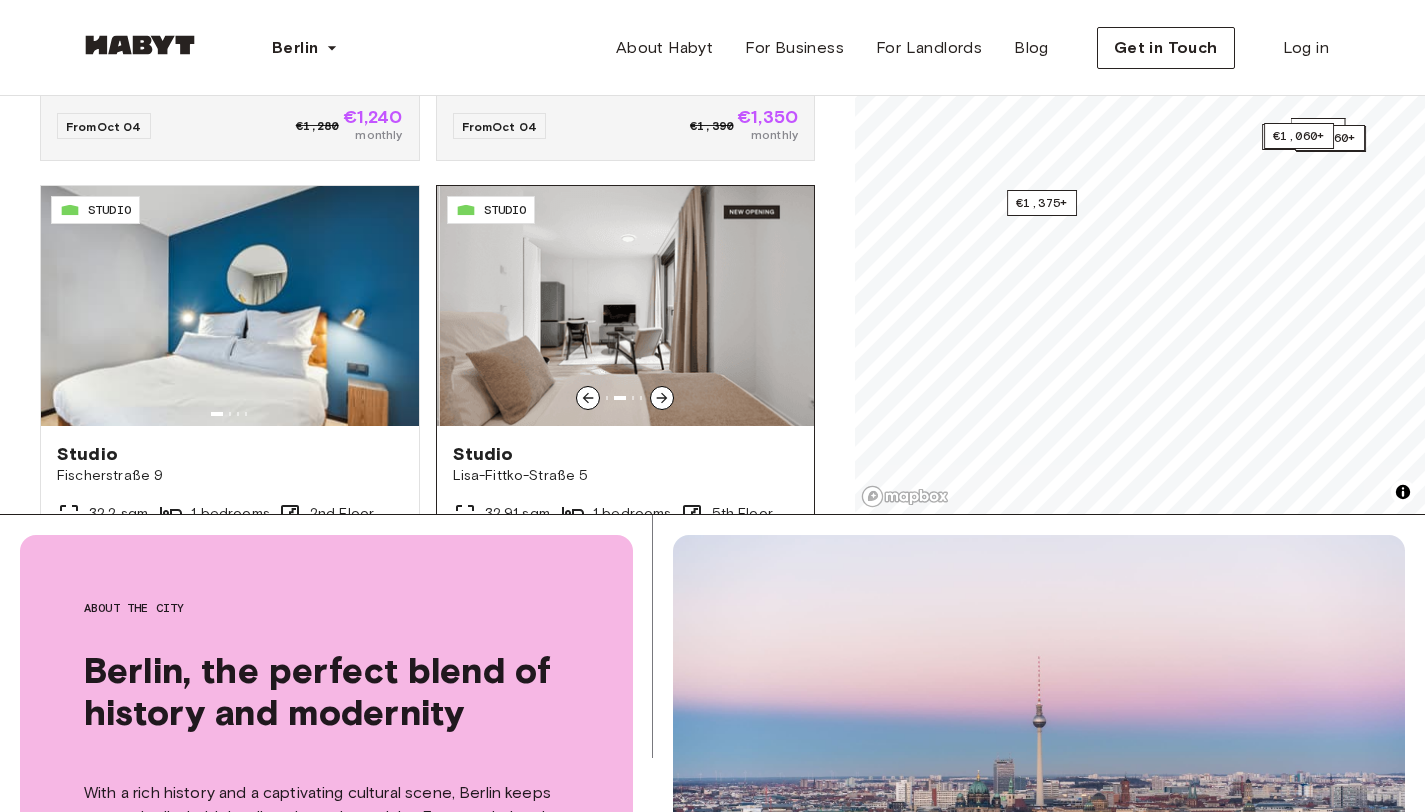 click 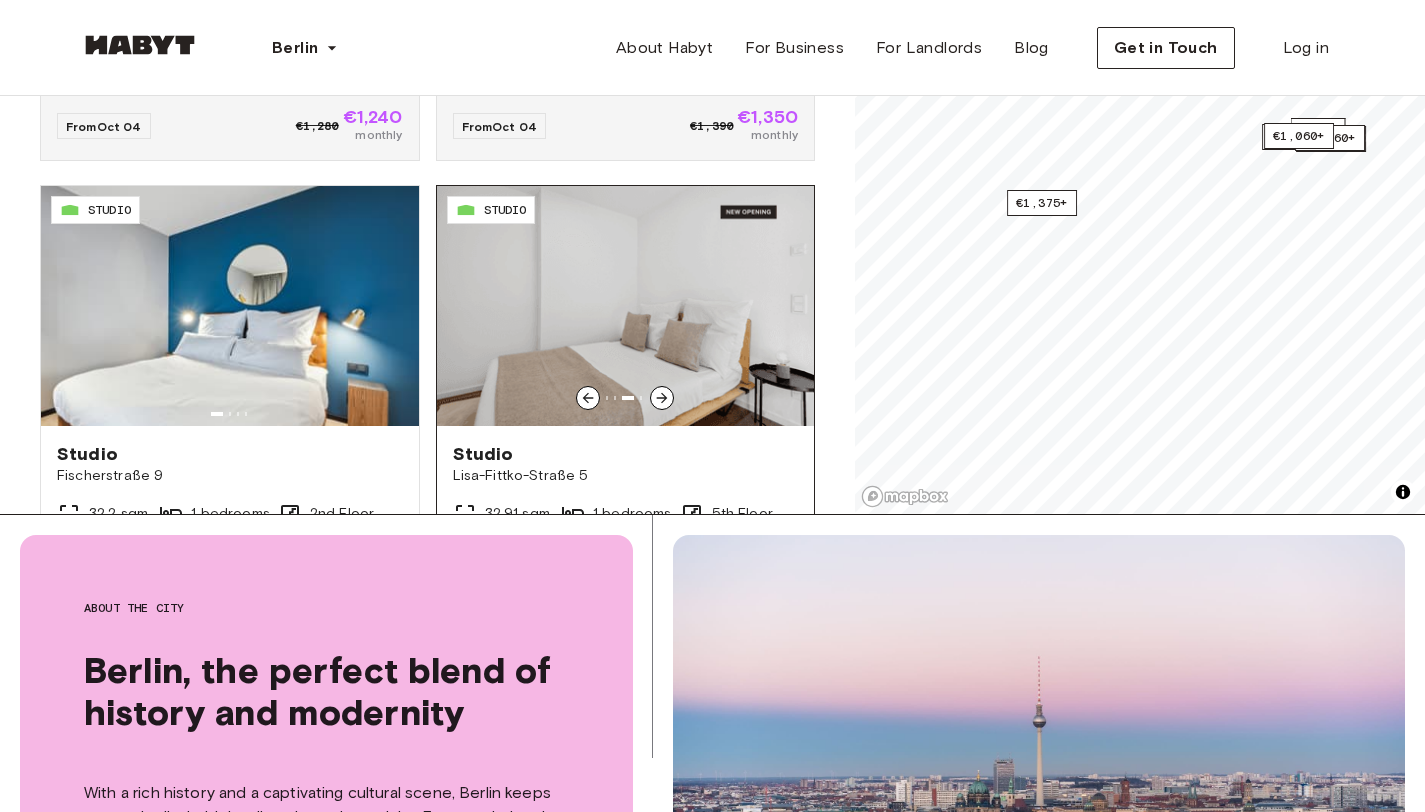 click 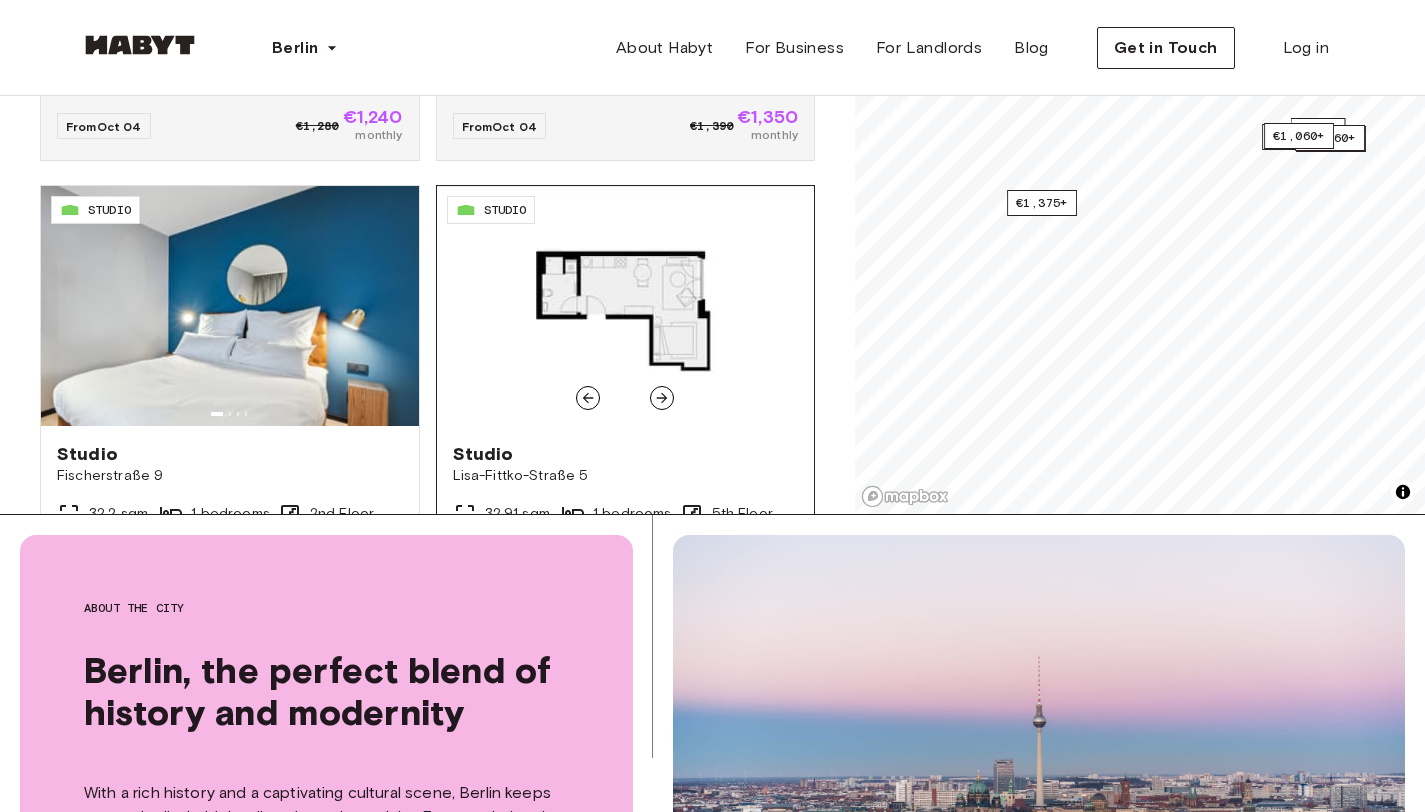 click 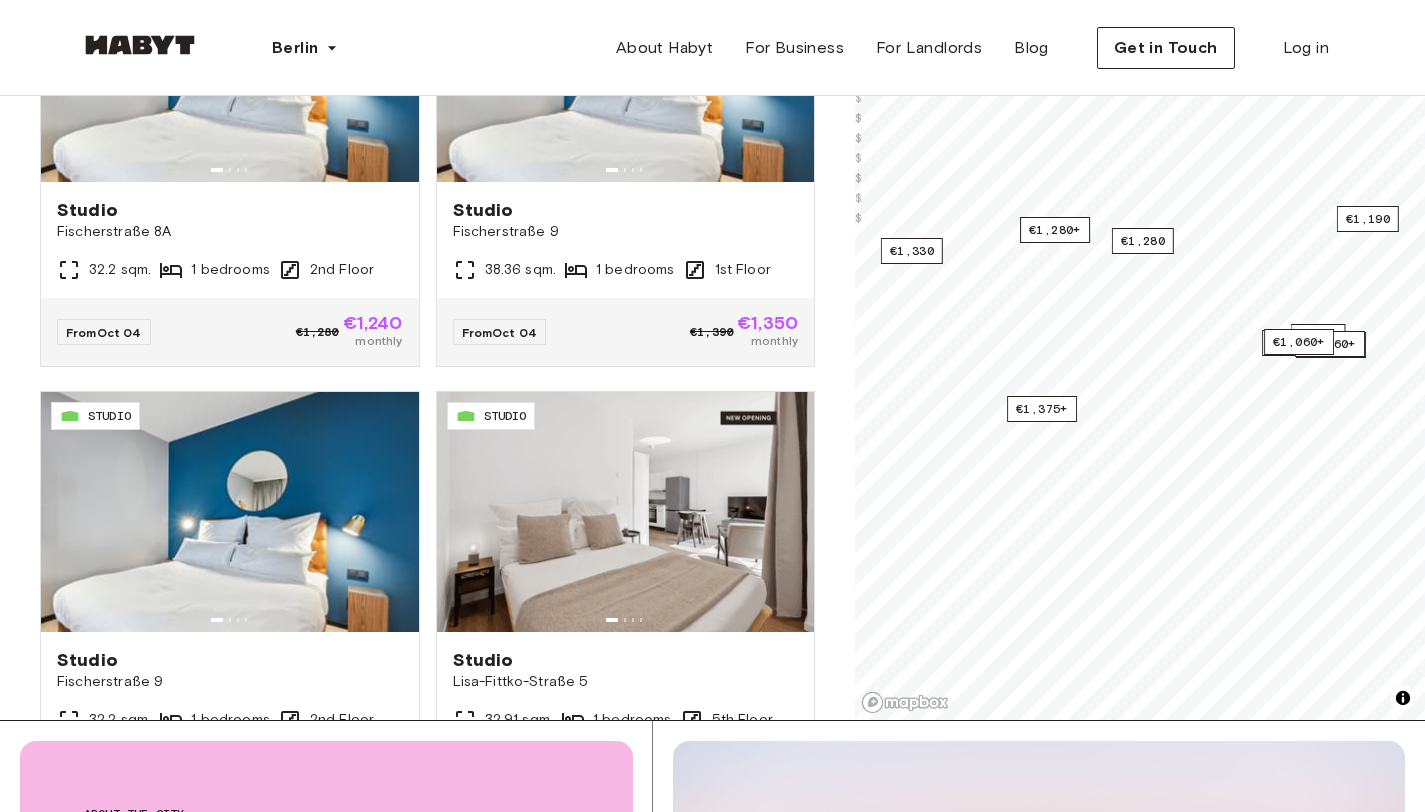 scroll, scrollTop: 366, scrollLeft: 0, axis: vertical 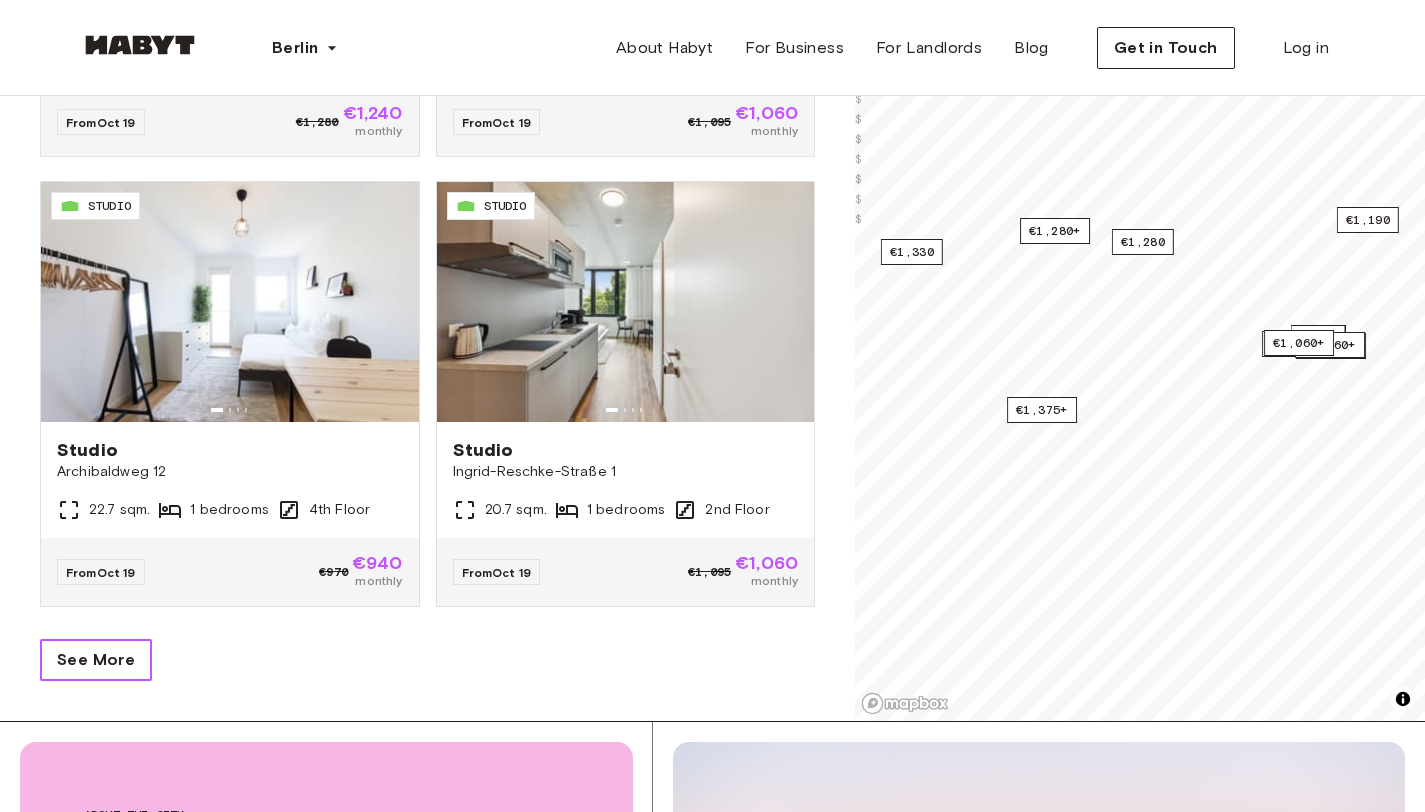 click on "See More" at bounding box center (96, 660) 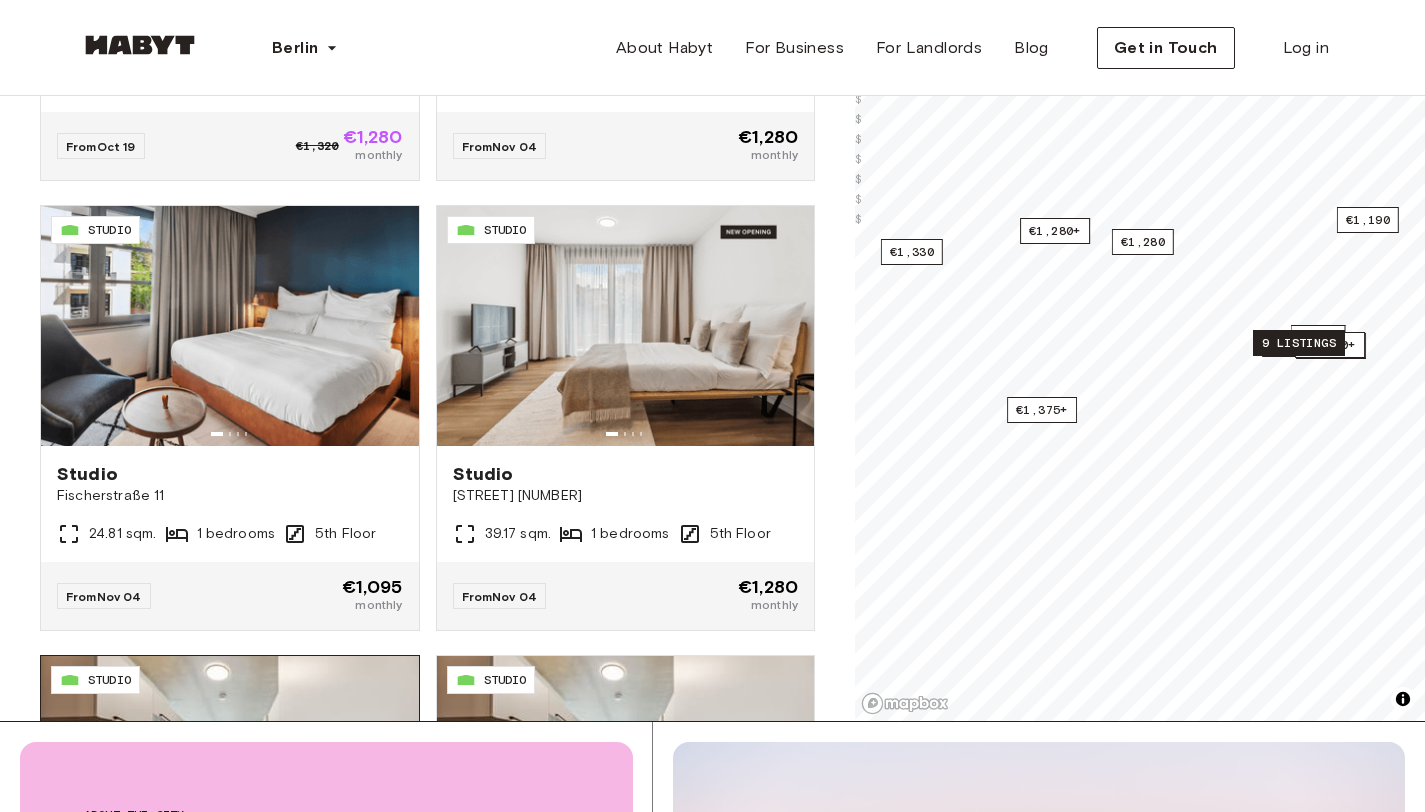 scroll, scrollTop: 15111, scrollLeft: 0, axis: vertical 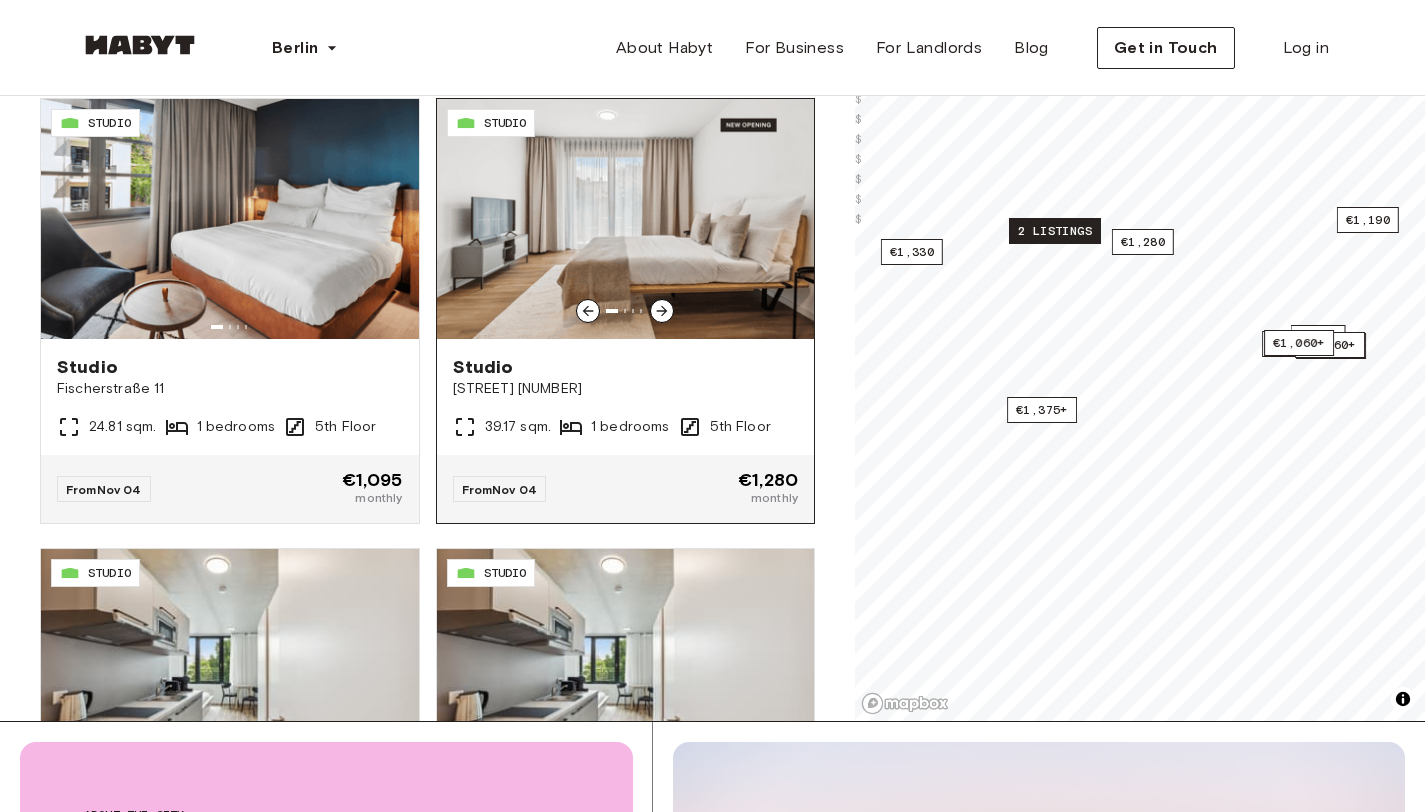 click 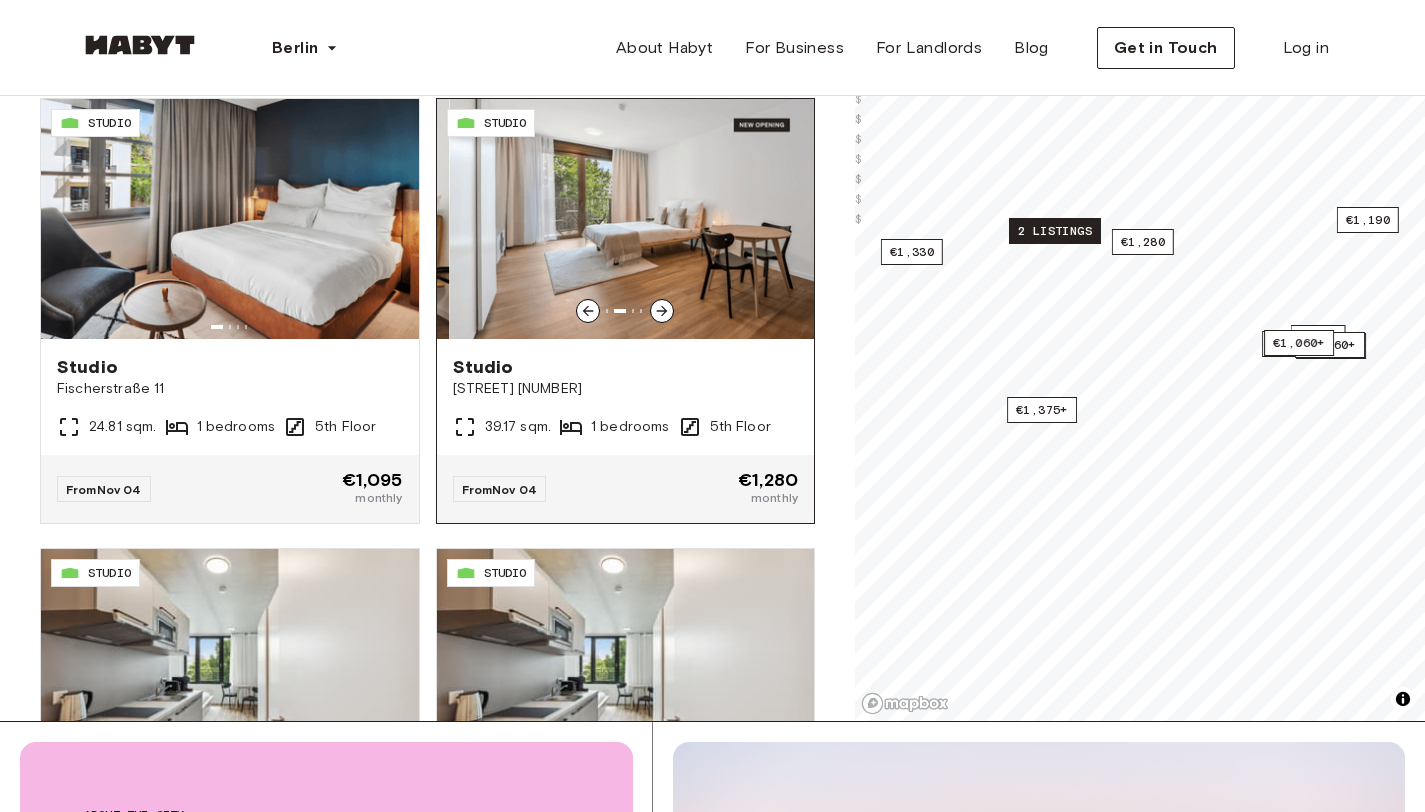 click 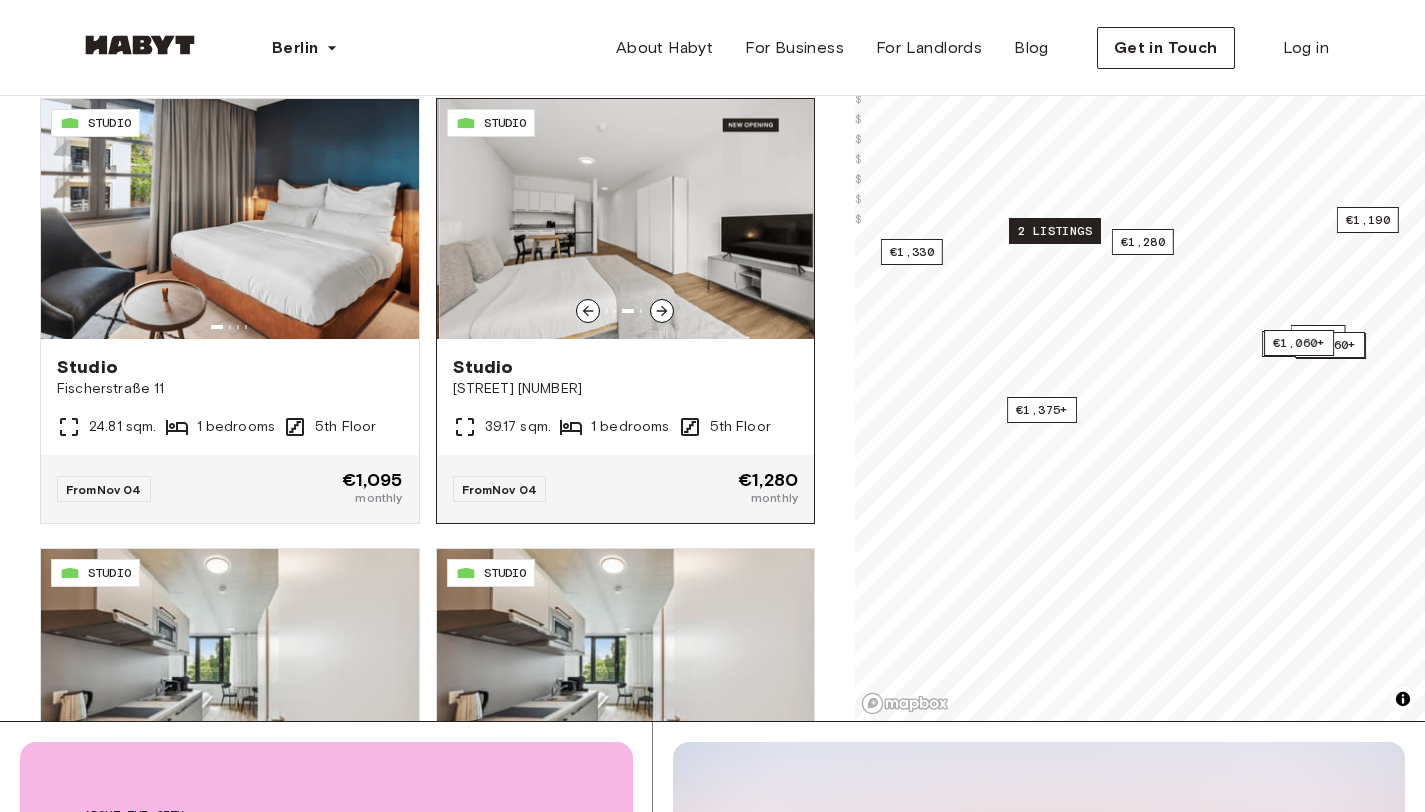click 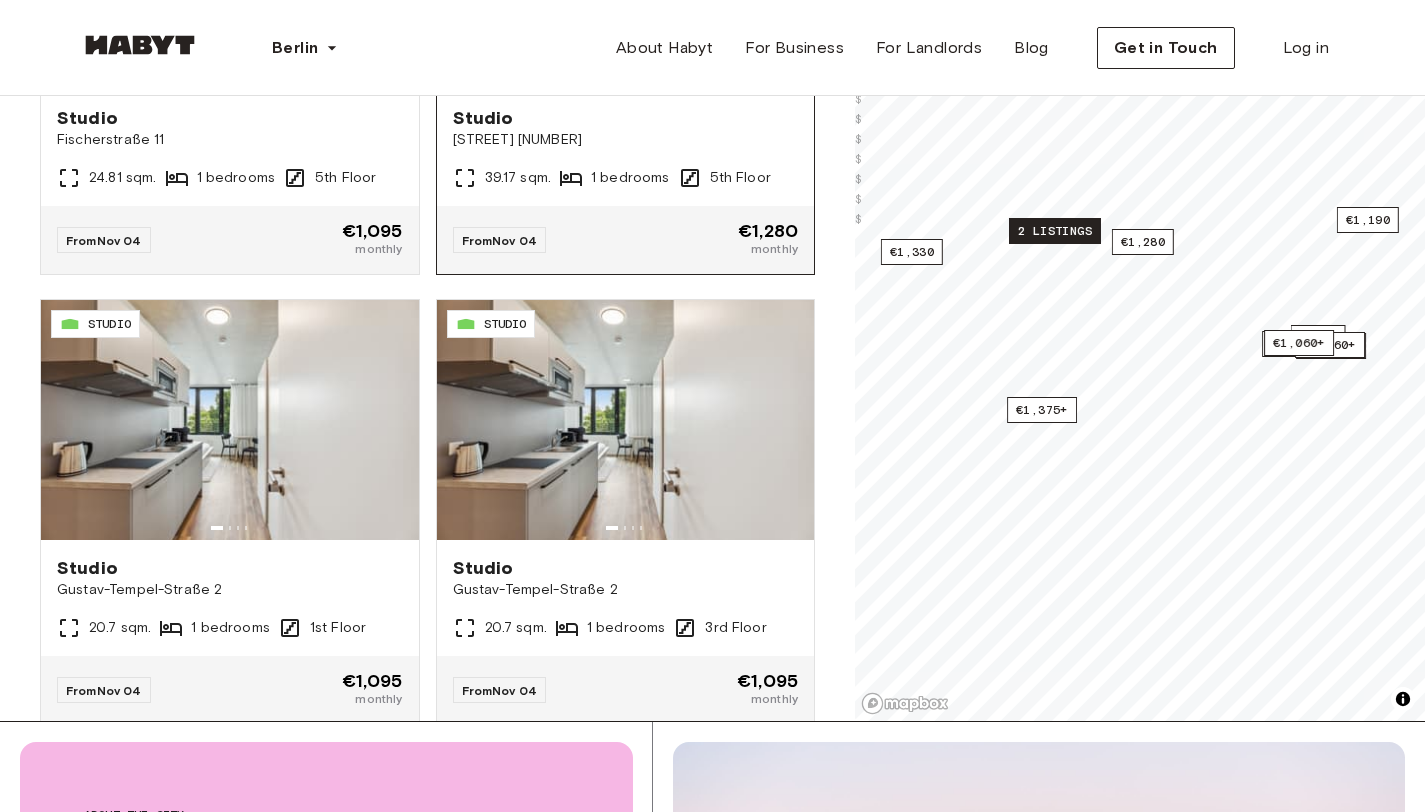 scroll, scrollTop: 15481, scrollLeft: 0, axis: vertical 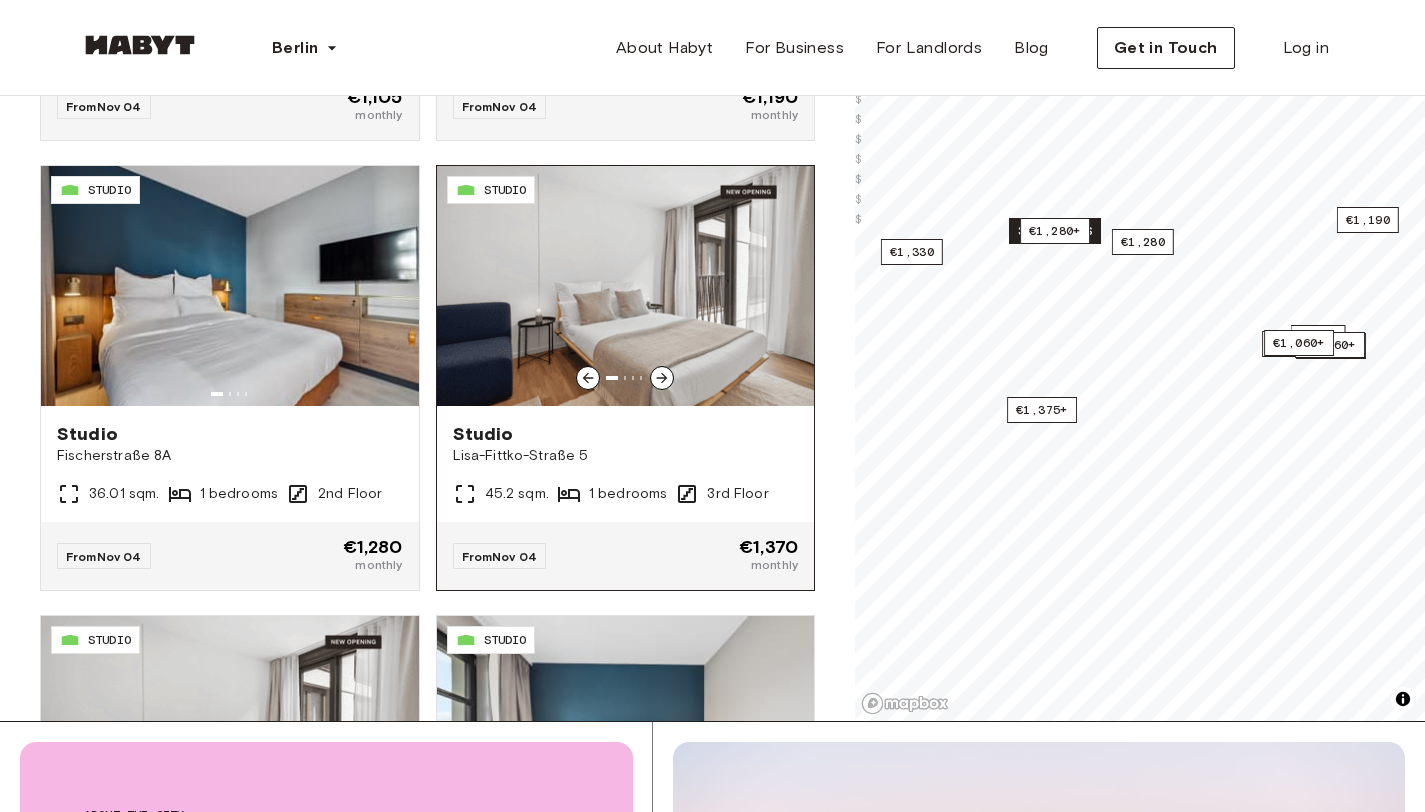click 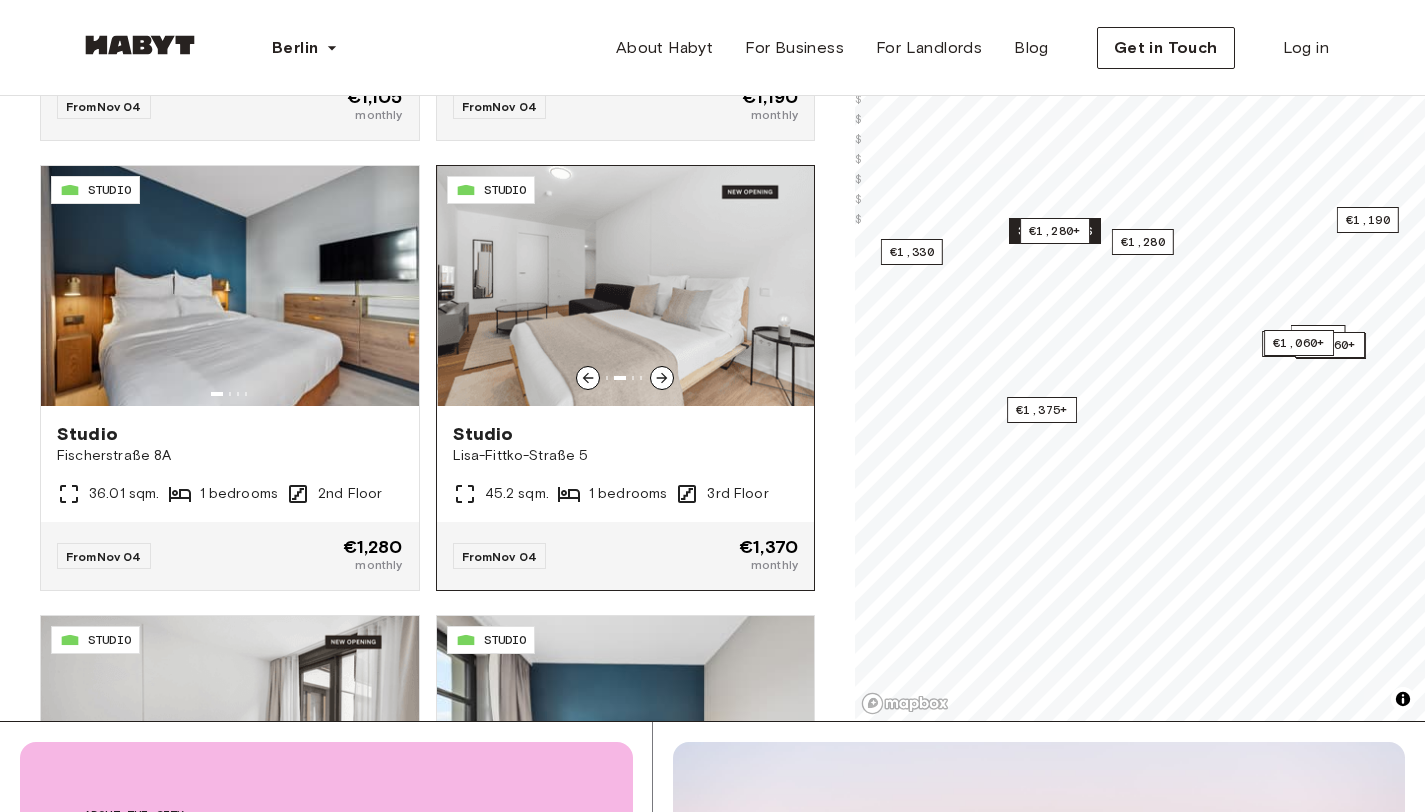 click 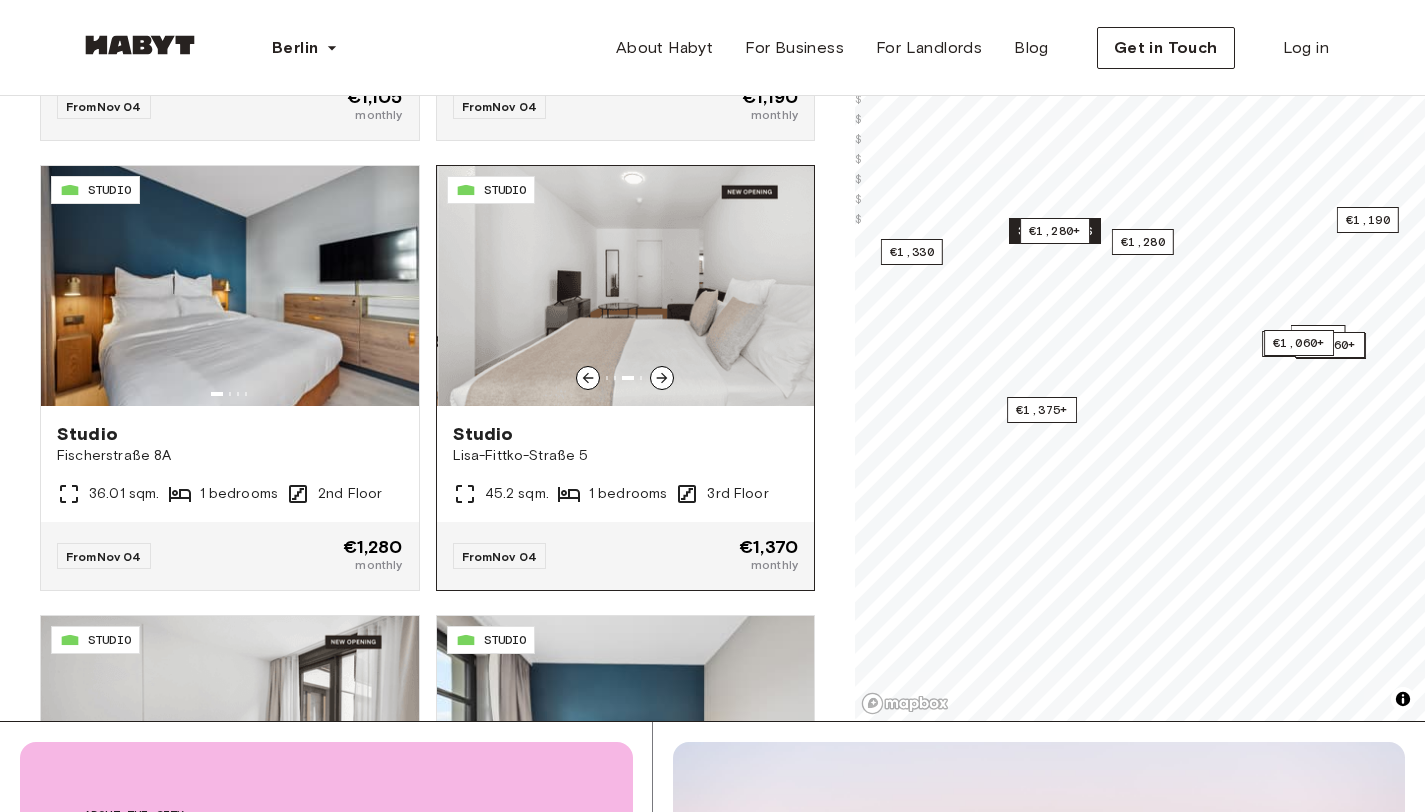 click 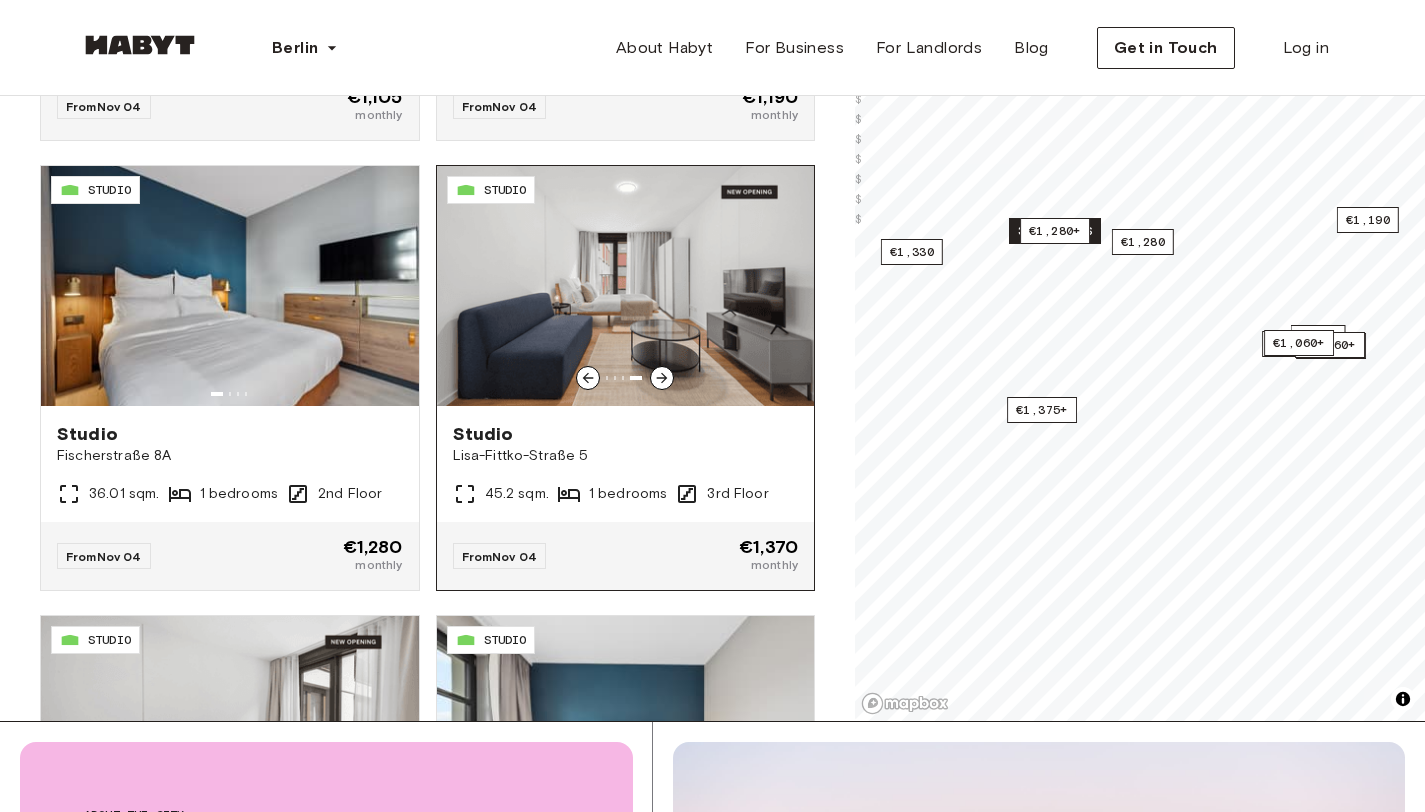 click 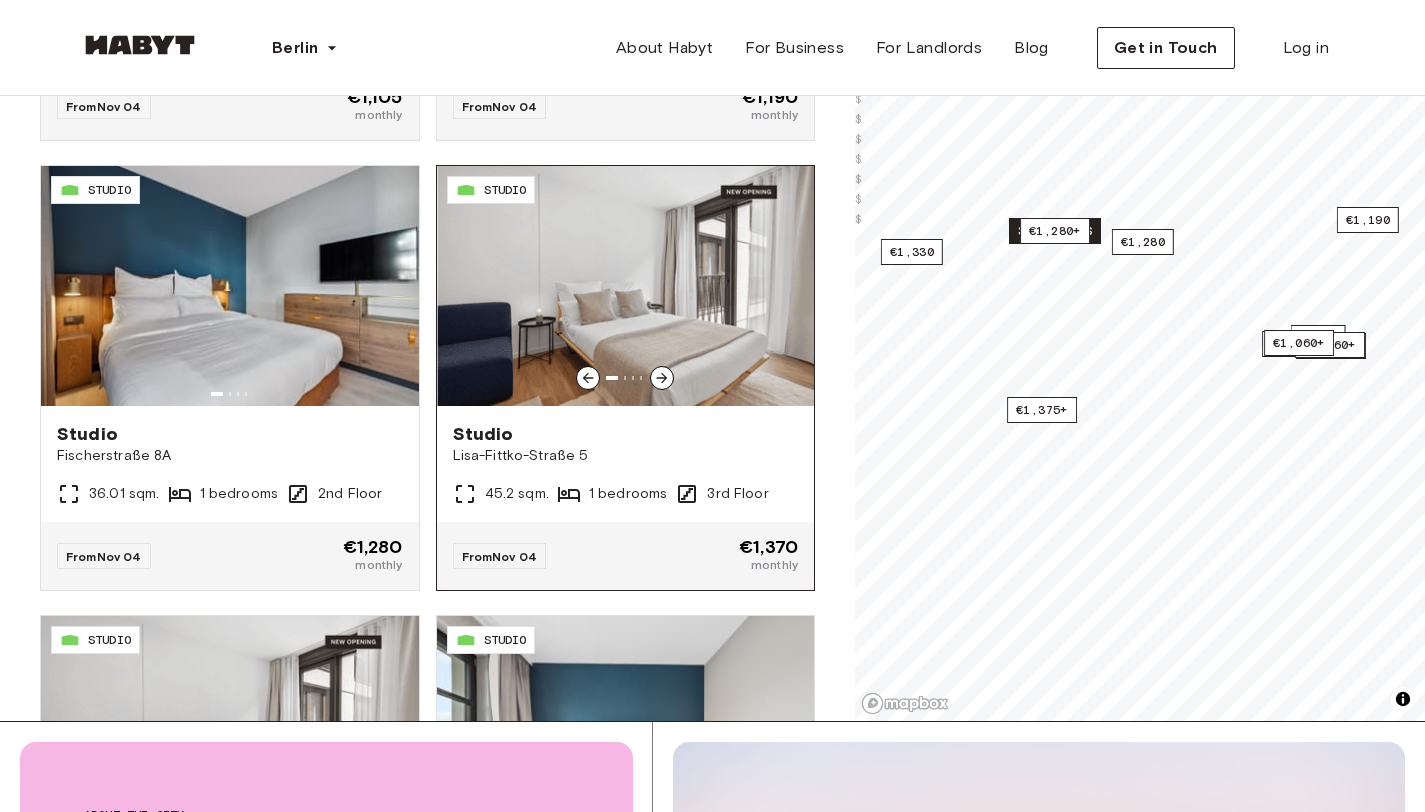 click at bounding box center [626, 286] 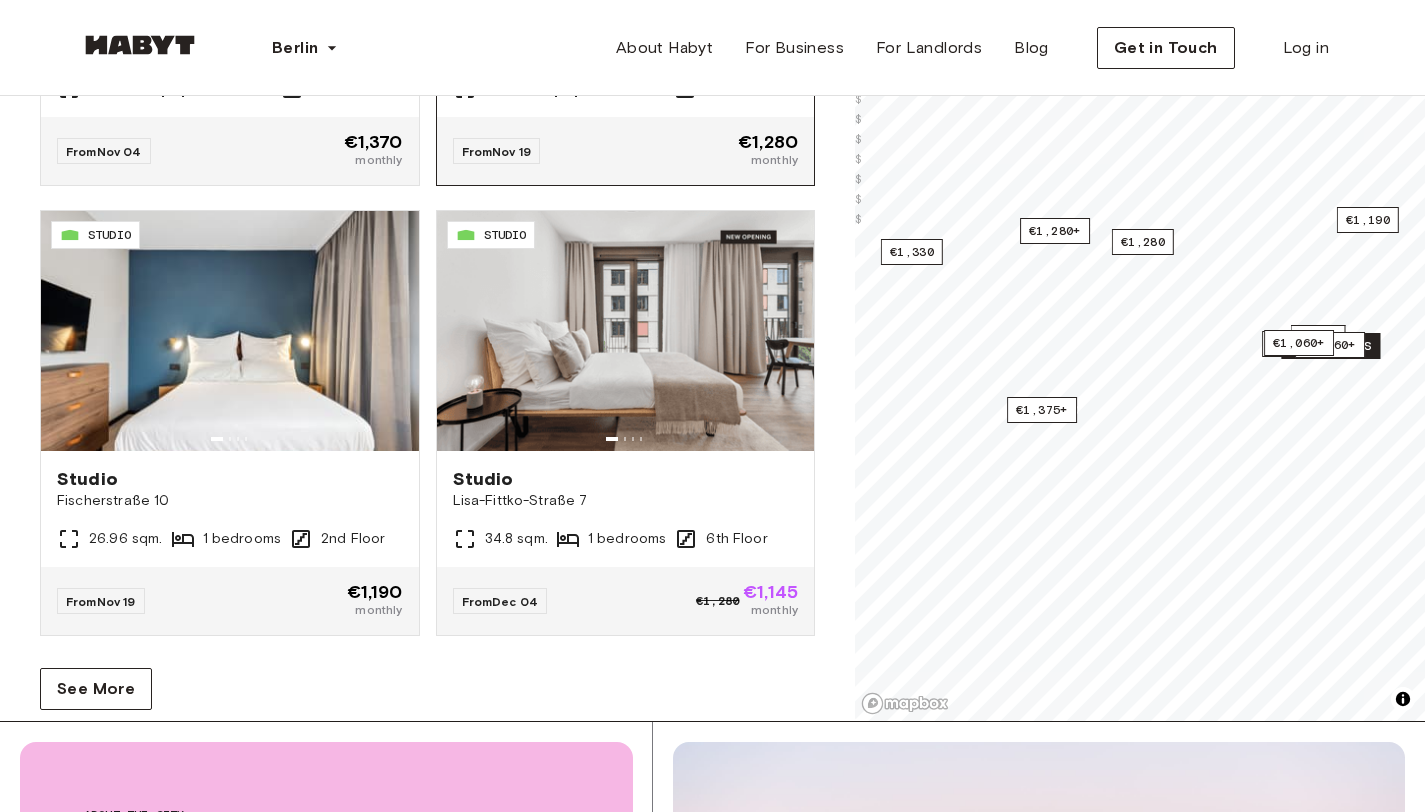 scroll, scrollTop: 17293, scrollLeft: 0, axis: vertical 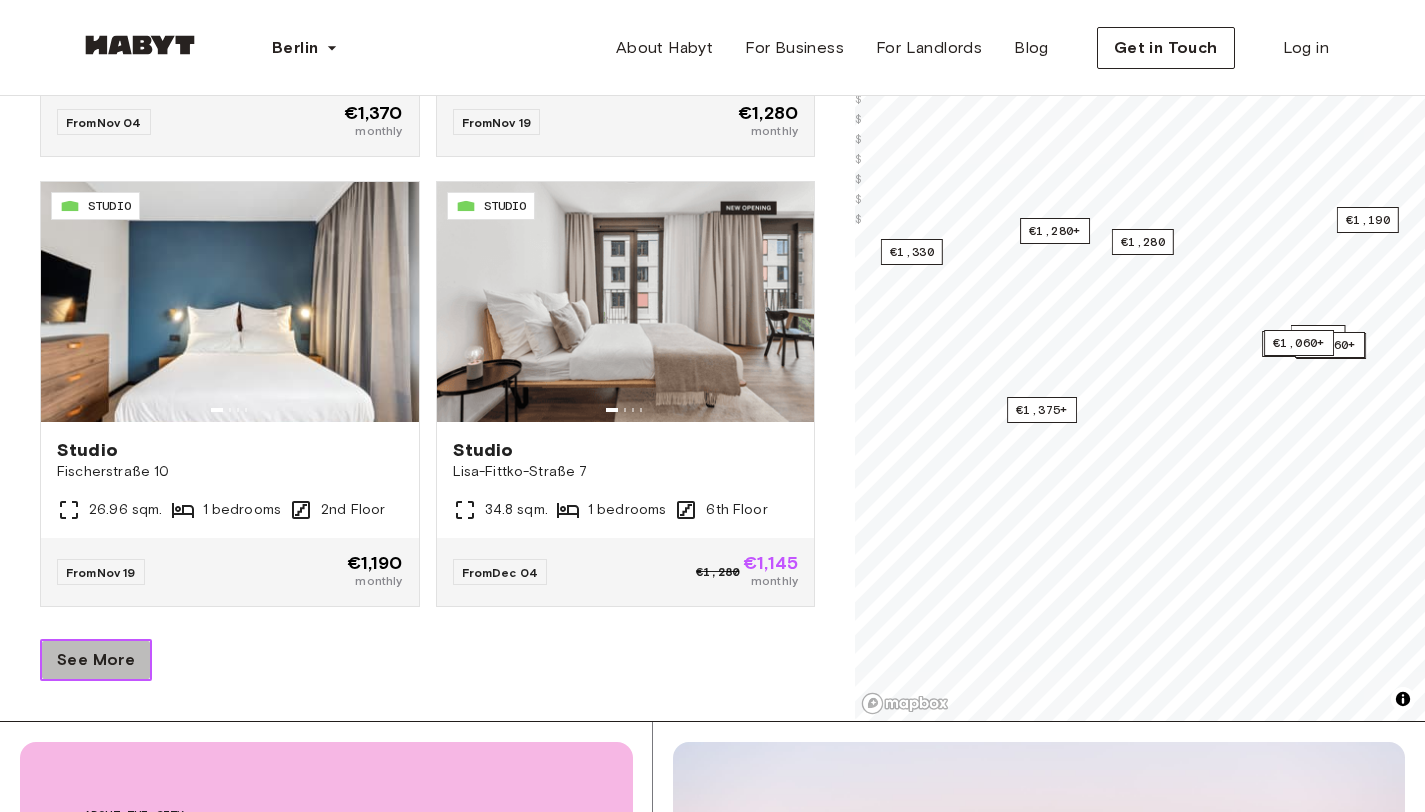 click on "See More" at bounding box center (96, 660) 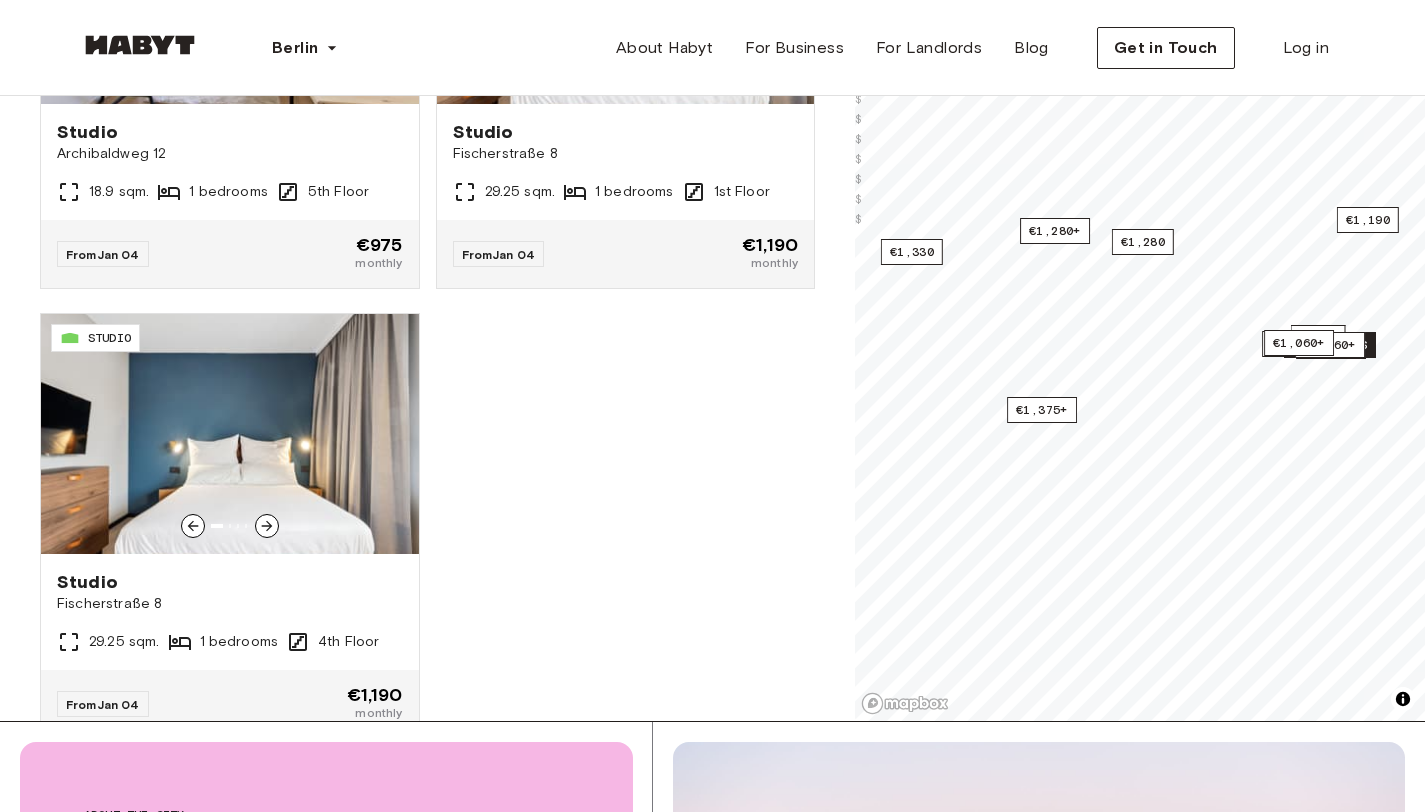 scroll, scrollTop: 18119, scrollLeft: 0, axis: vertical 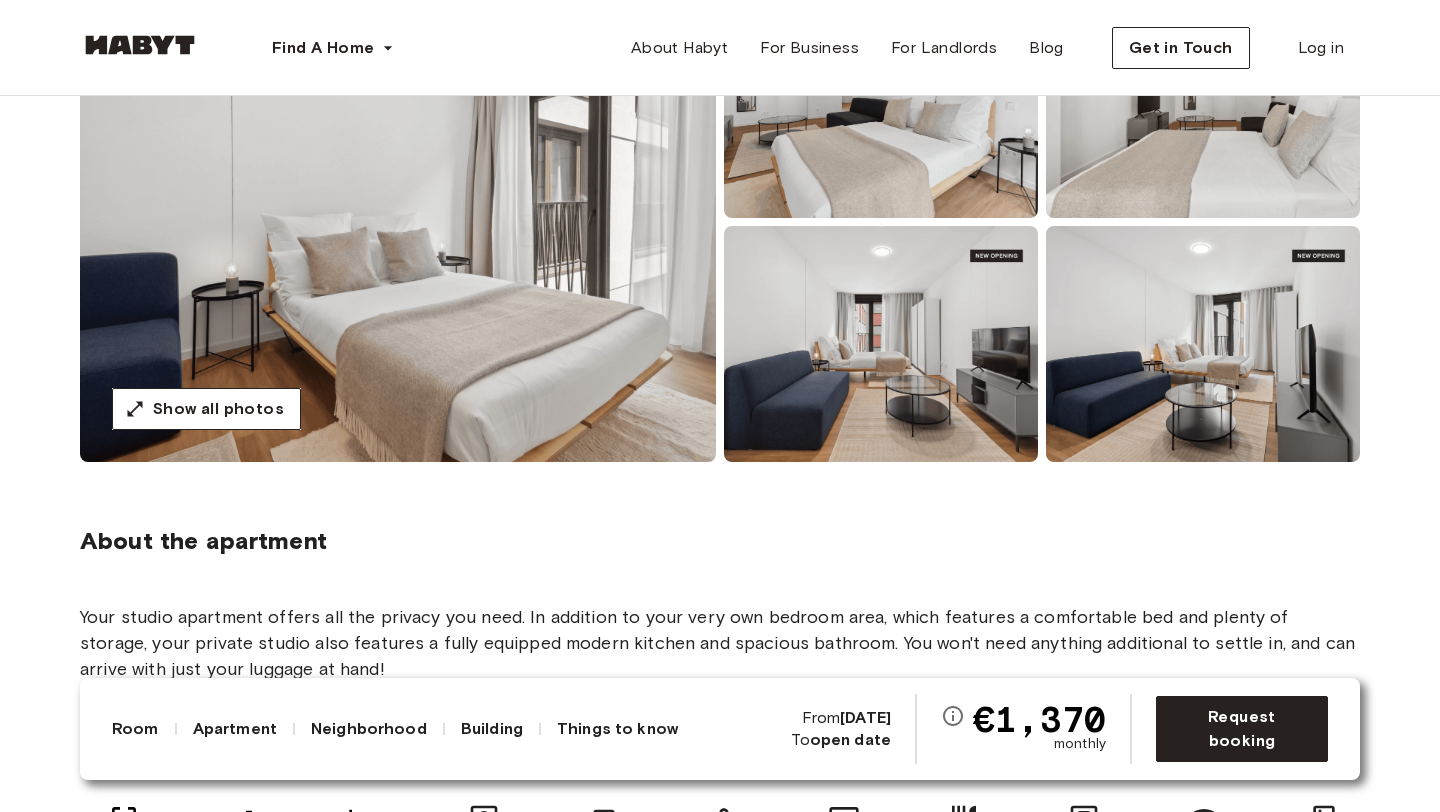 click at bounding box center [398, 222] 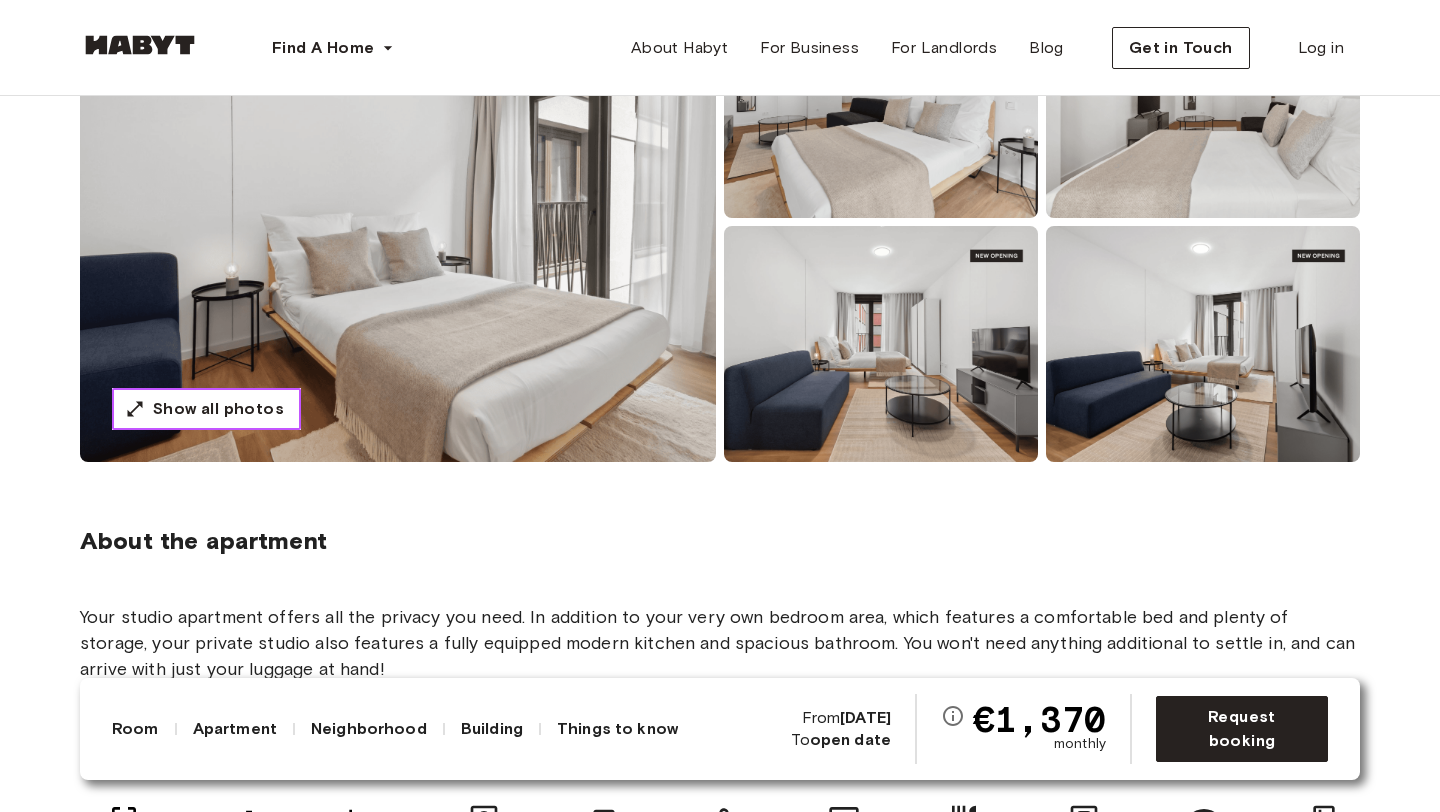 click on "Show all photos" at bounding box center (206, 409) 